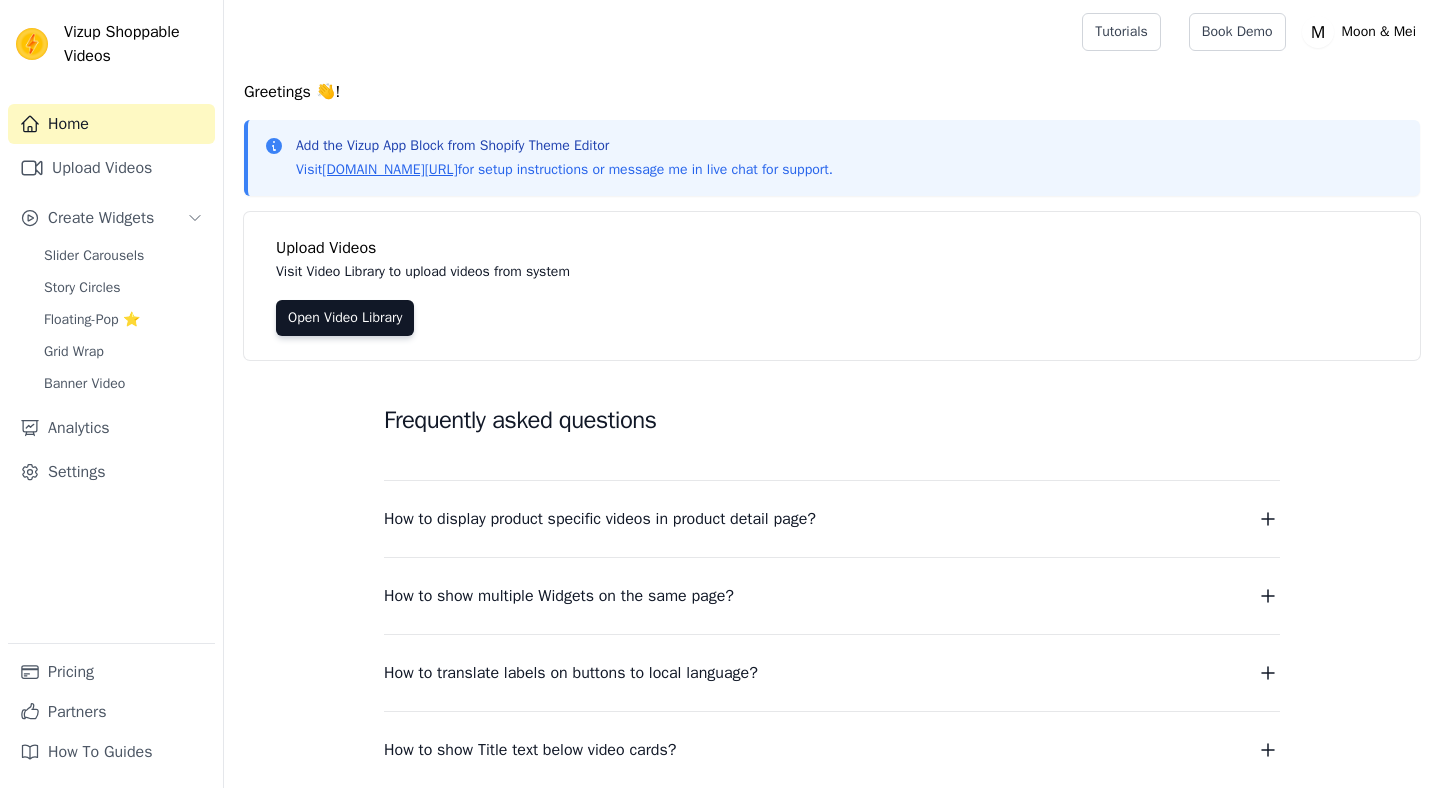 scroll, scrollTop: 0, scrollLeft: 0, axis: both 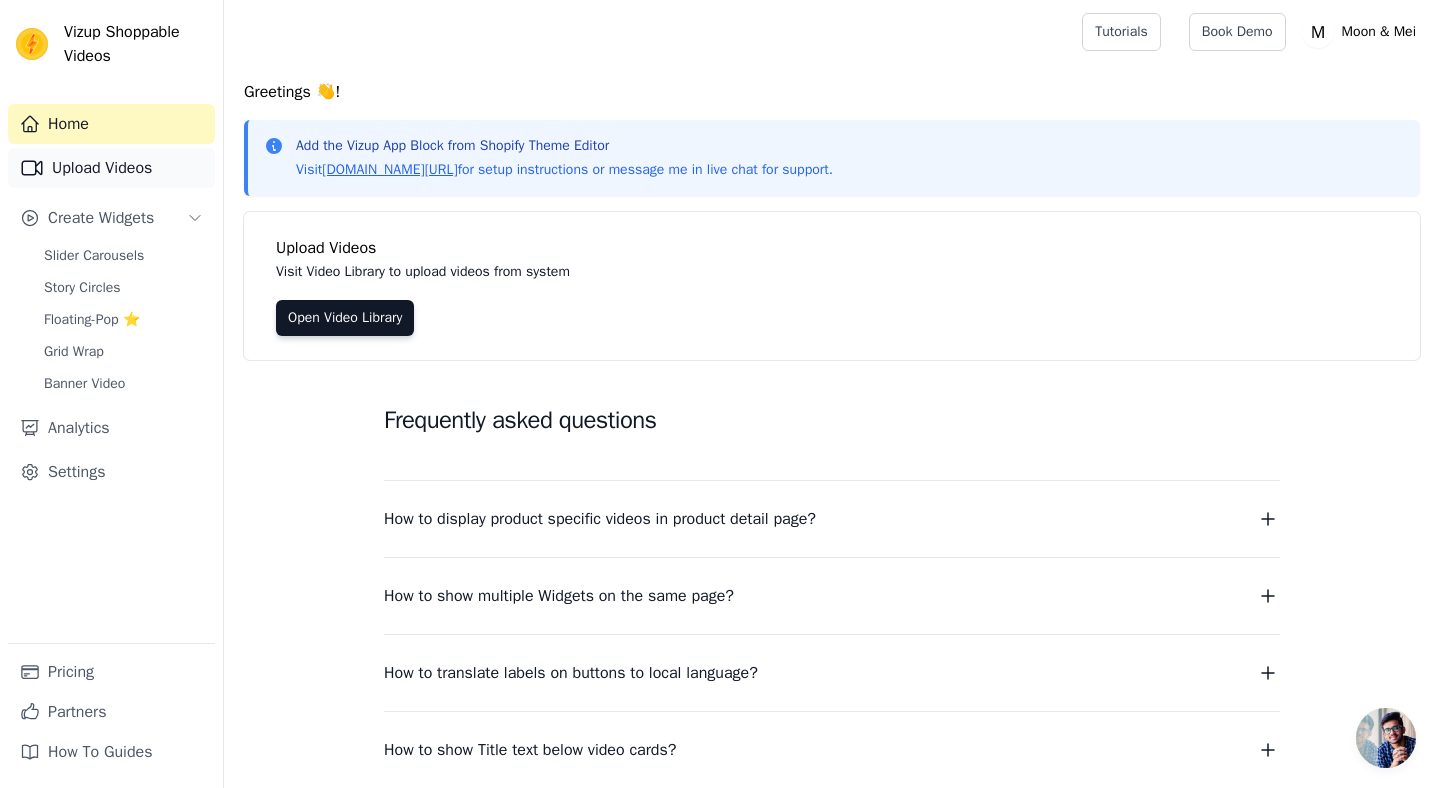 click on "Upload Videos" at bounding box center [111, 168] 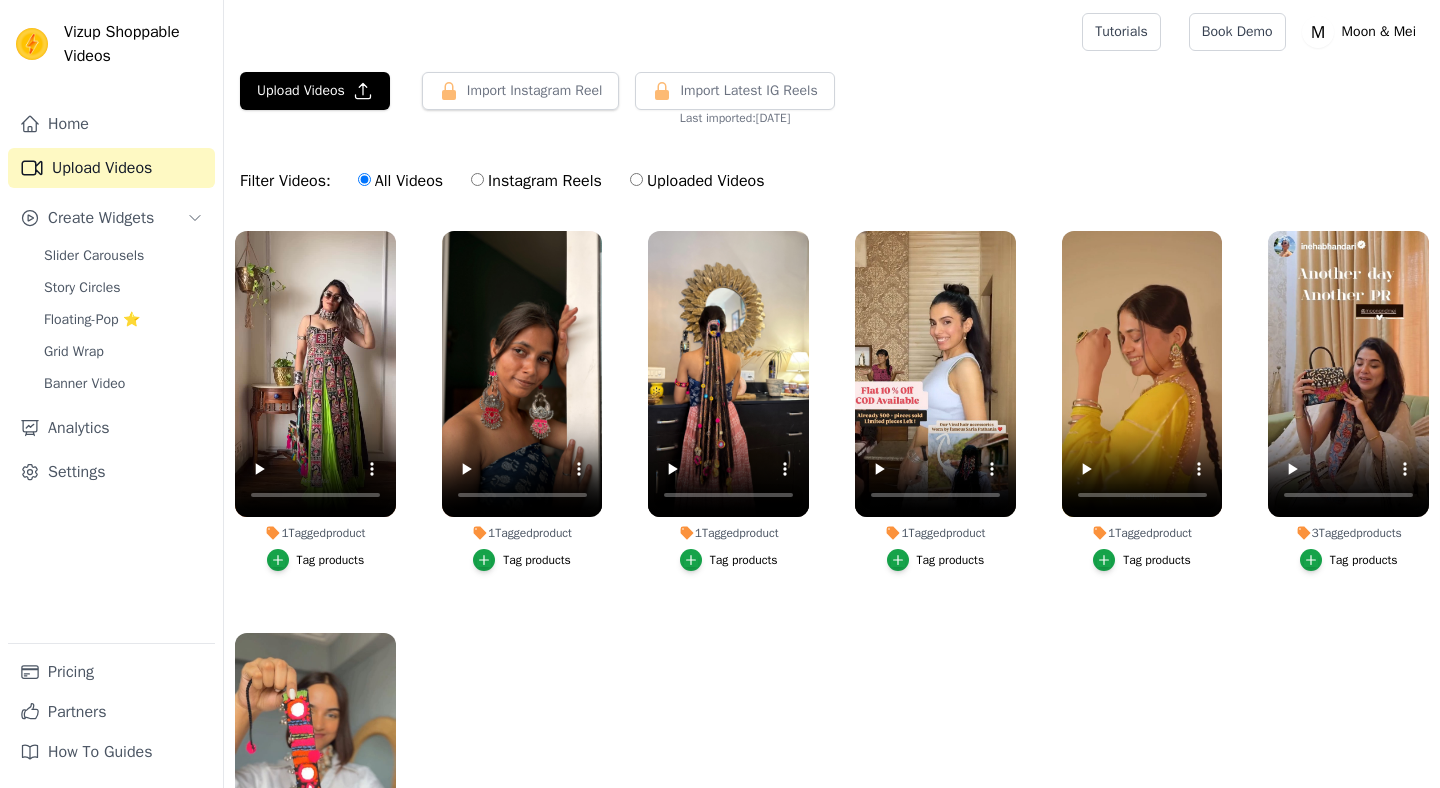 scroll, scrollTop: 0, scrollLeft: 0, axis: both 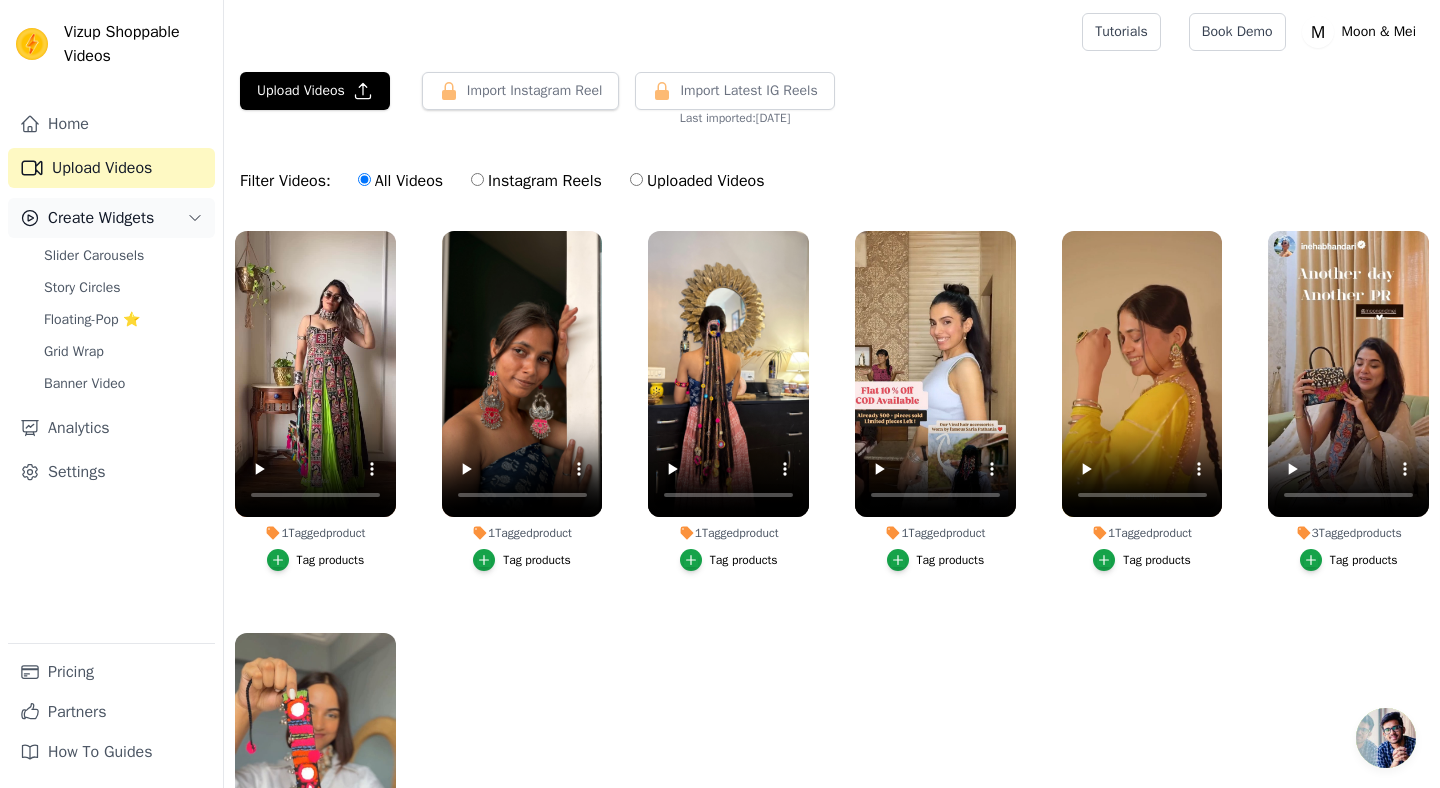 click on "Create Widgets" at bounding box center [111, 218] 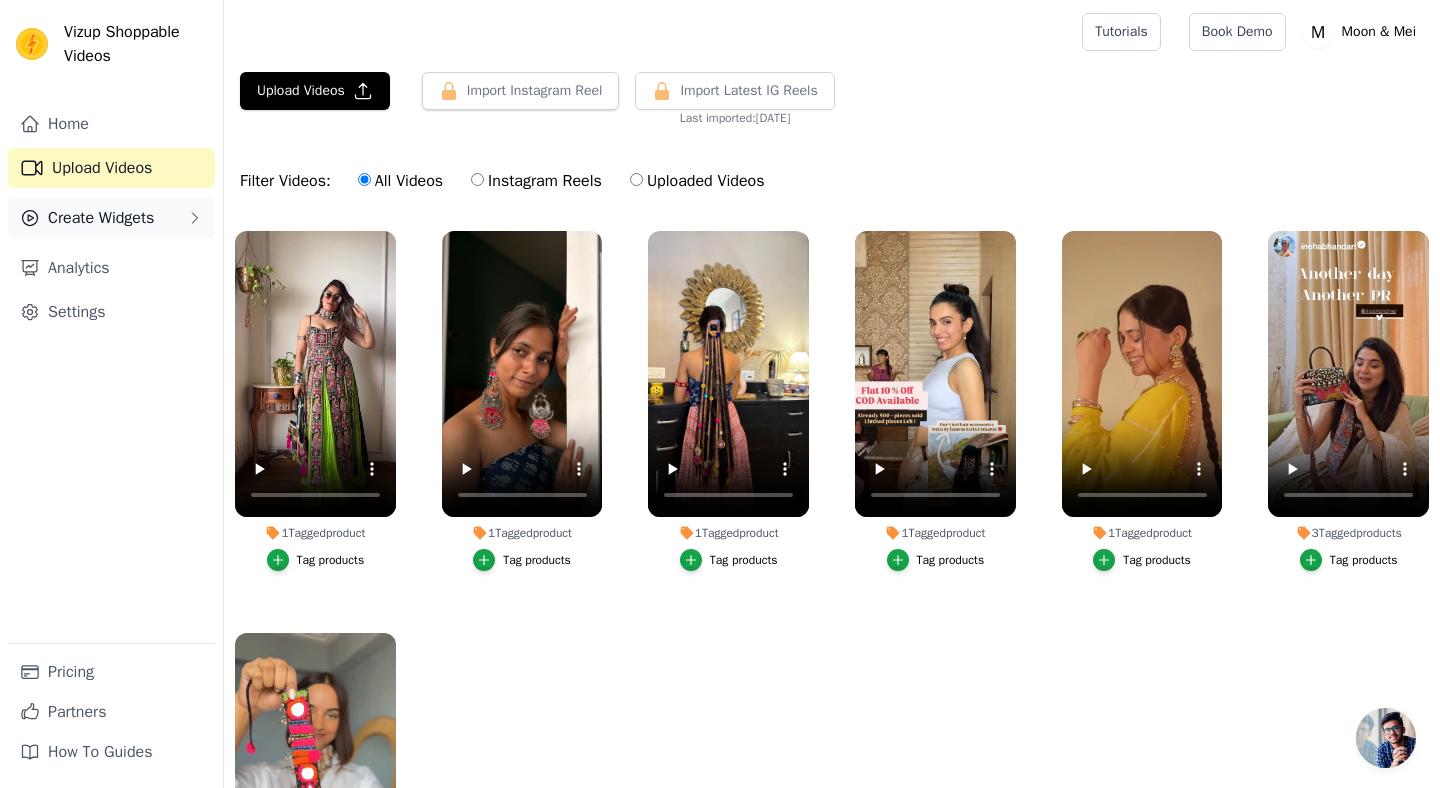 click on "Create Widgets" at bounding box center (111, 218) 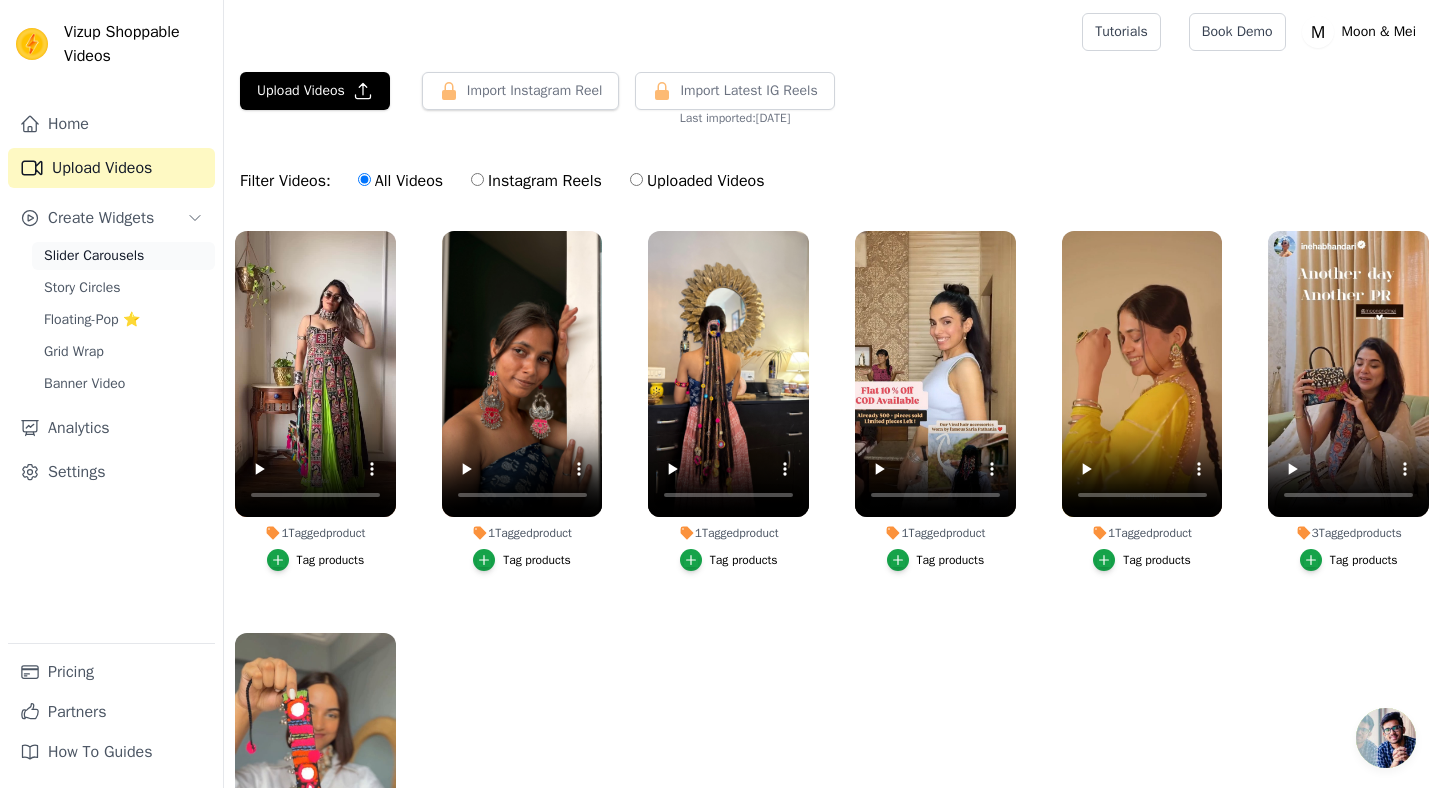 click on "Slider Carousels" at bounding box center (94, 256) 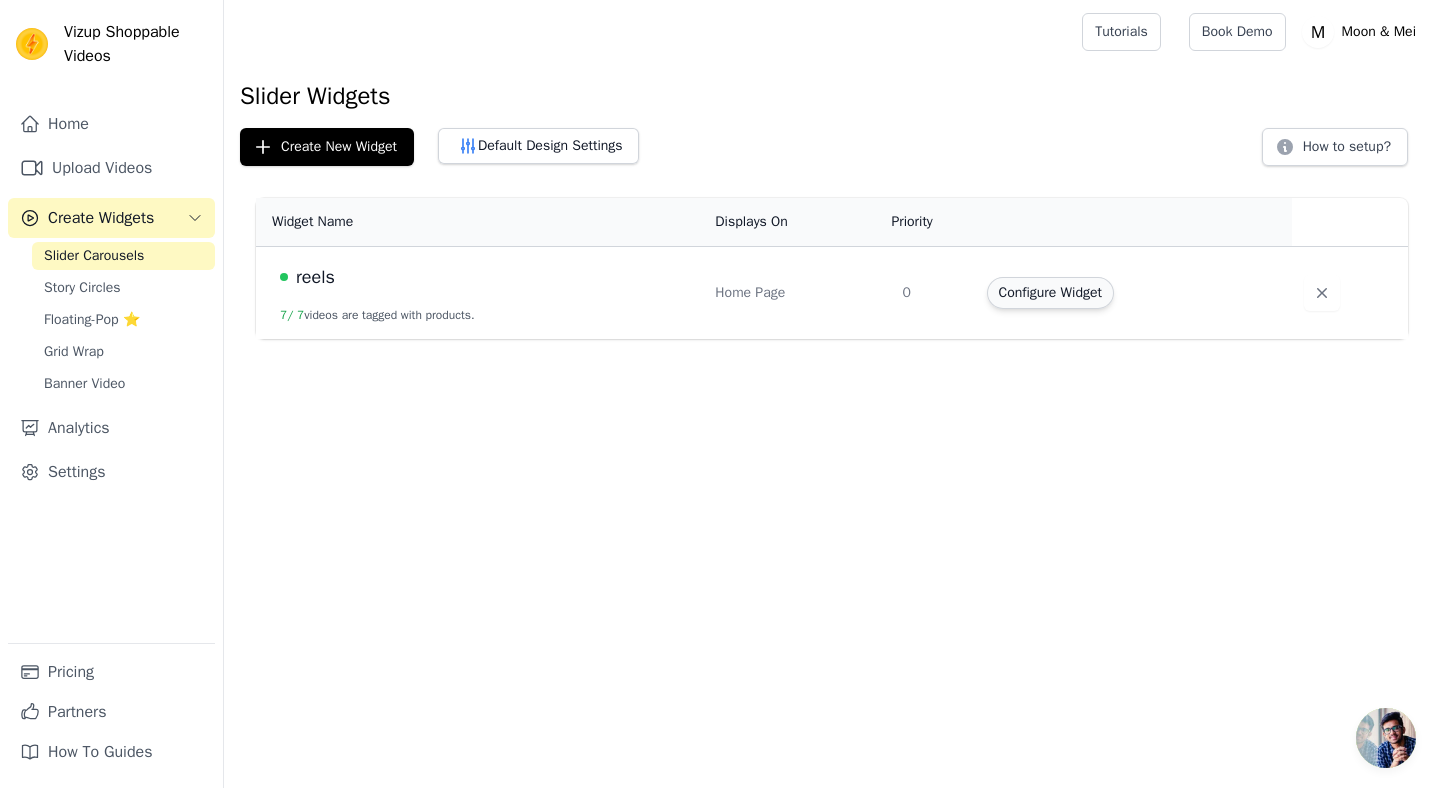click on "Configure Widget" at bounding box center [1050, 293] 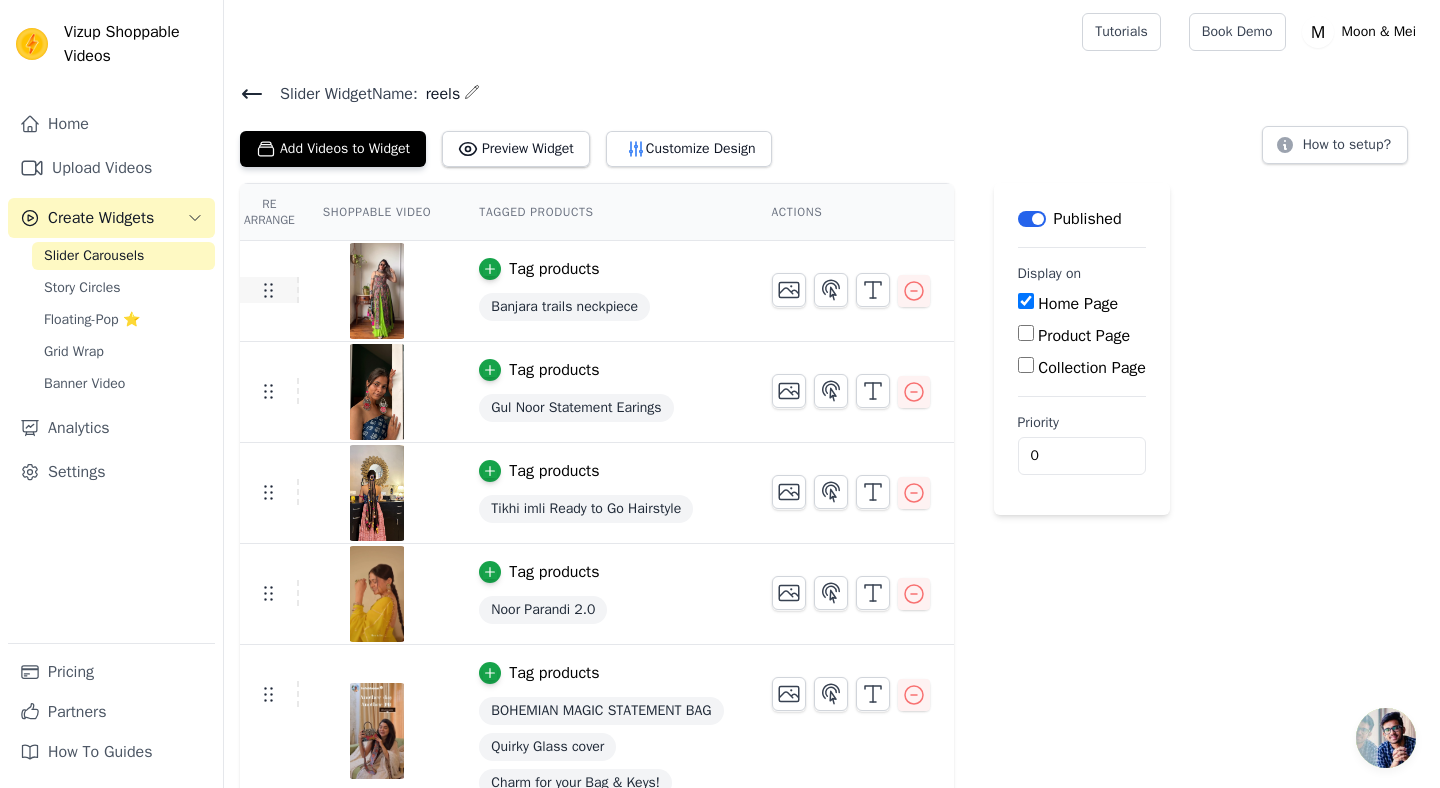 click 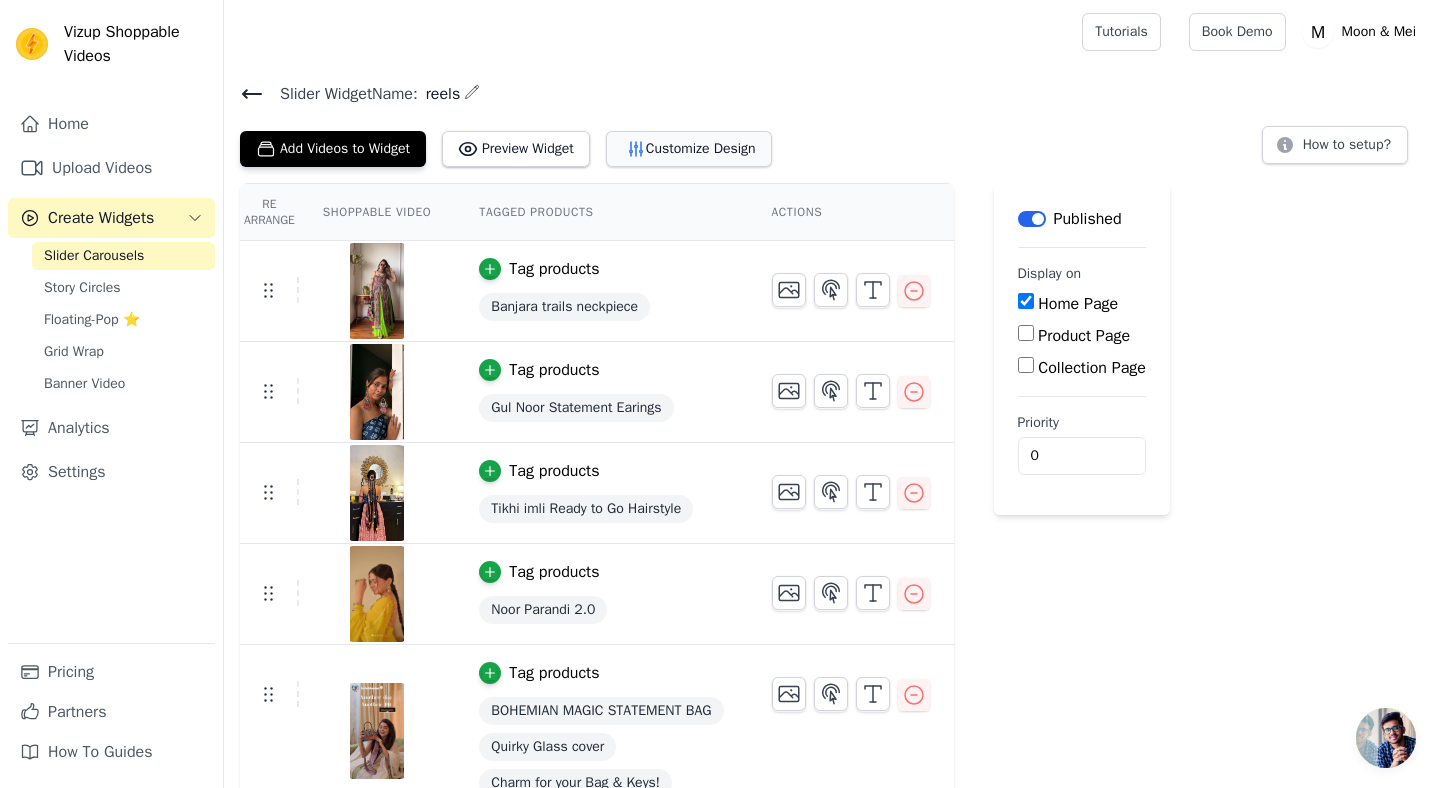 click on "Customize Design" at bounding box center (689, 149) 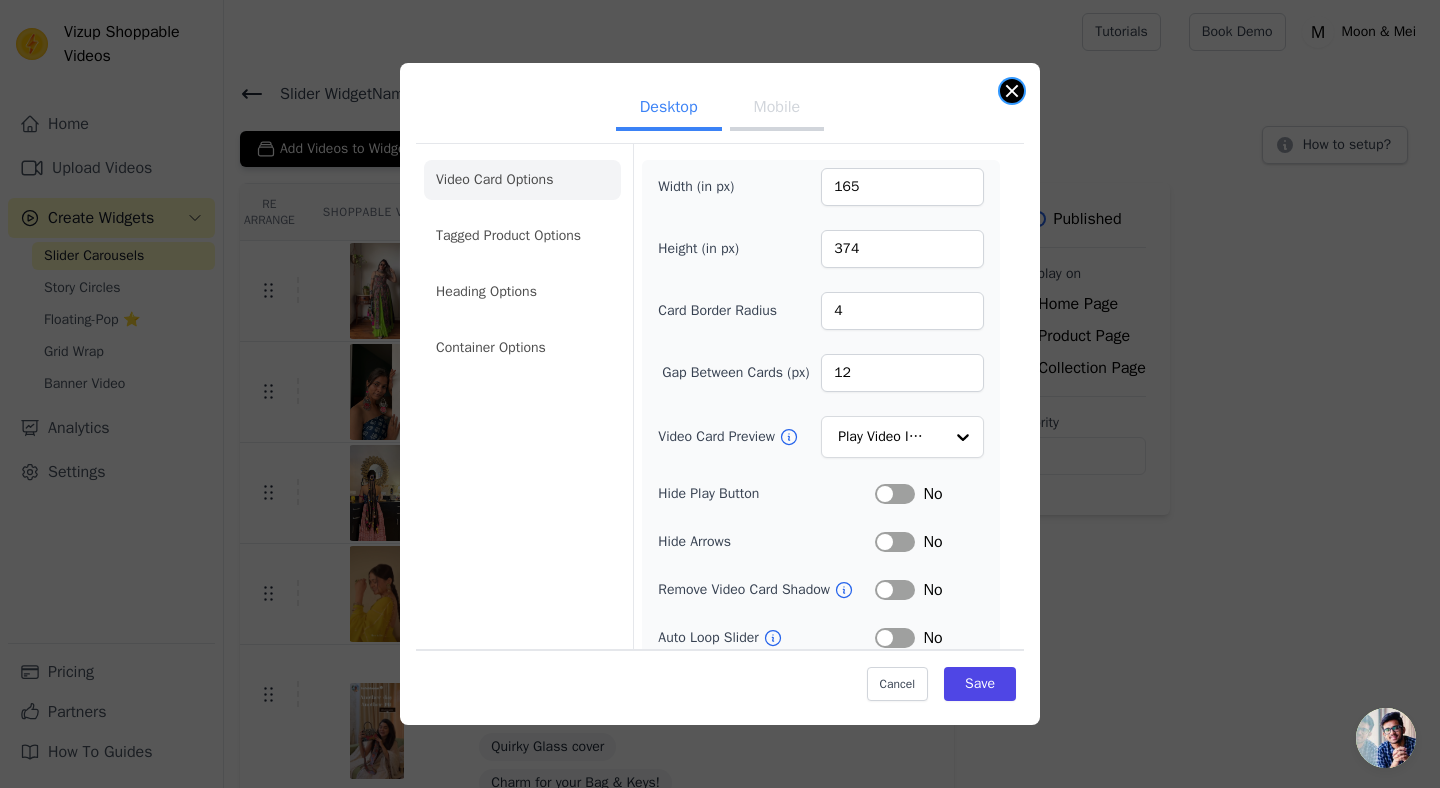 click at bounding box center (1012, 91) 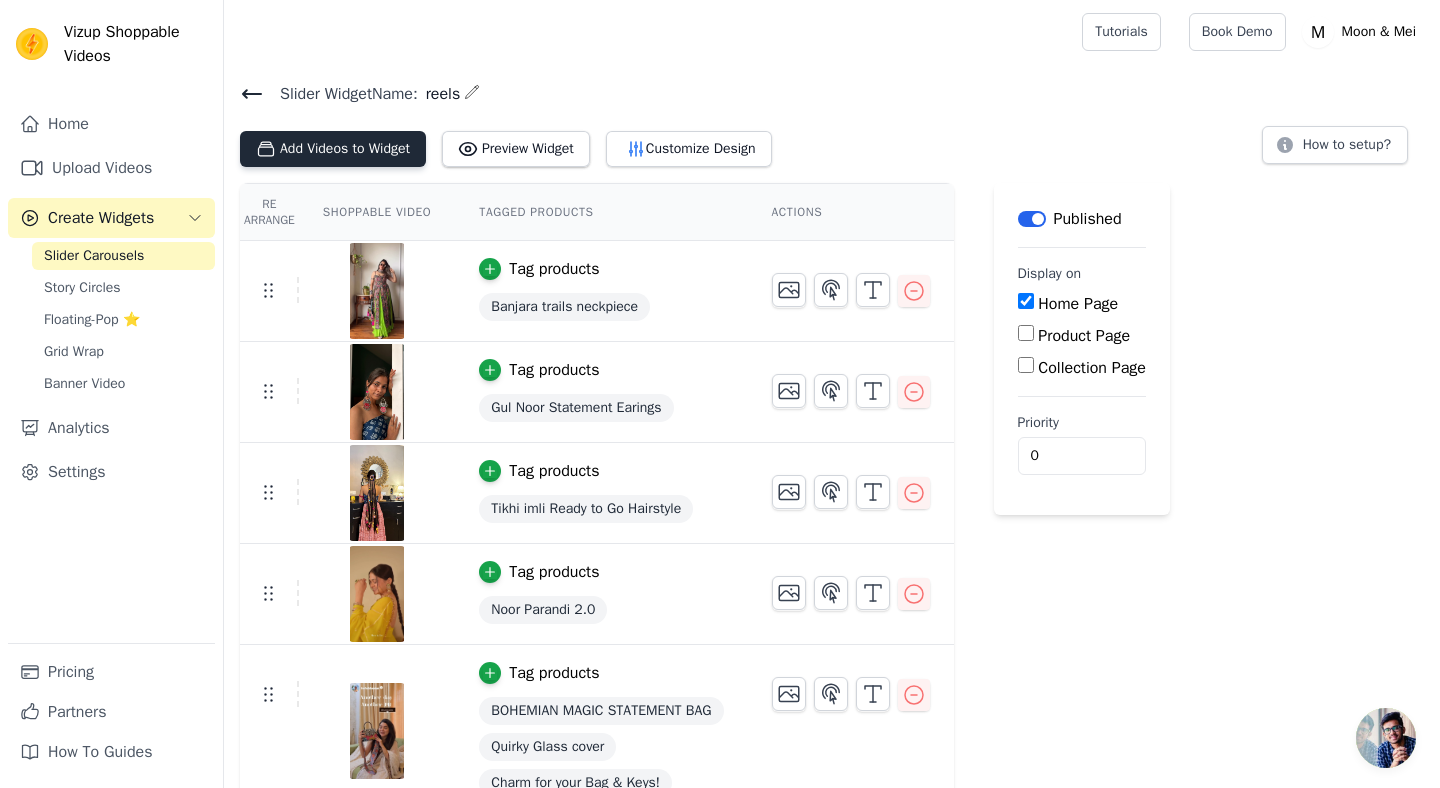 click on "Add Videos to Widget" at bounding box center [333, 149] 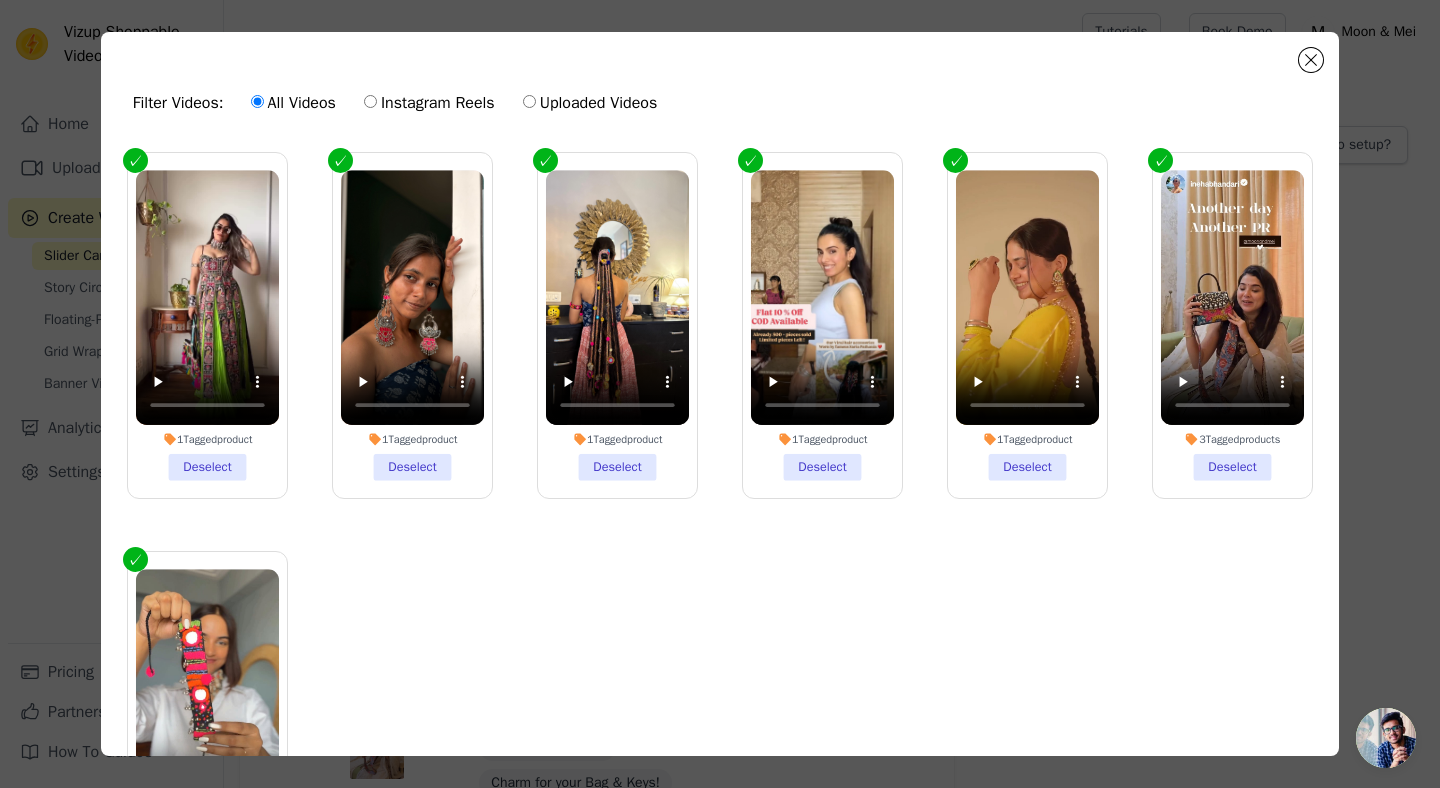 click on "Instagram Reels" at bounding box center (370, 101) 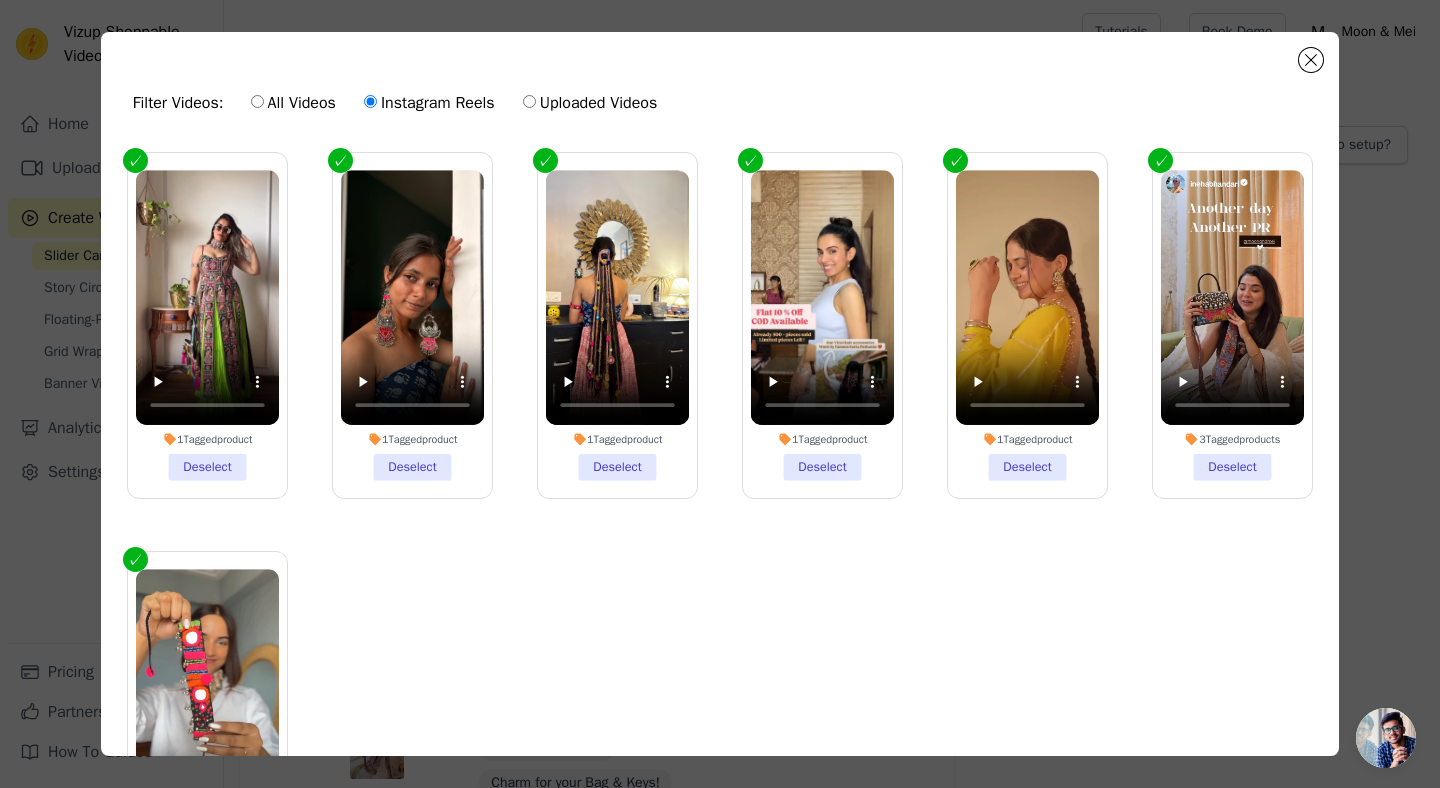 click on "Instagram Reels" at bounding box center (370, 101) 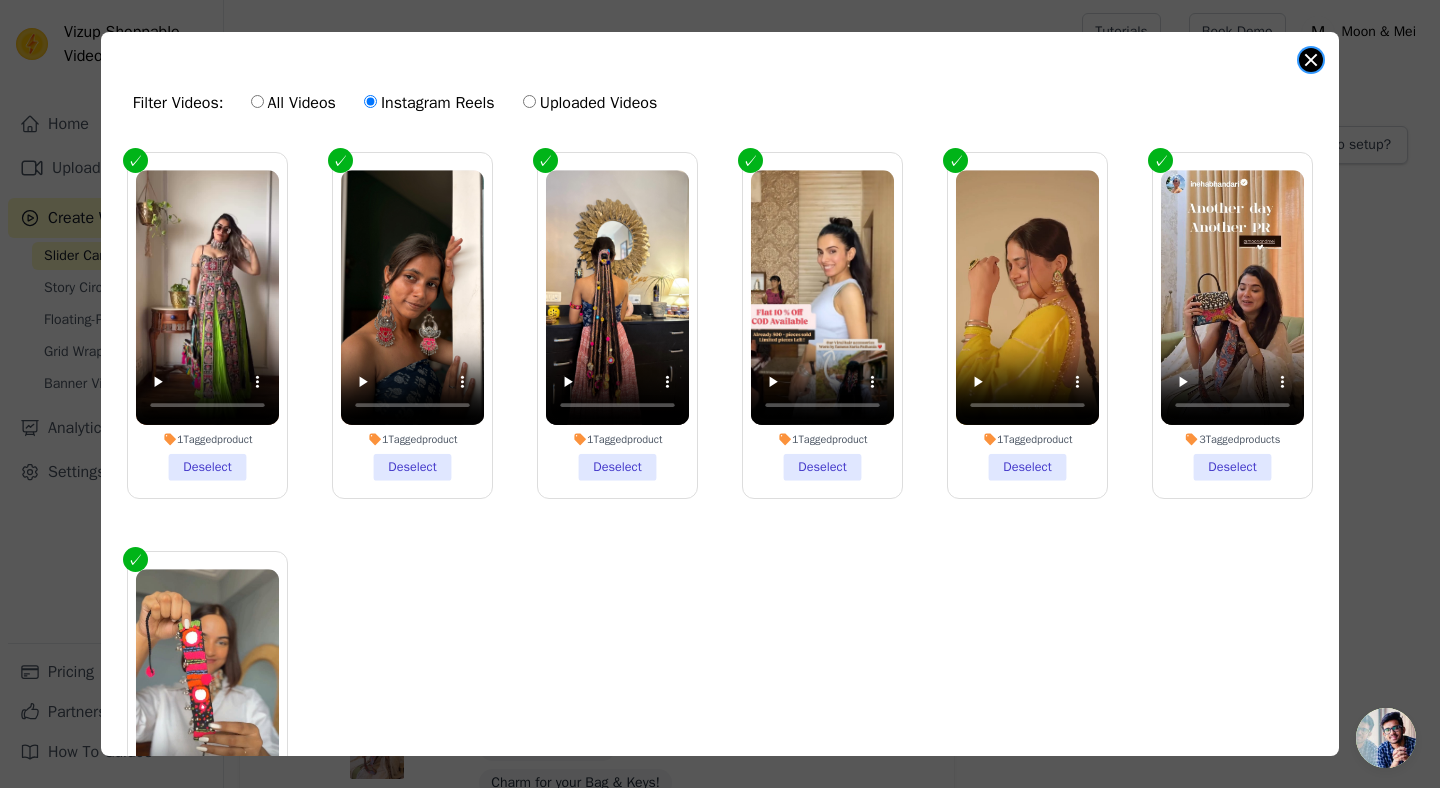 click at bounding box center (1311, 60) 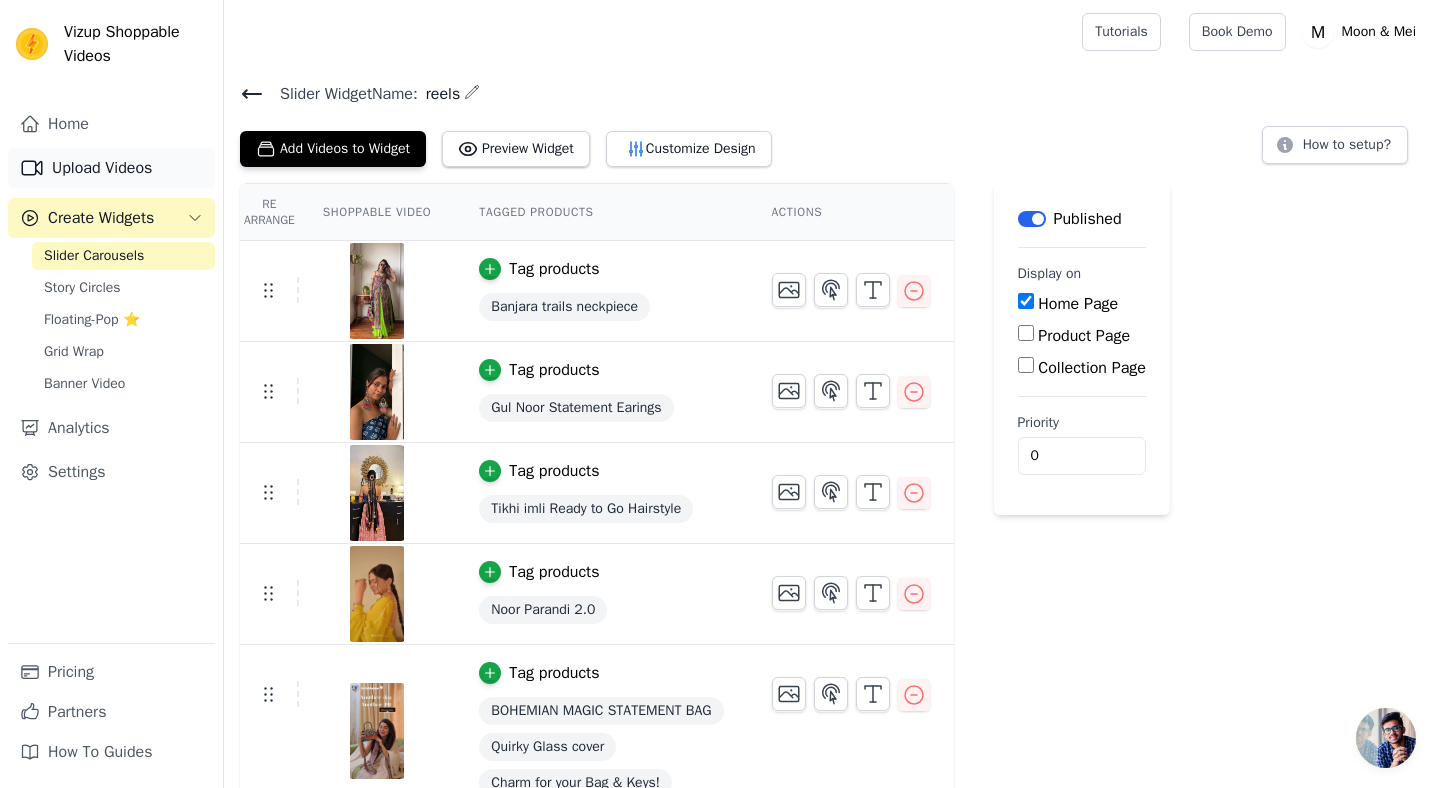 click on "Upload Videos" at bounding box center [111, 168] 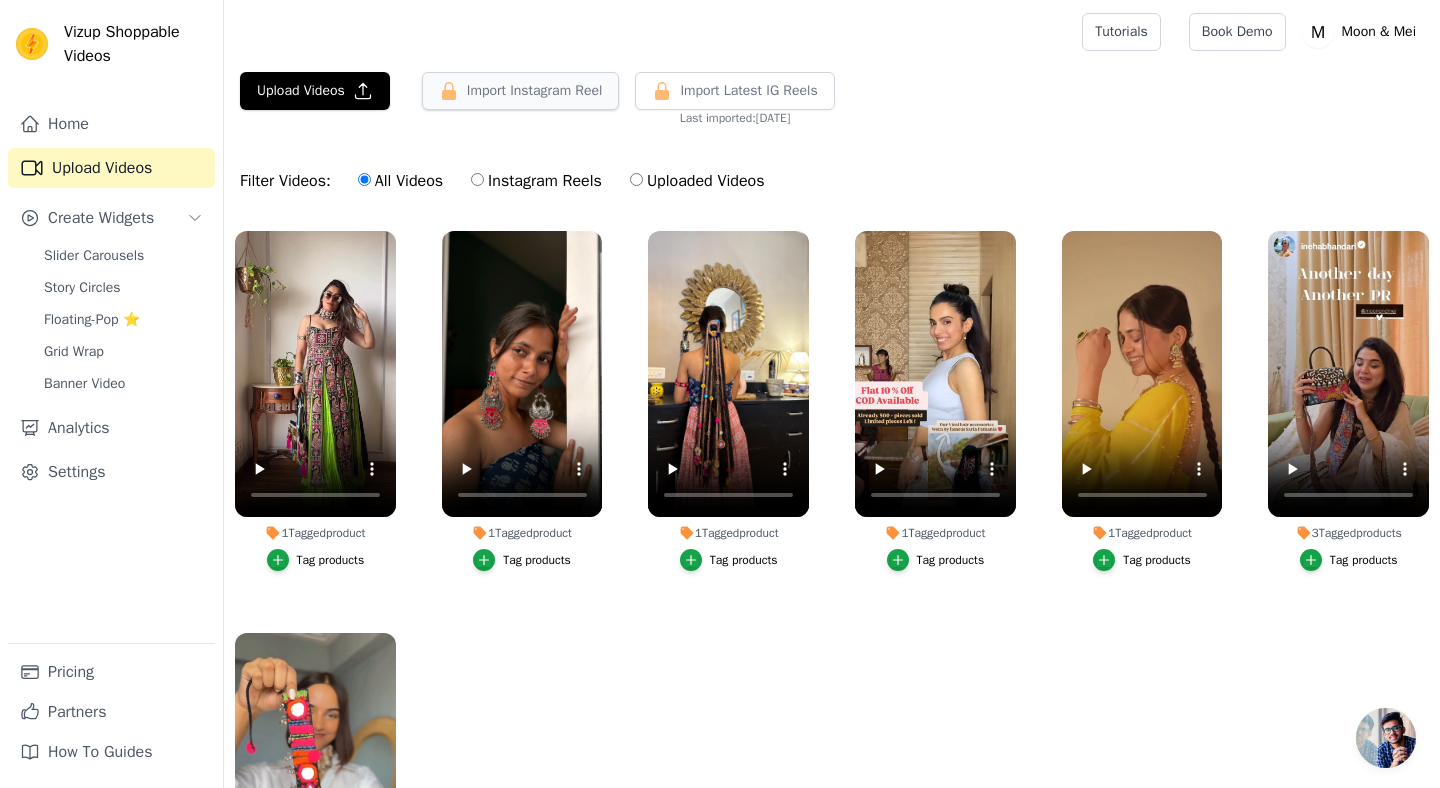 click on "Import Instagram Reel" at bounding box center (521, 91) 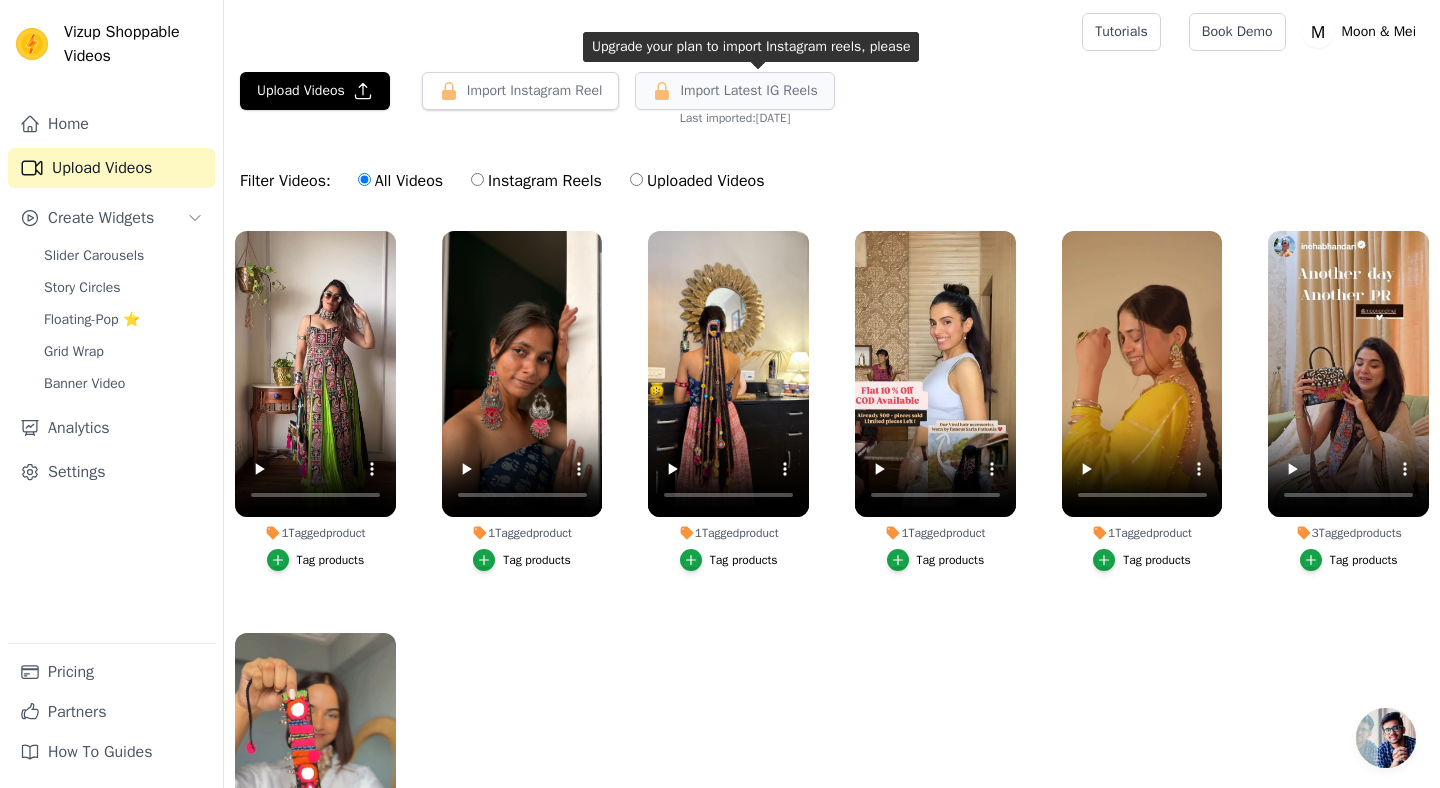 click on "Import Latest IG Reels" at bounding box center [748, 91] 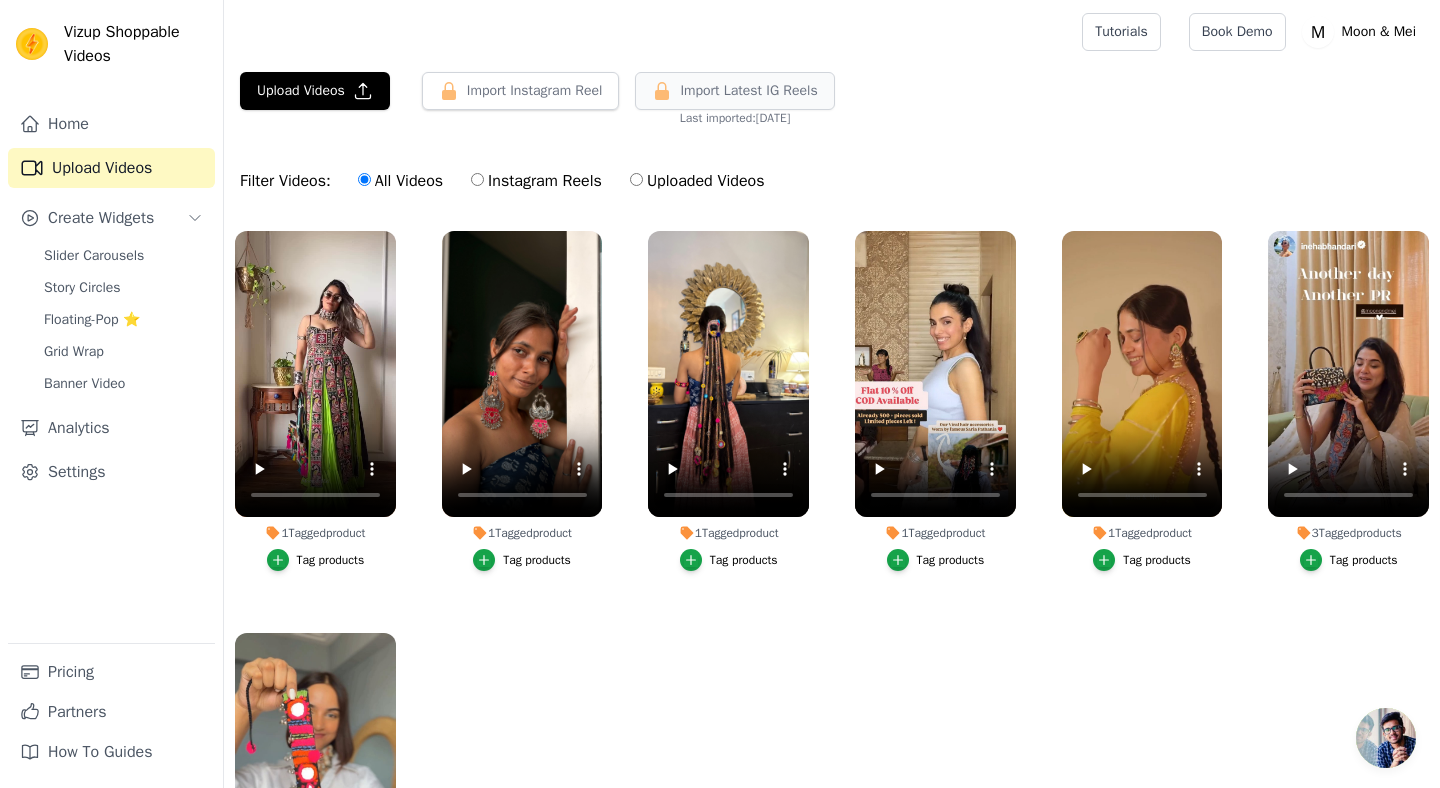click on "Import Latest IG Reels" at bounding box center [748, 91] 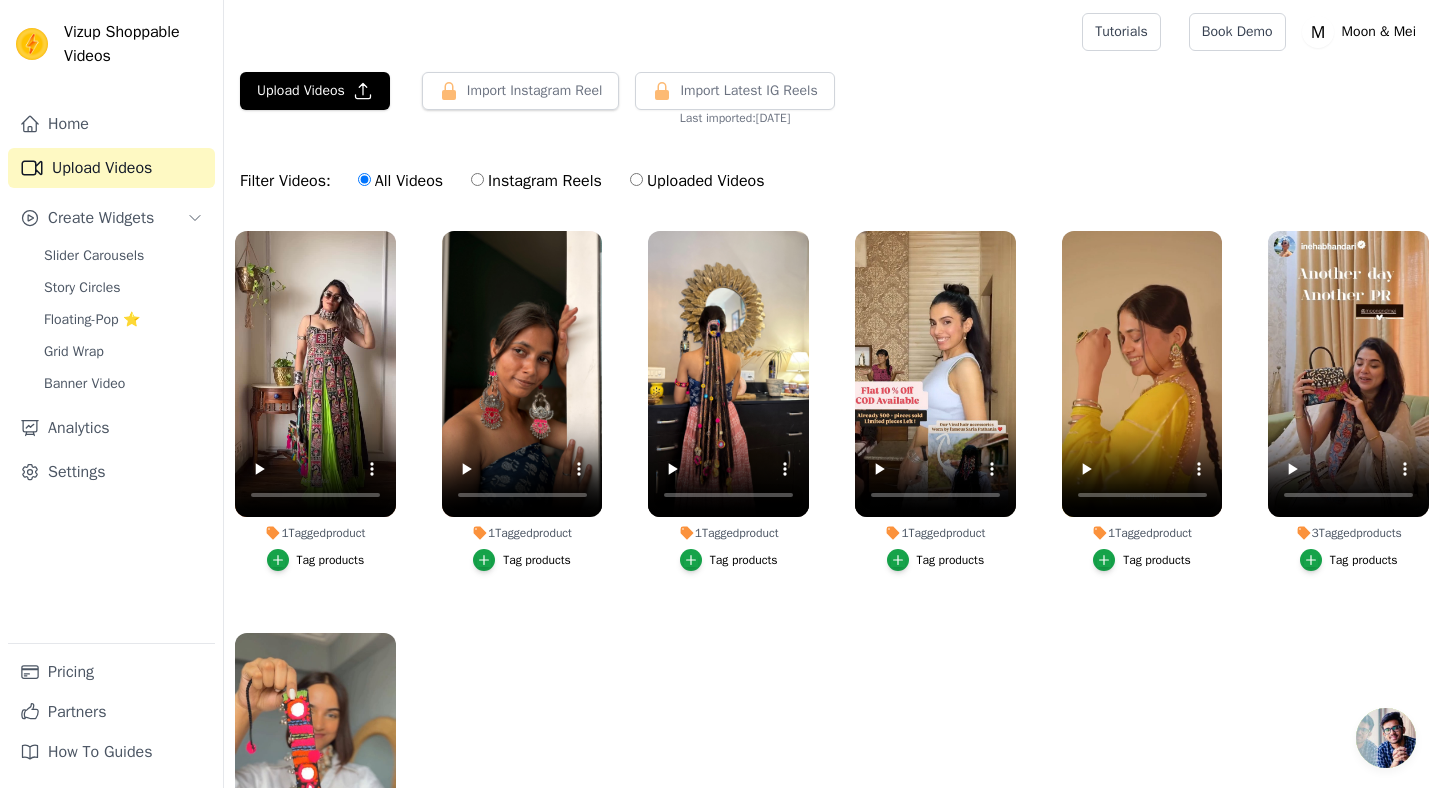click on "Instagram Reels" at bounding box center [477, 179] 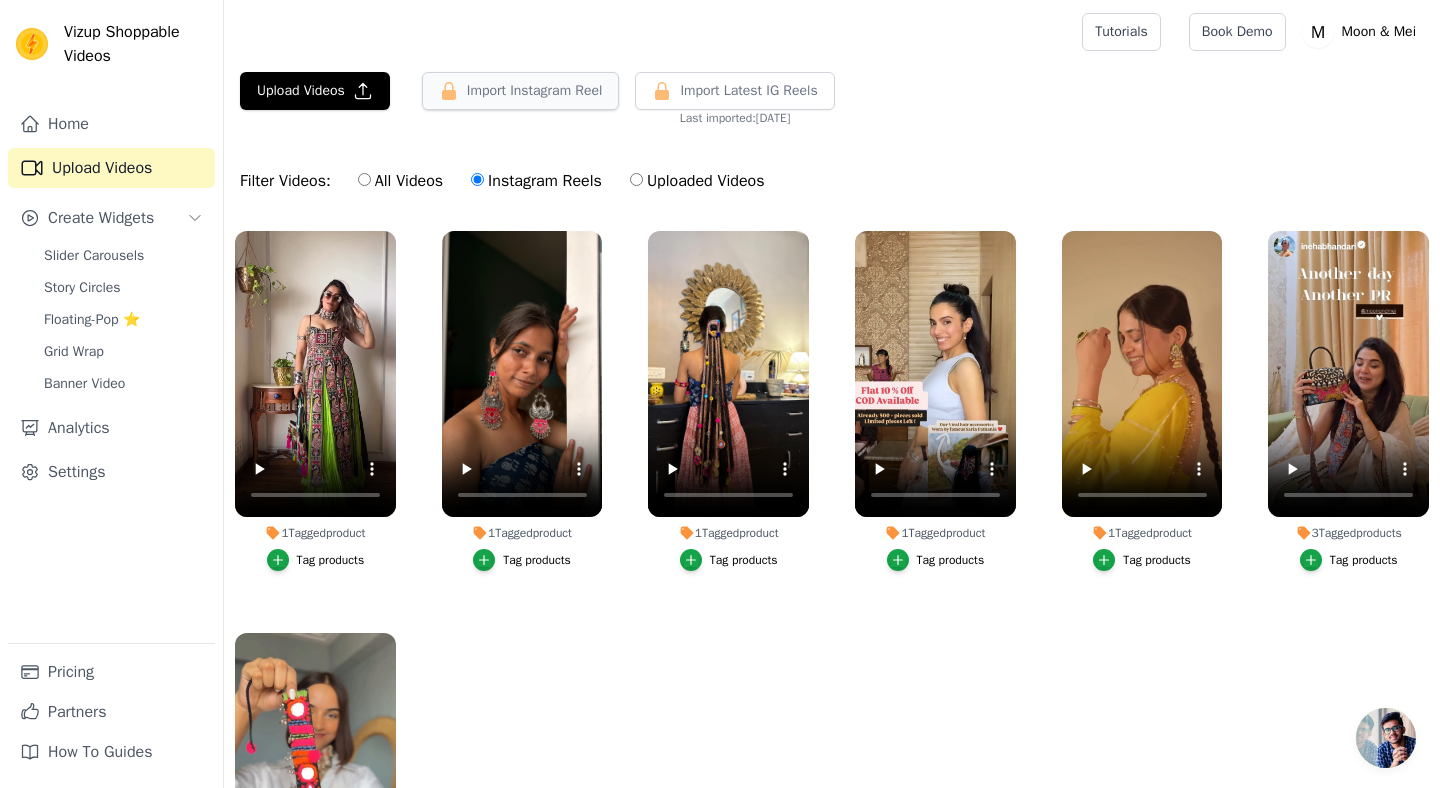 click on "Import Instagram Reel" at bounding box center (521, 91) 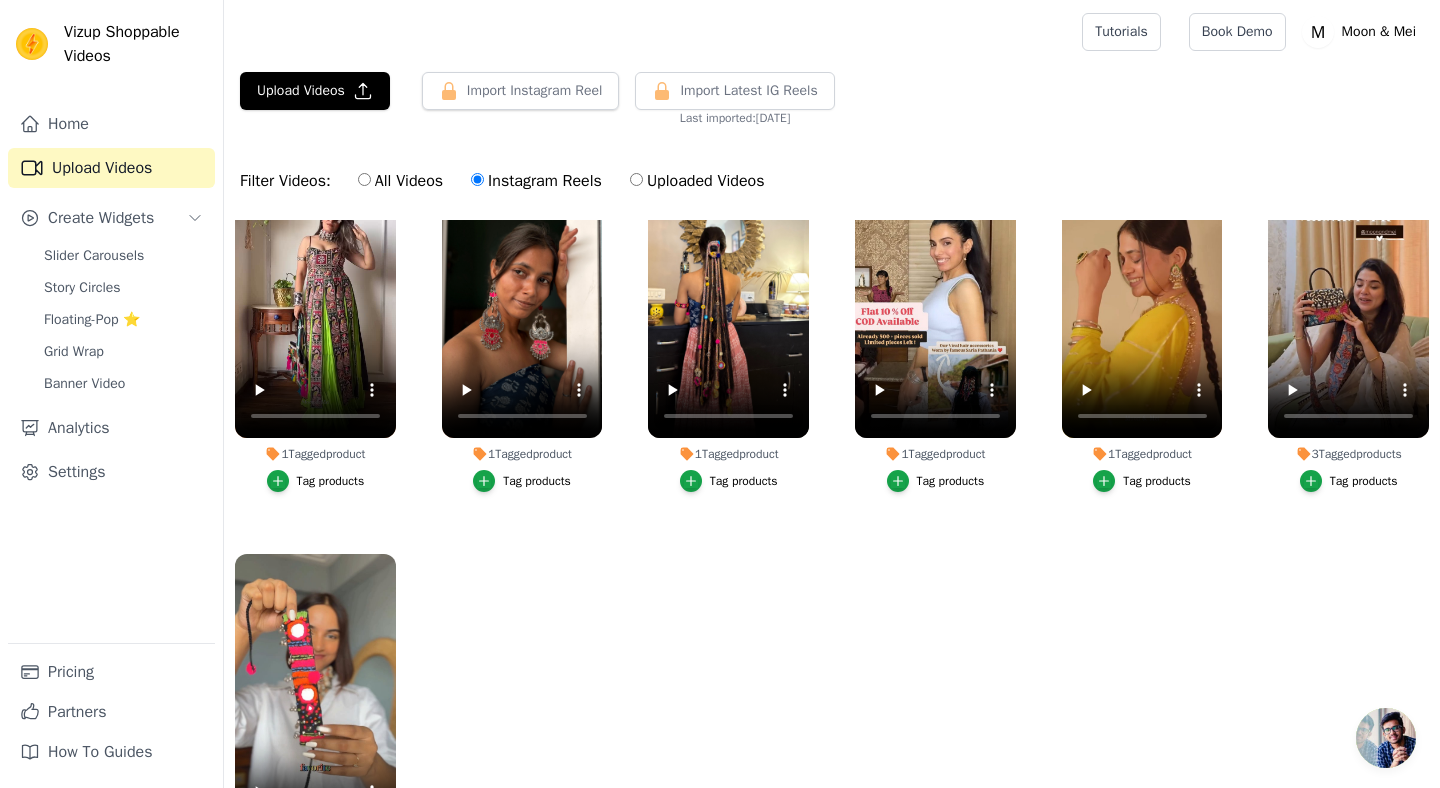 scroll, scrollTop: 0, scrollLeft: 0, axis: both 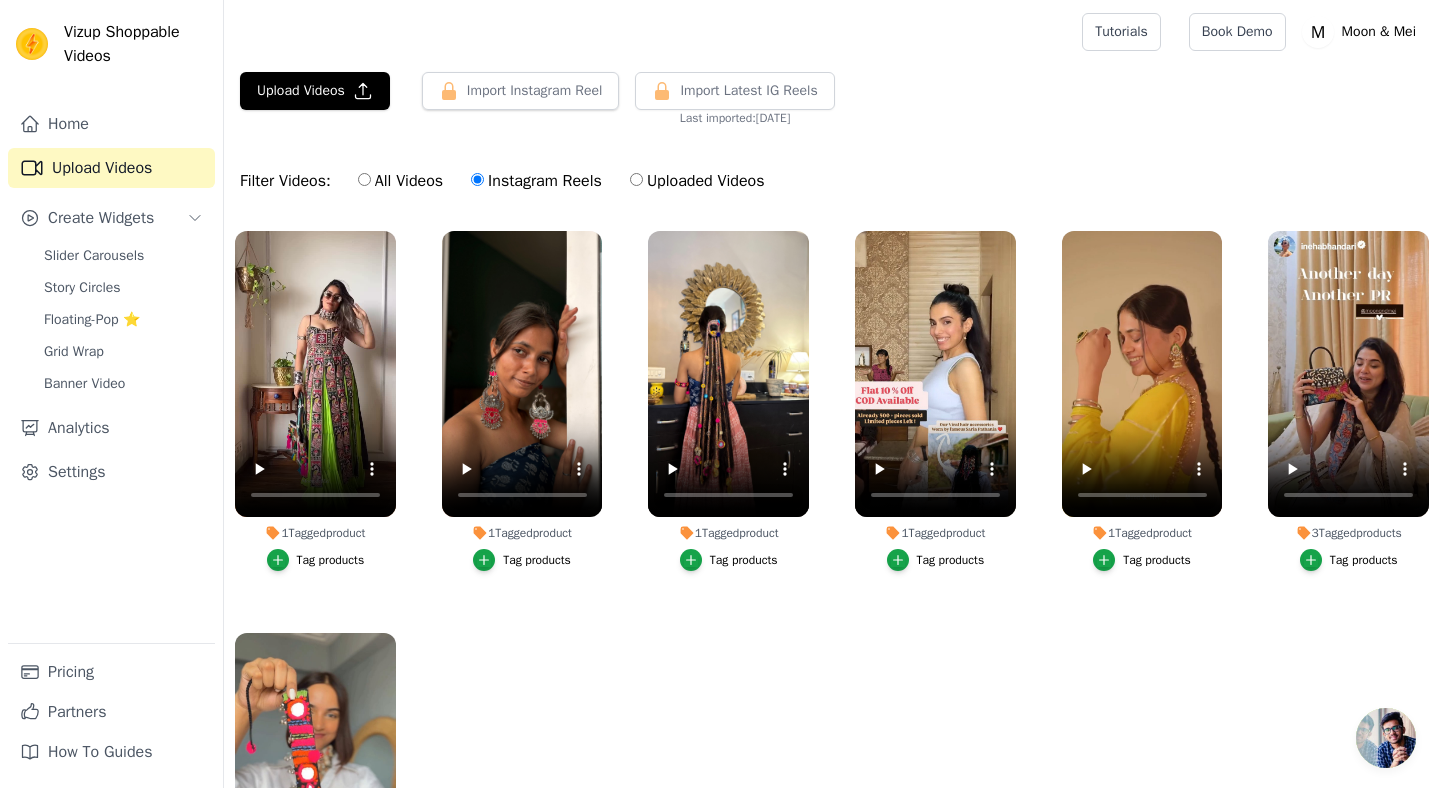 click on "All Videos" at bounding box center (364, 179) 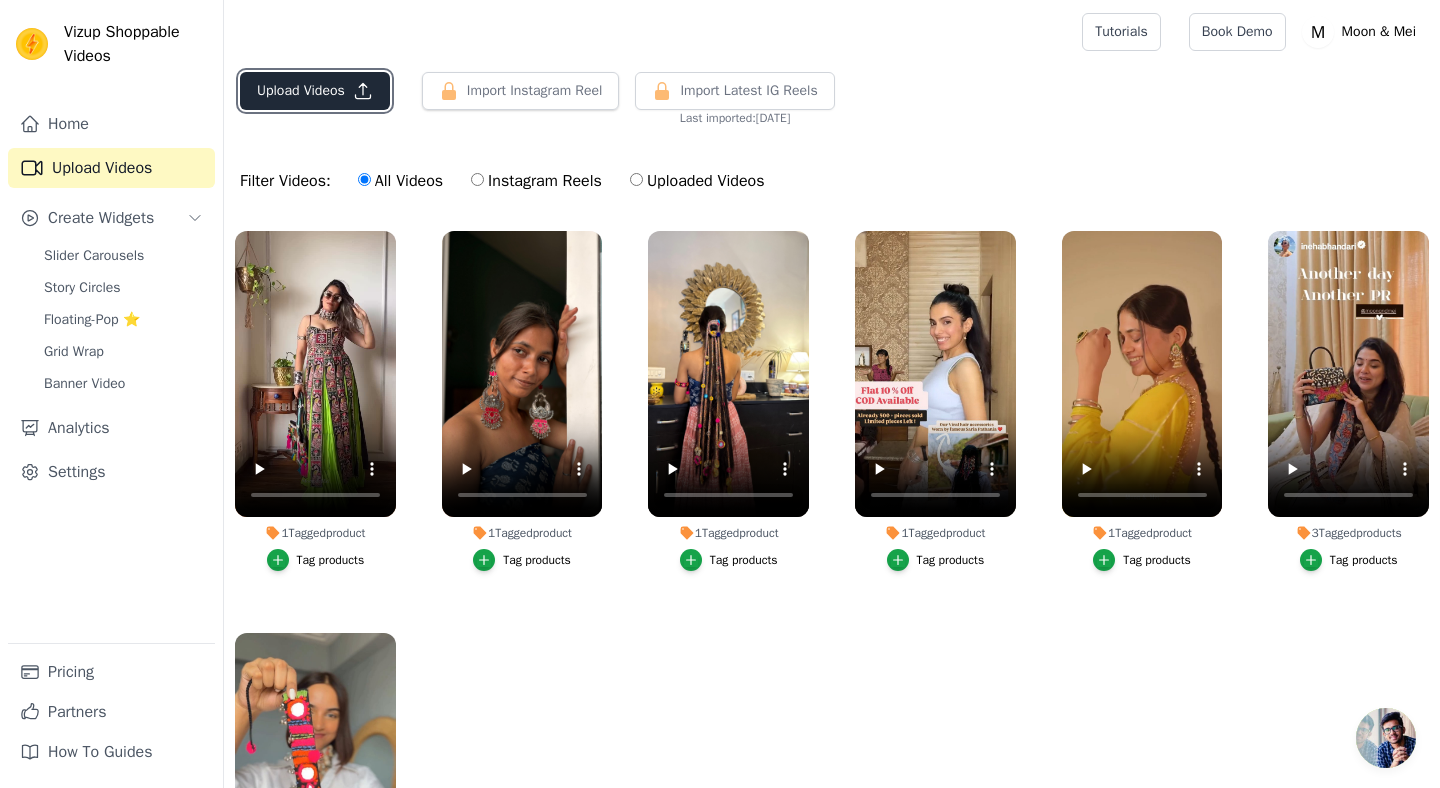 click 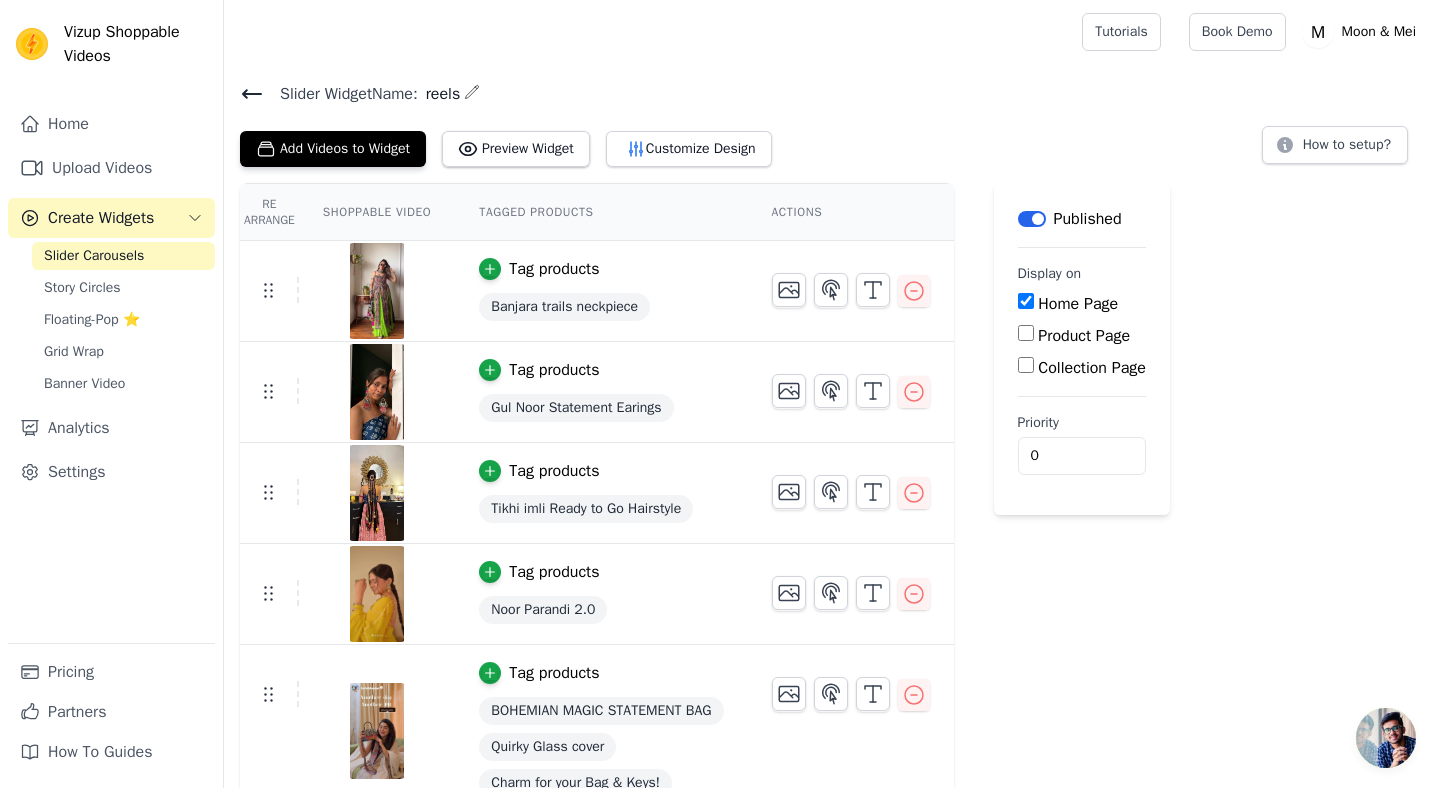 click 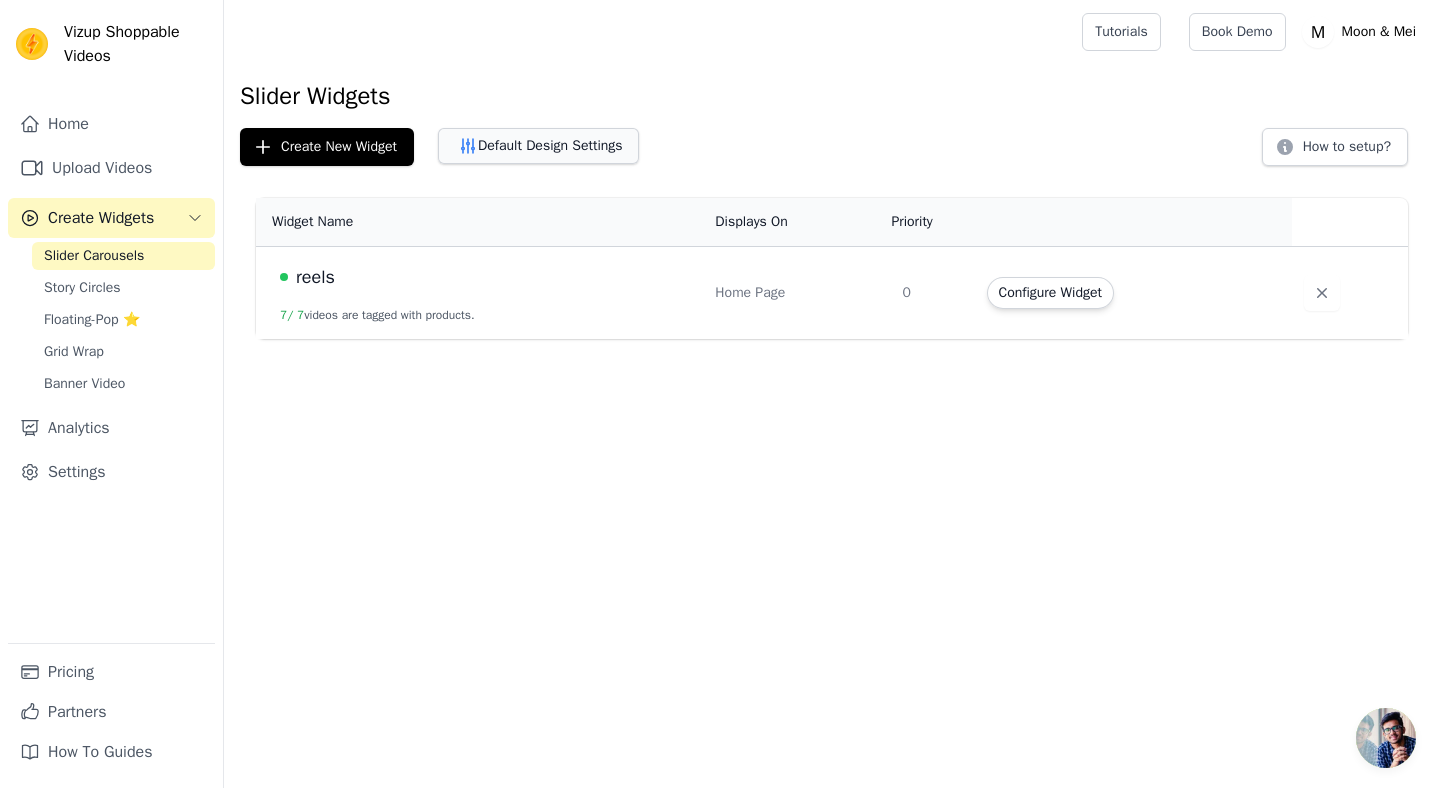click on "Default Design Settings" at bounding box center (538, 146) 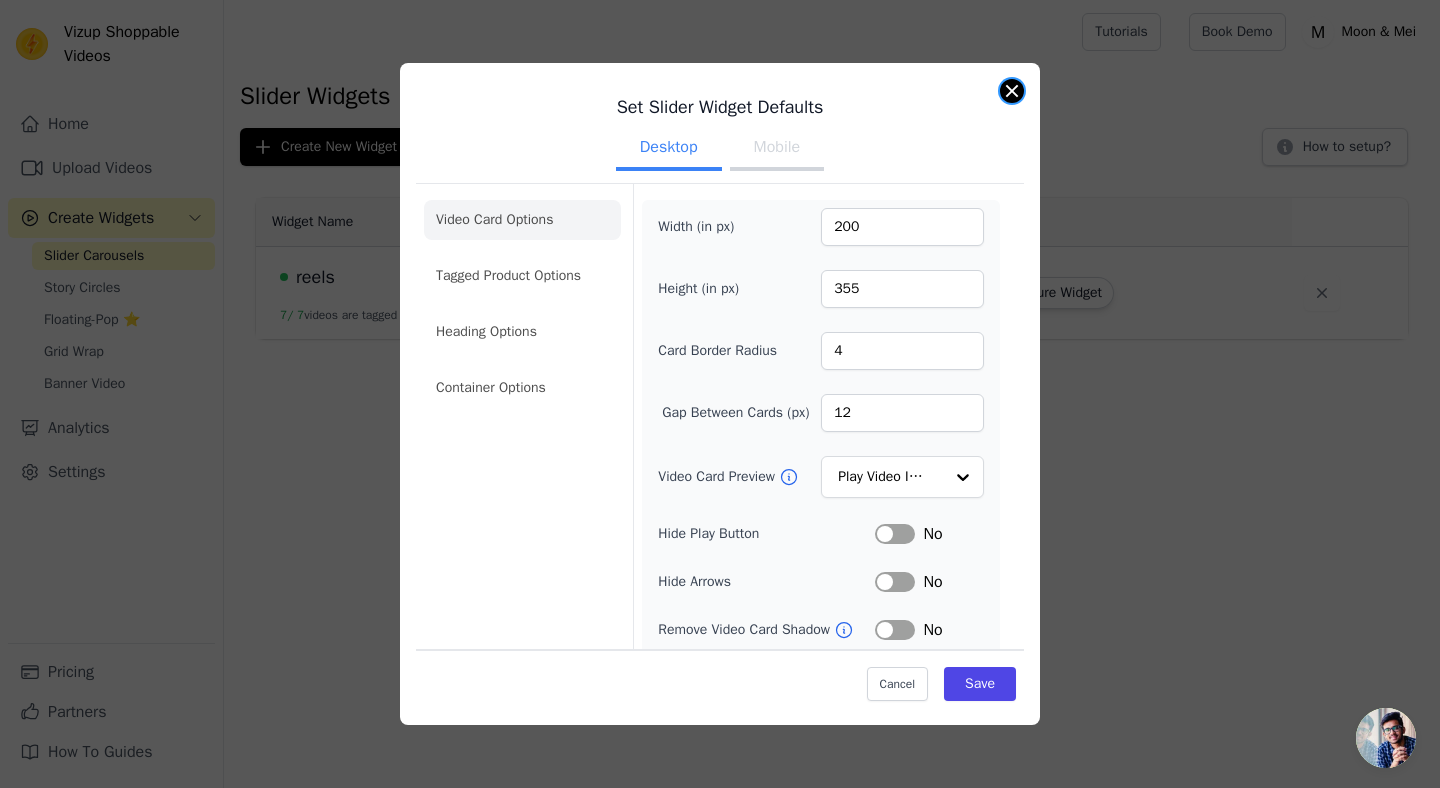 click at bounding box center [1012, 91] 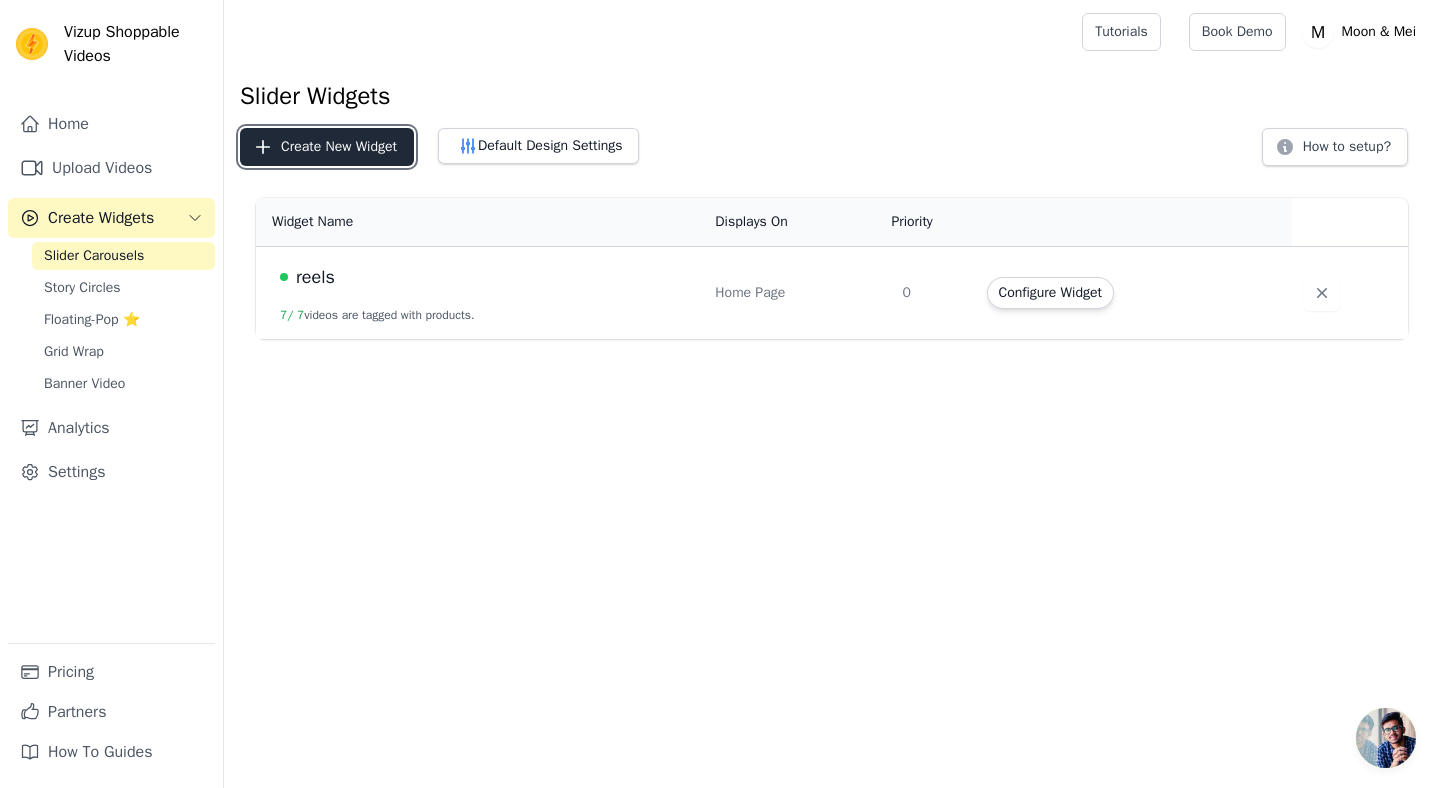 click on "Create New Widget" at bounding box center [327, 147] 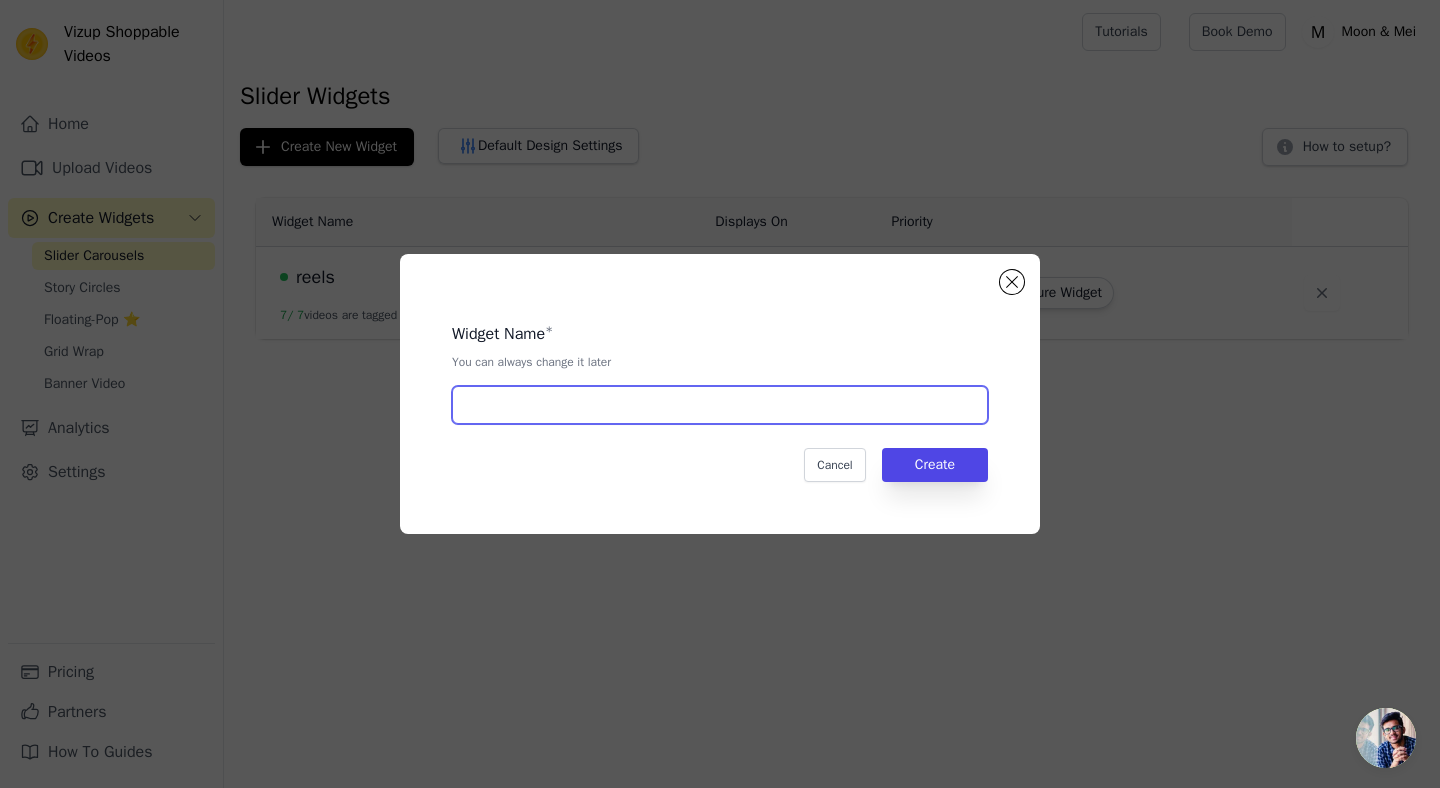 click at bounding box center [720, 405] 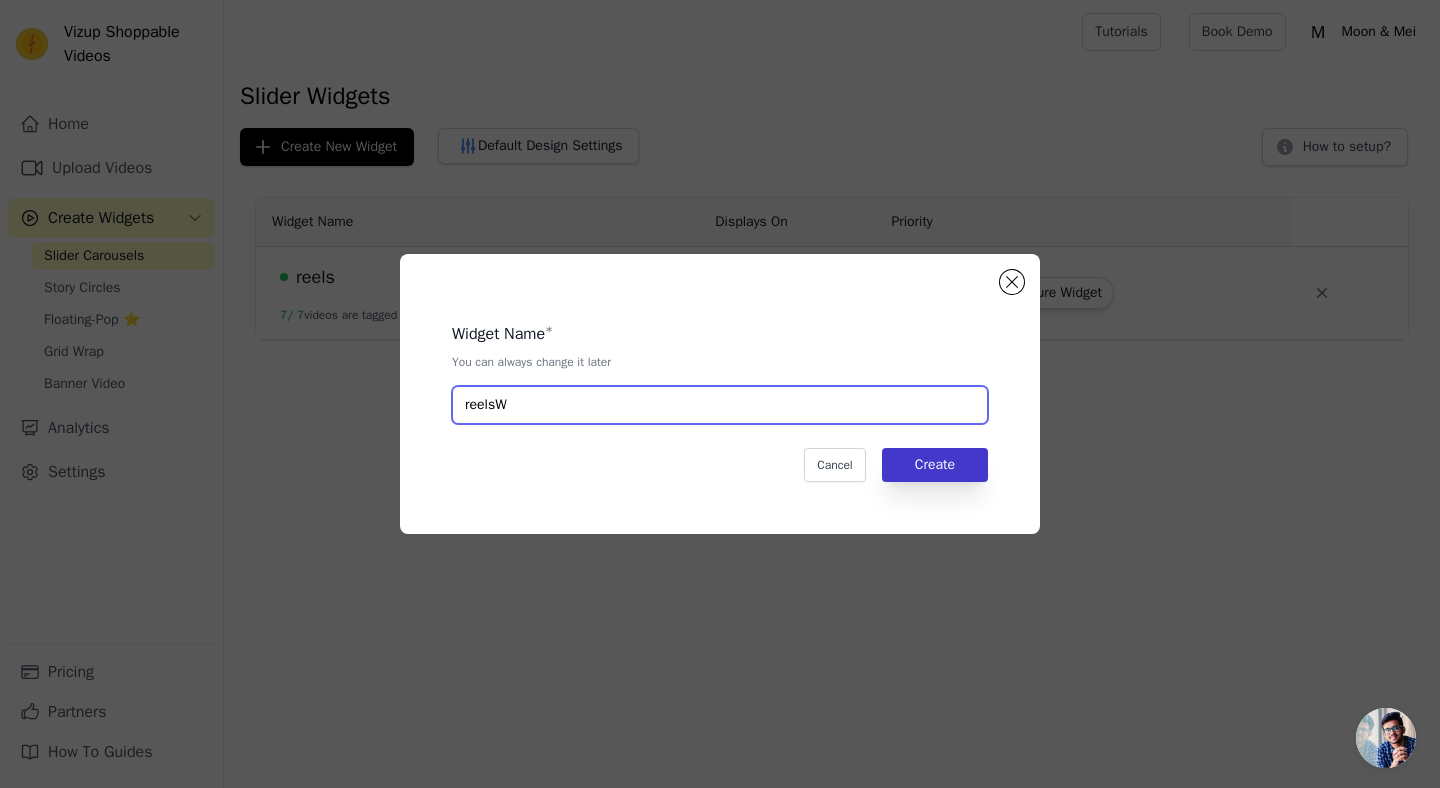 type on "reelsW" 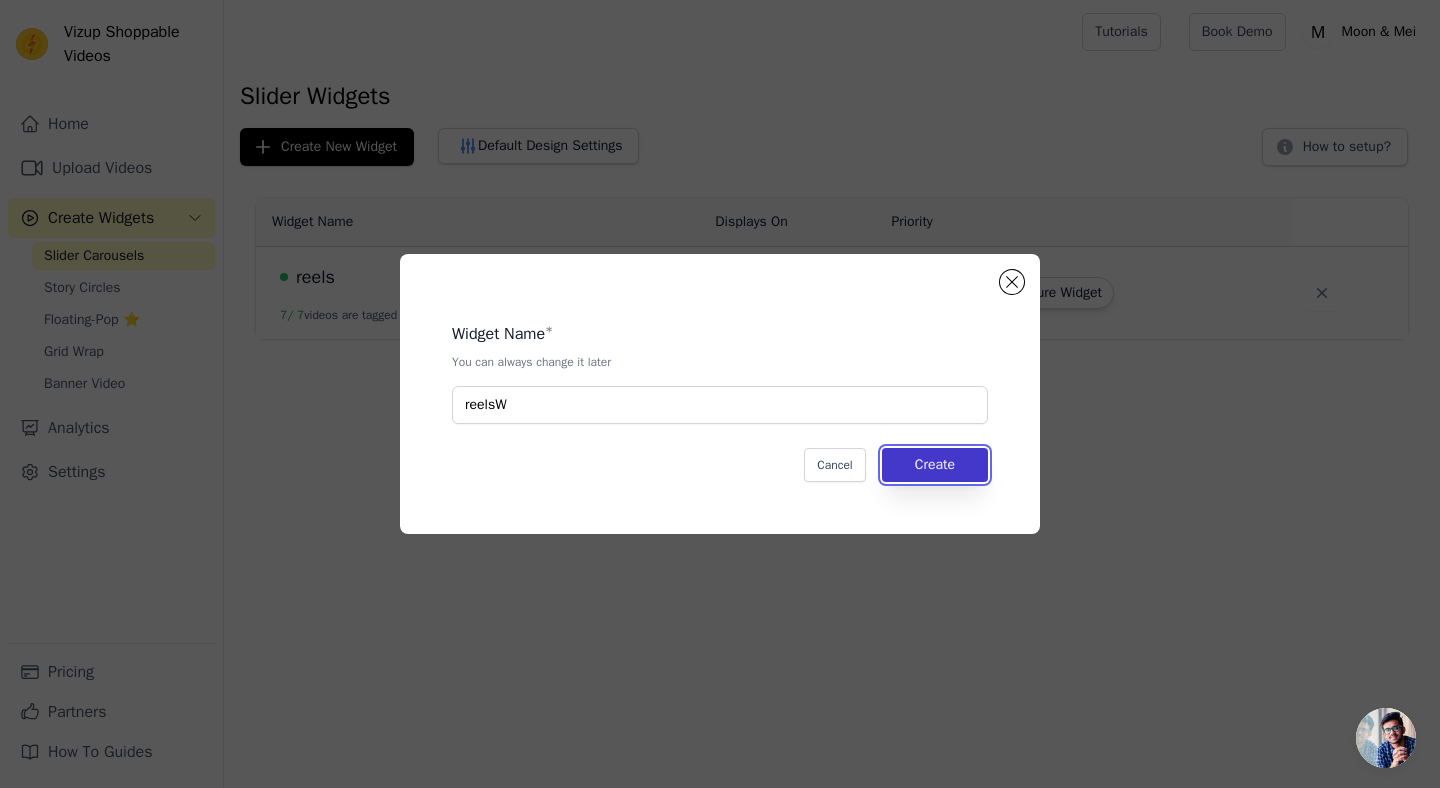 click on "Create" at bounding box center (935, 465) 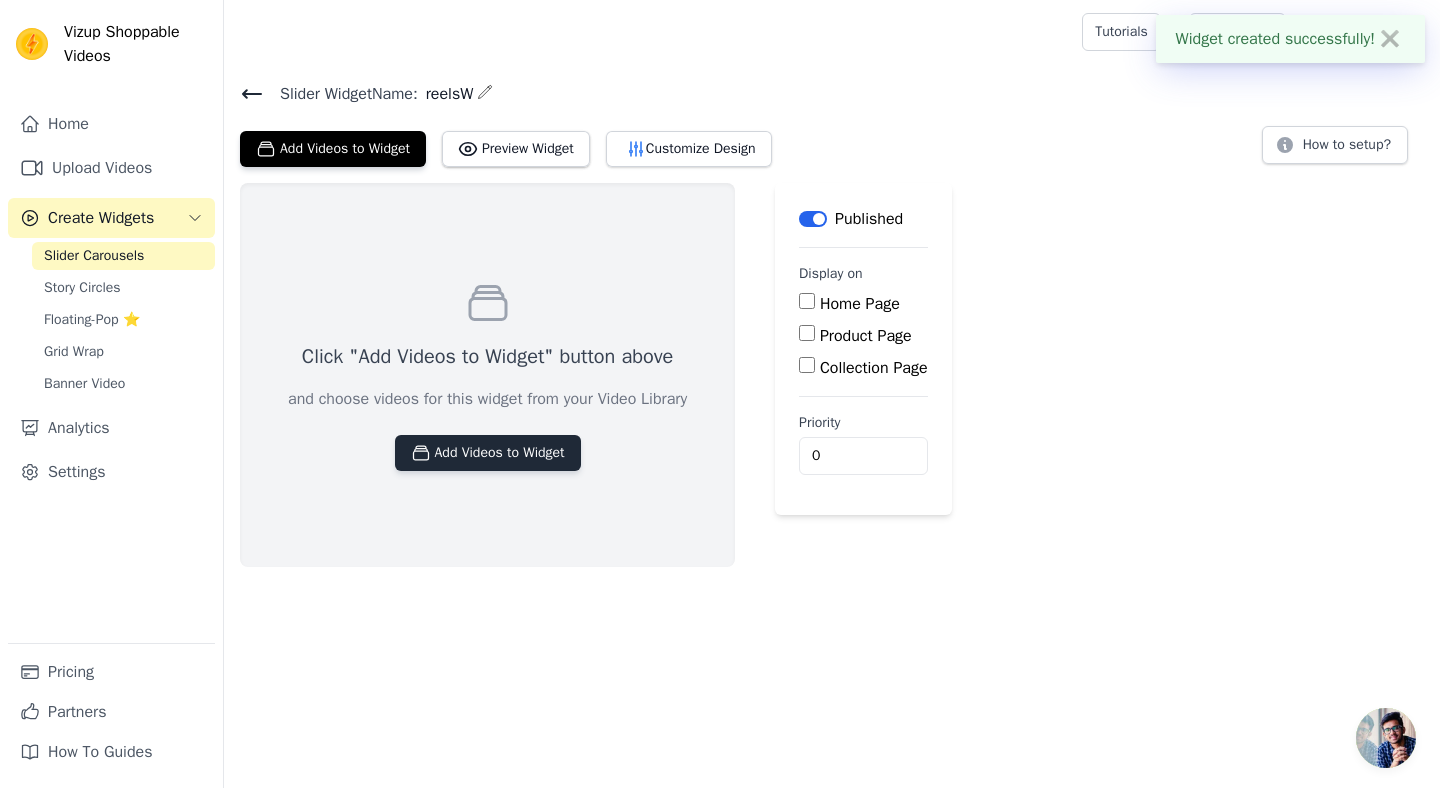 click on "Add Videos to Widget" at bounding box center (488, 453) 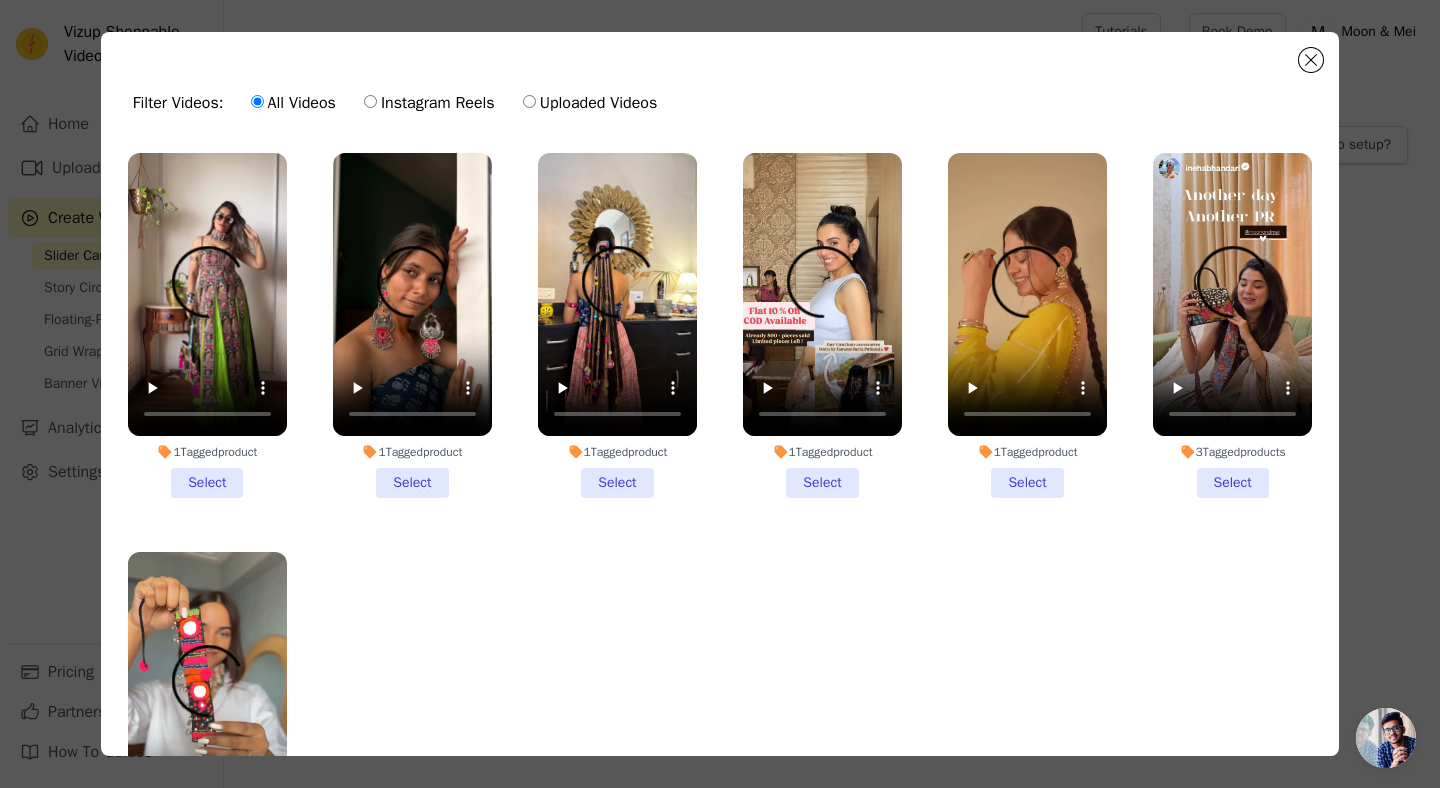 click on "Instagram Reels" at bounding box center [370, 101] 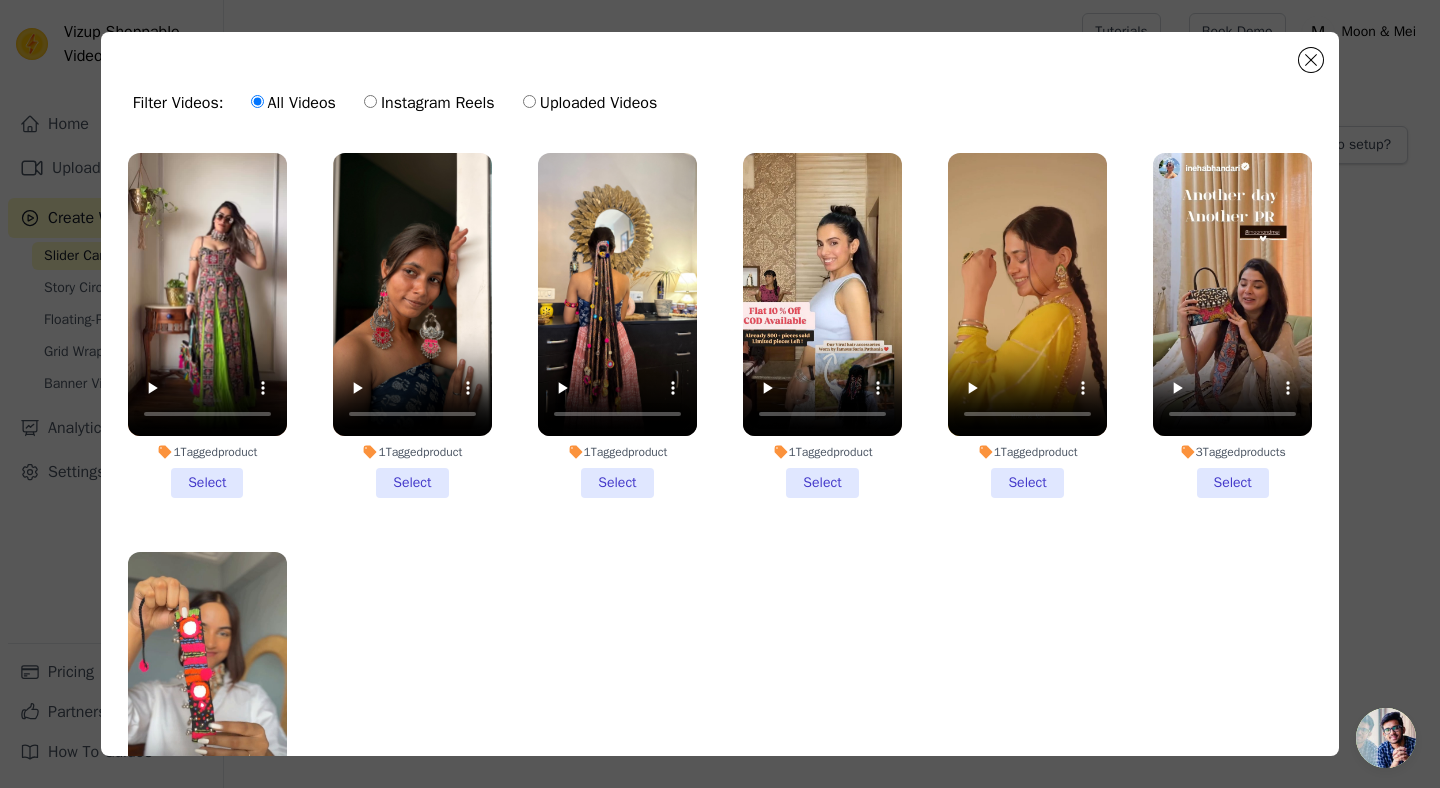 radio on "true" 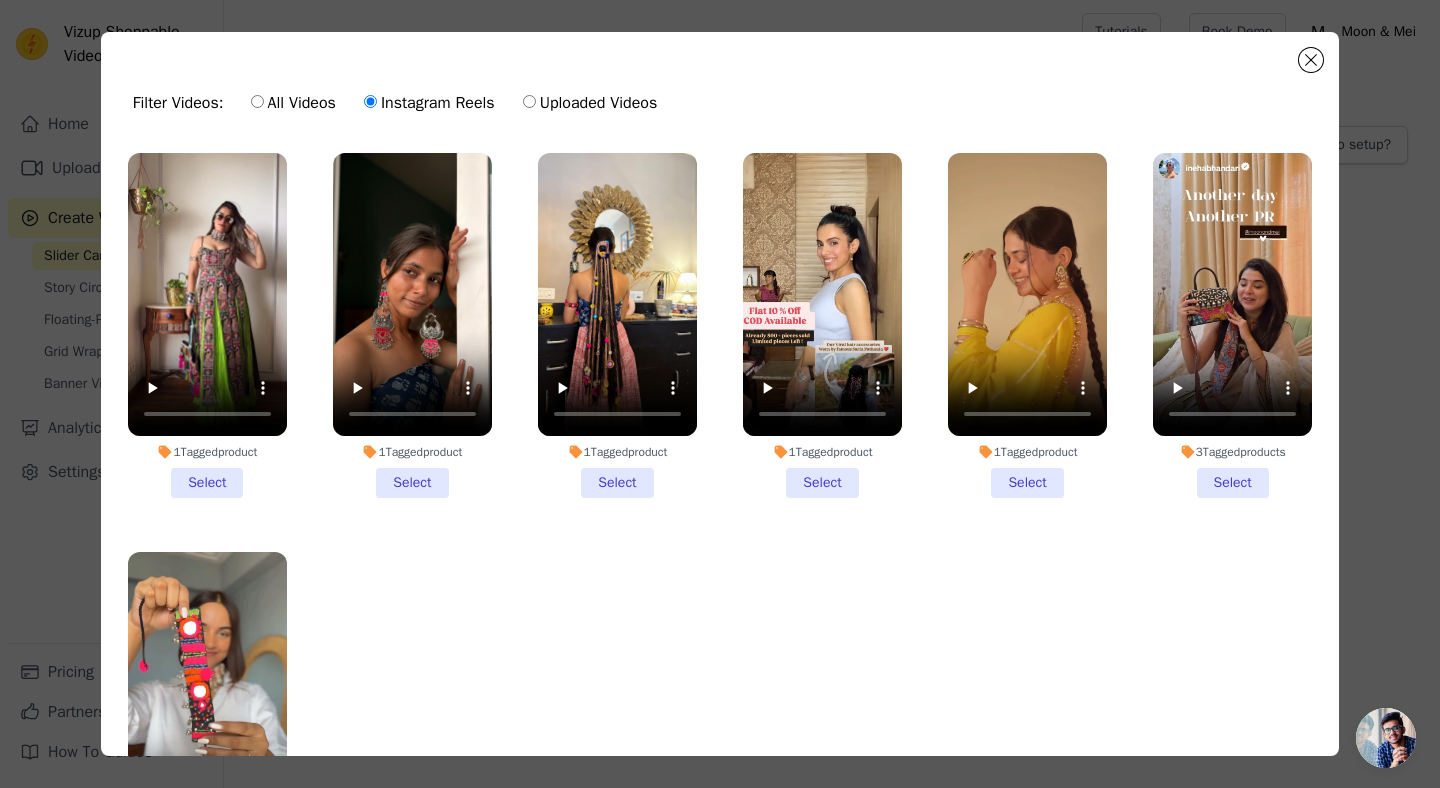 click on "Uploaded Videos" at bounding box center [529, 101] 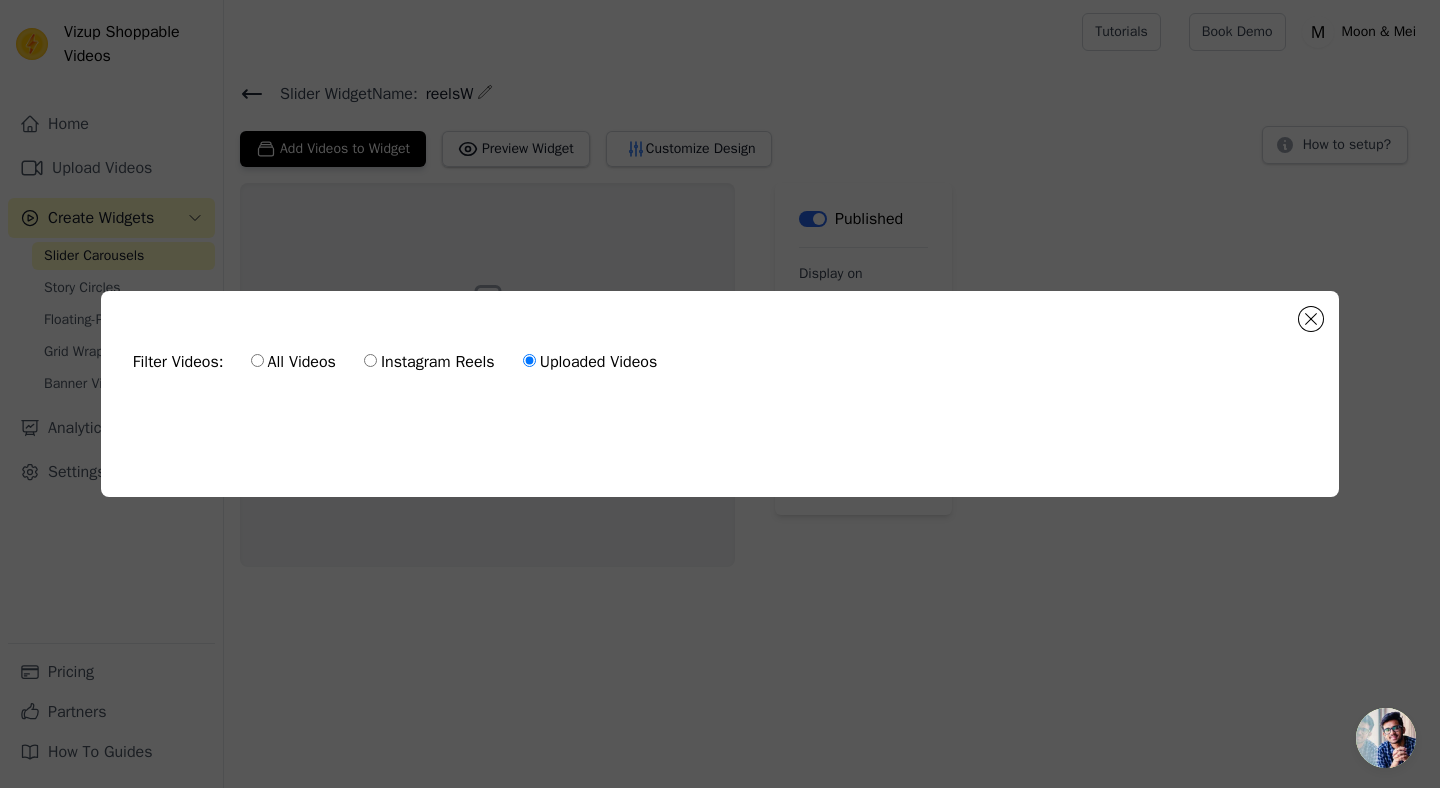 click on "Instagram Reels" at bounding box center [370, 360] 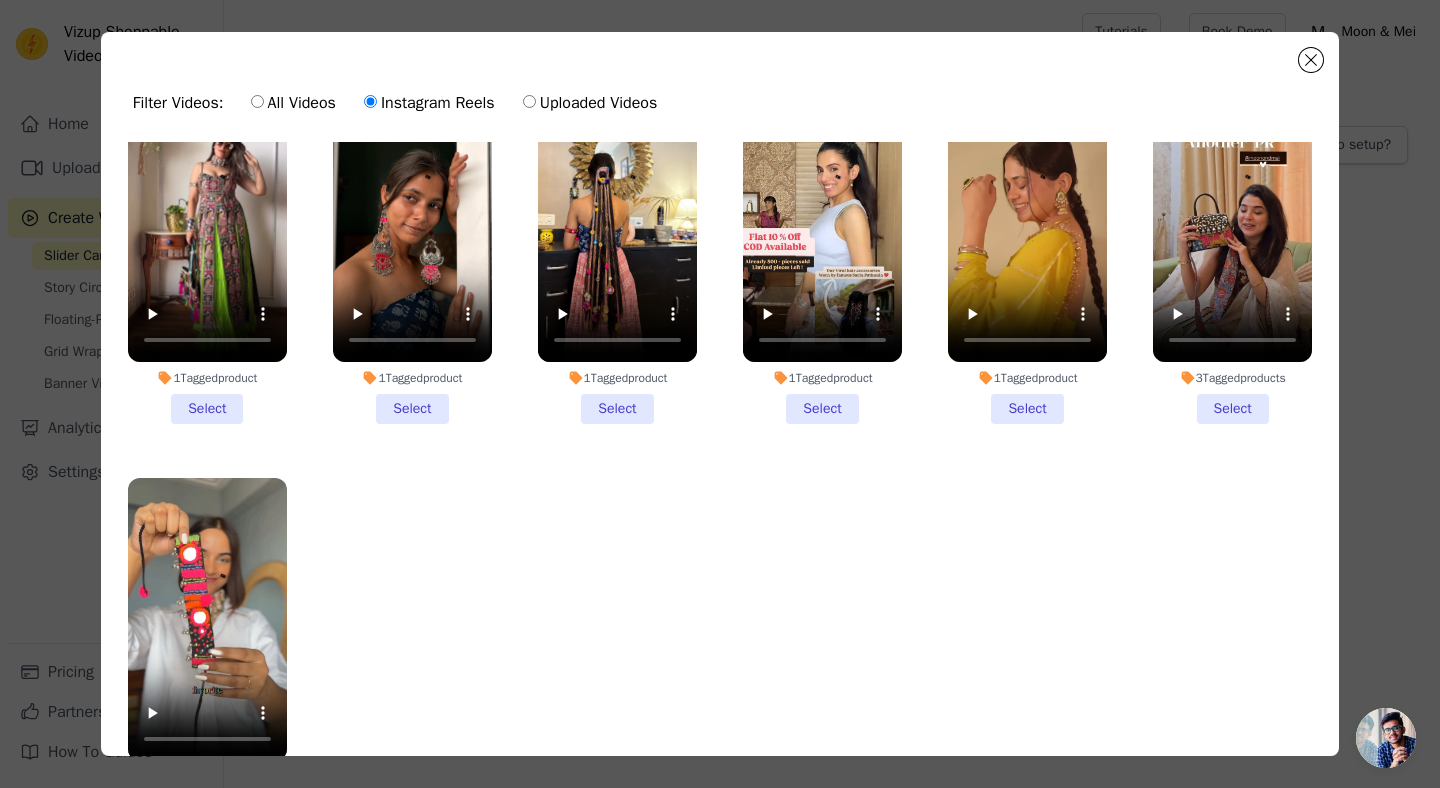 scroll, scrollTop: 0, scrollLeft: 0, axis: both 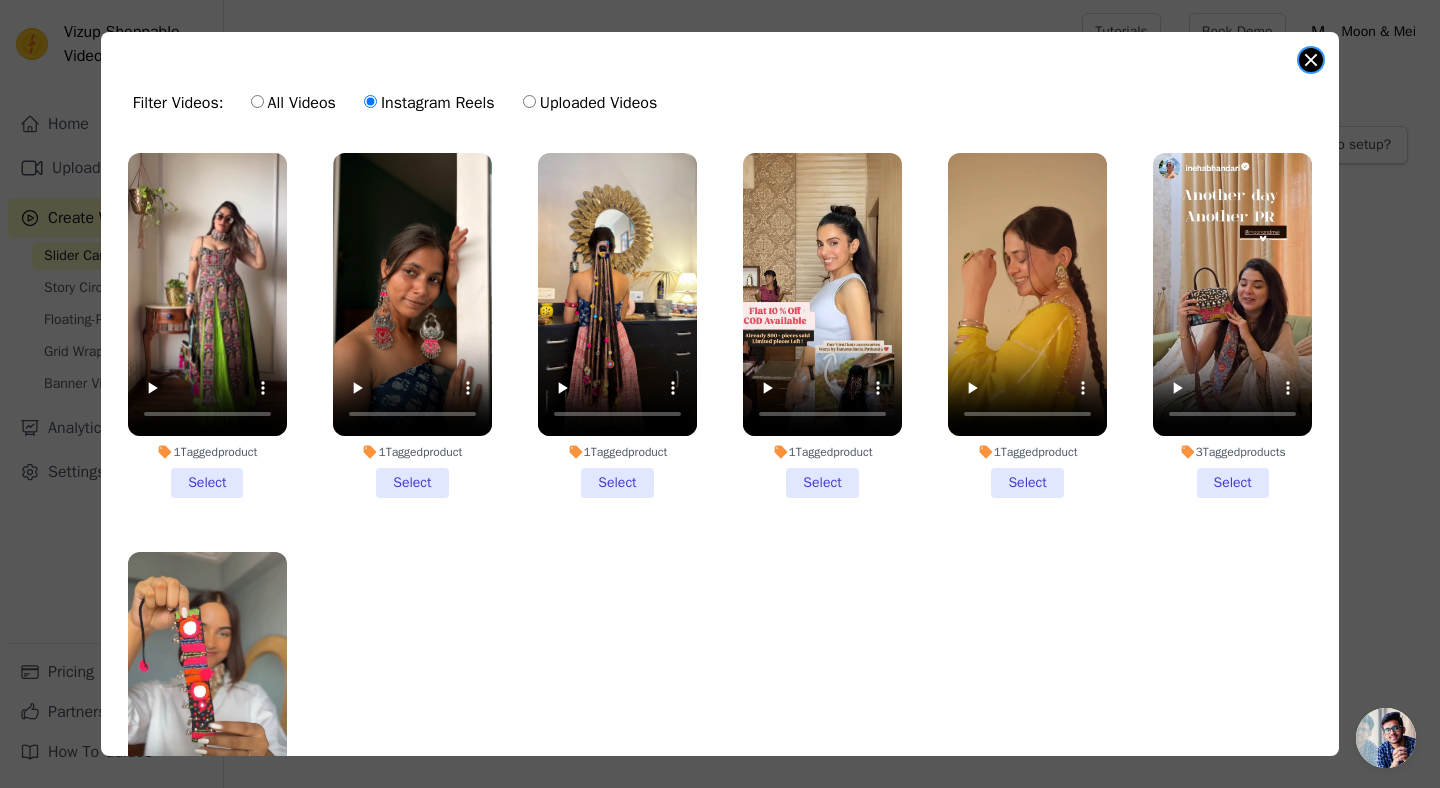 click at bounding box center [1311, 60] 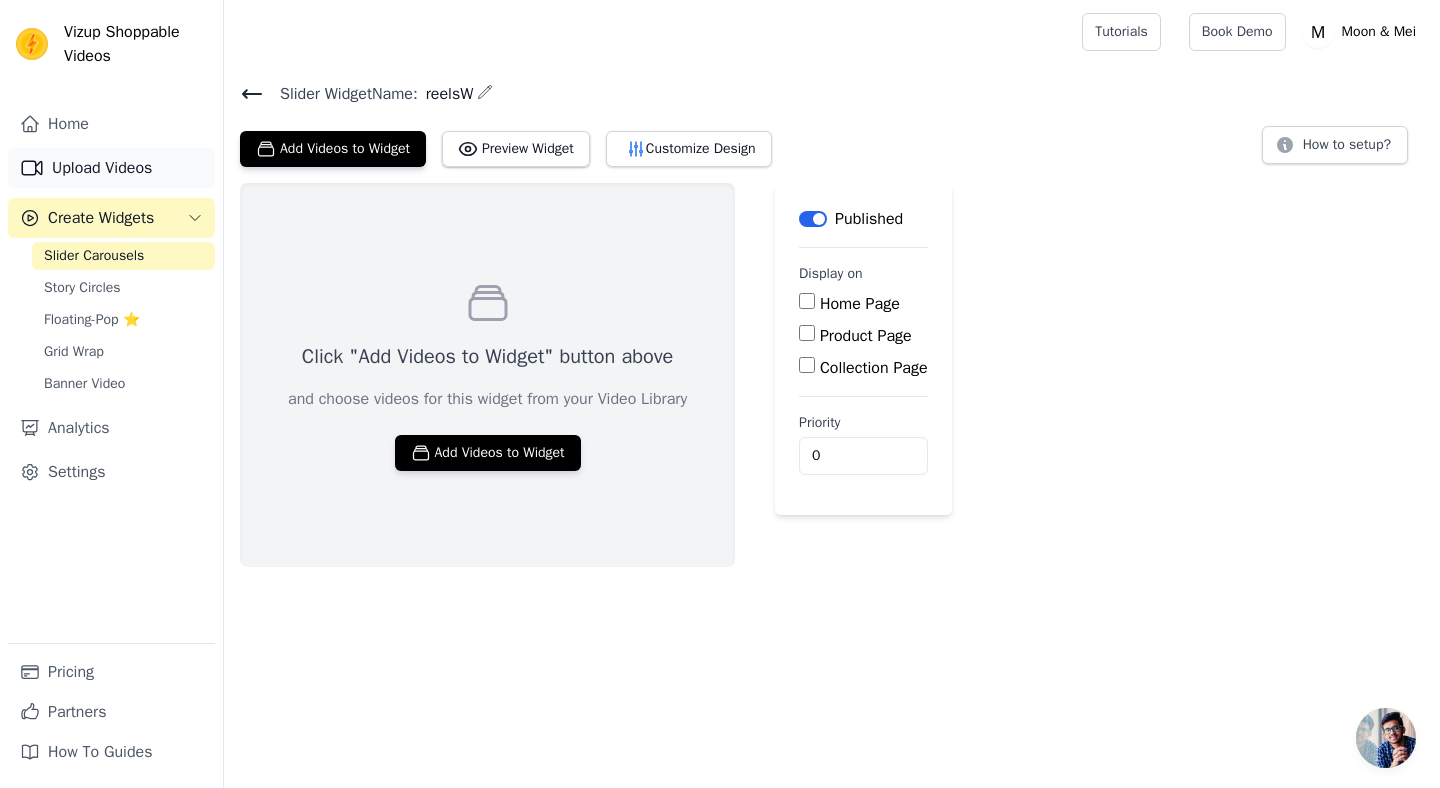 click on "Upload Videos" at bounding box center [111, 168] 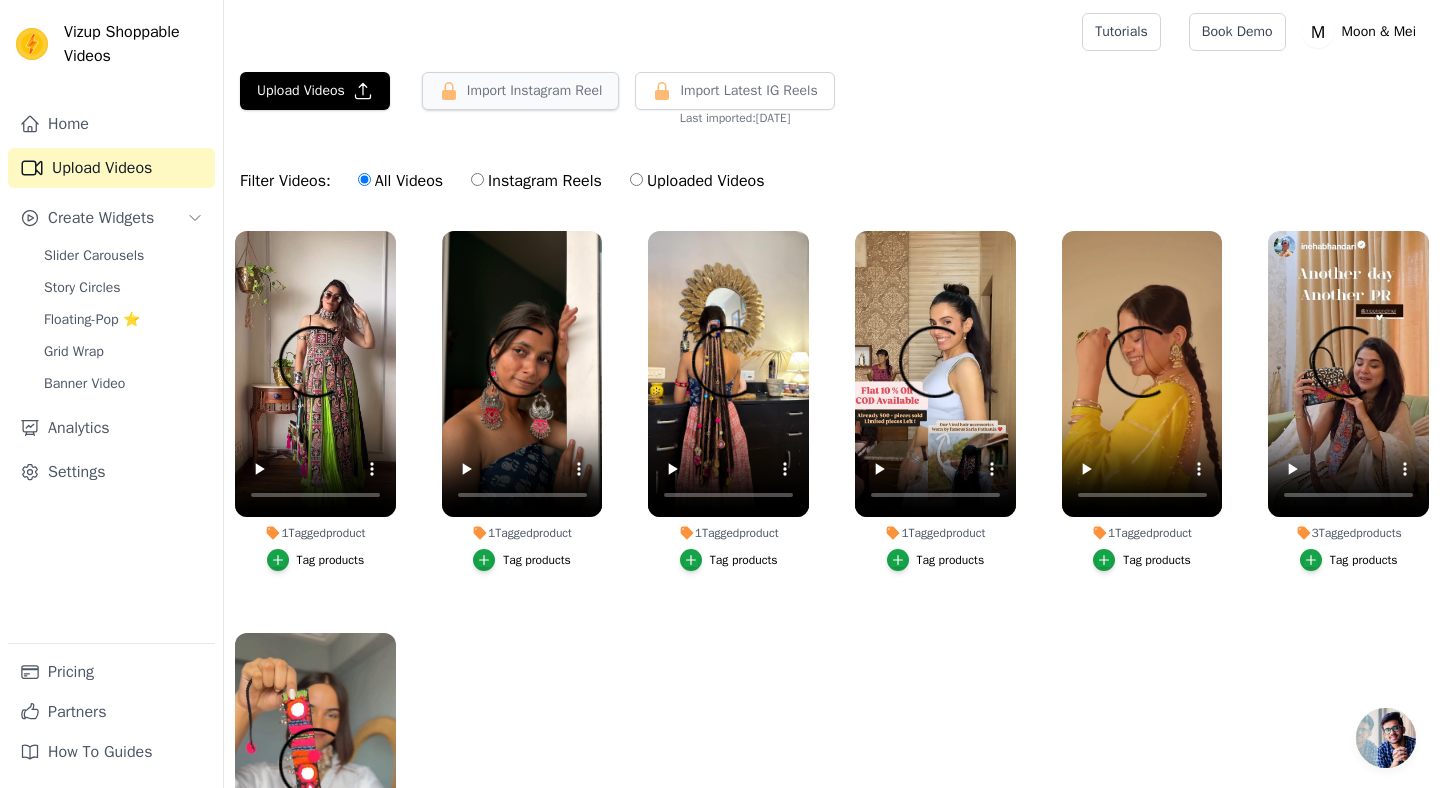 click on "Import Instagram Reel" at bounding box center [521, 91] 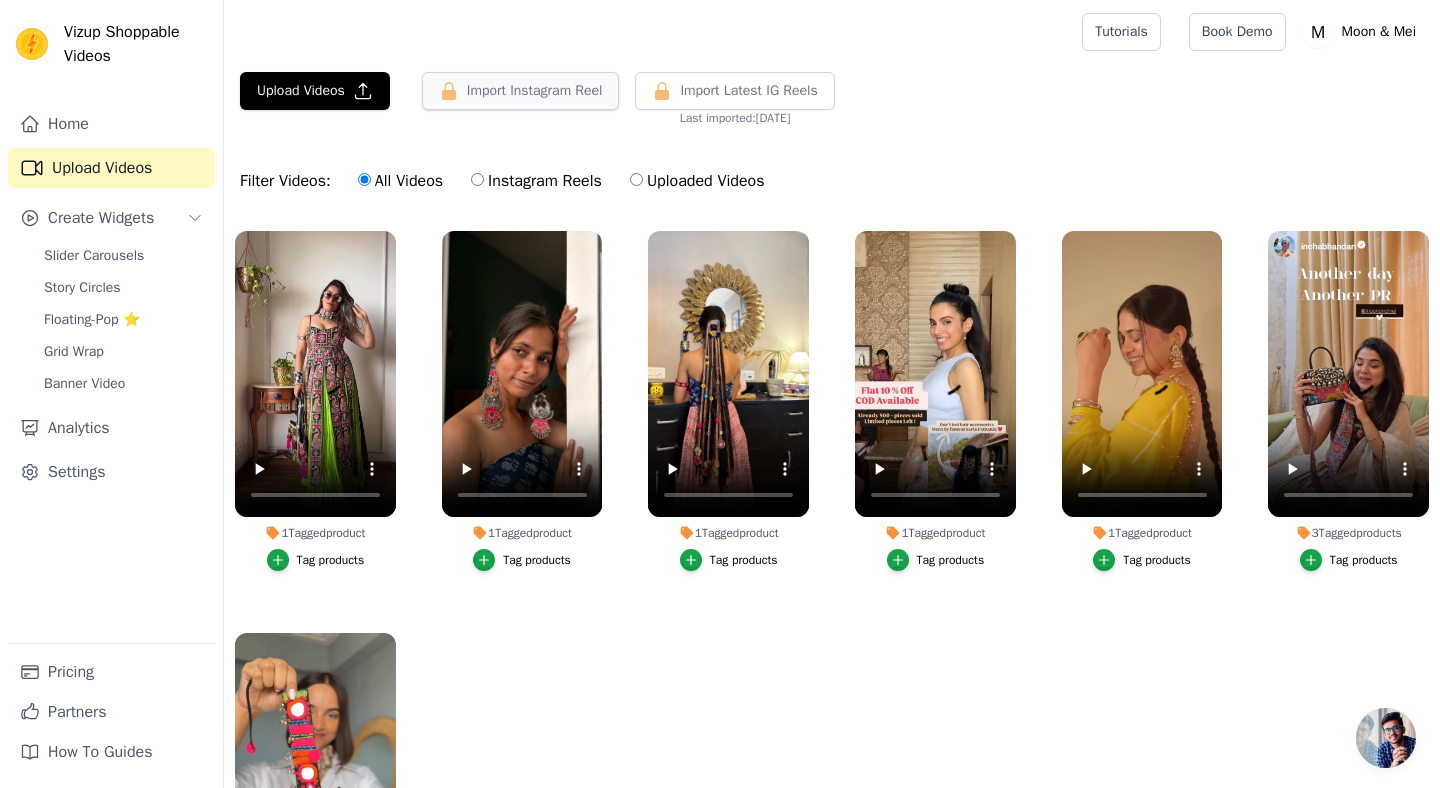 click on "Import Instagram Reel" at bounding box center (521, 91) 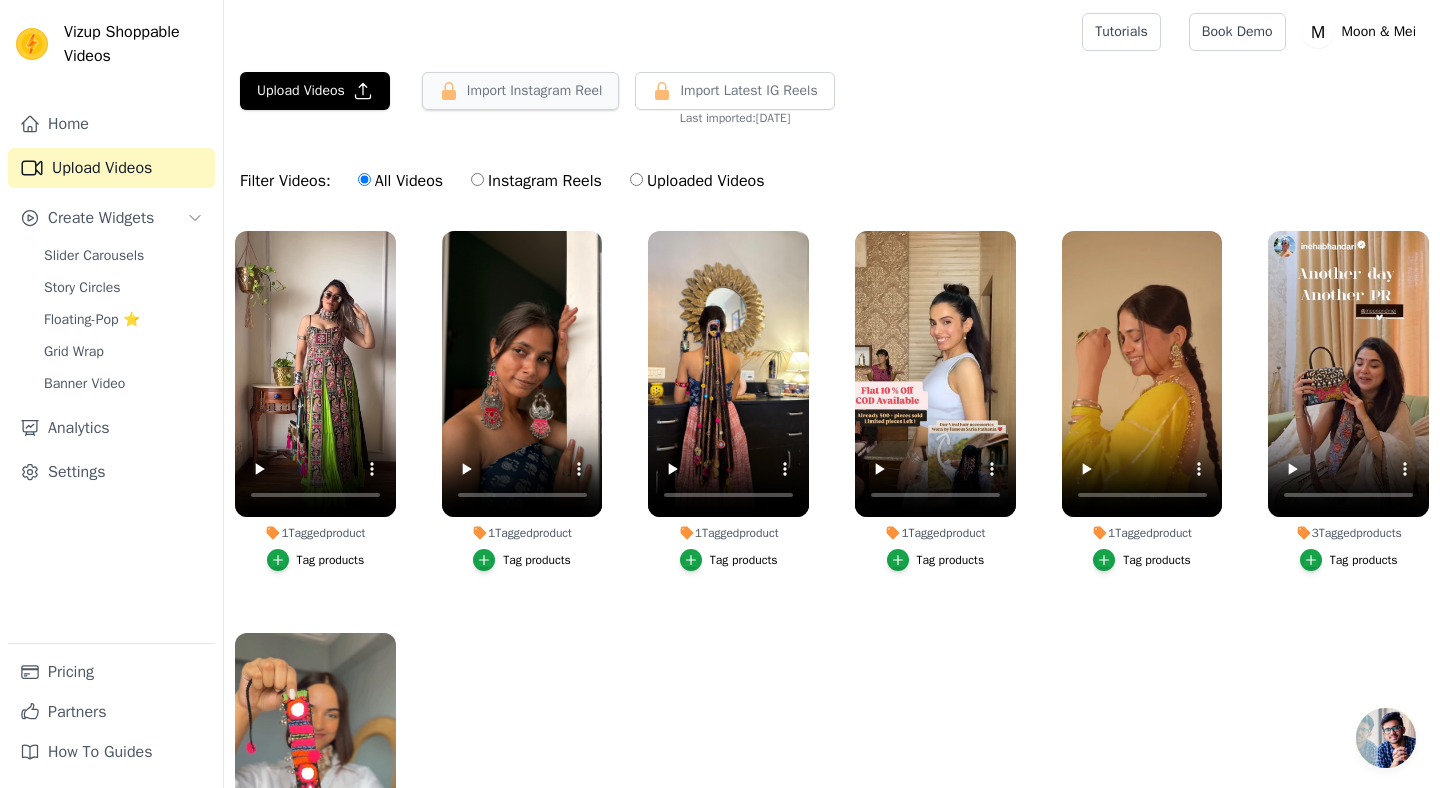 click on "Import Instagram Reel" at bounding box center [521, 91] 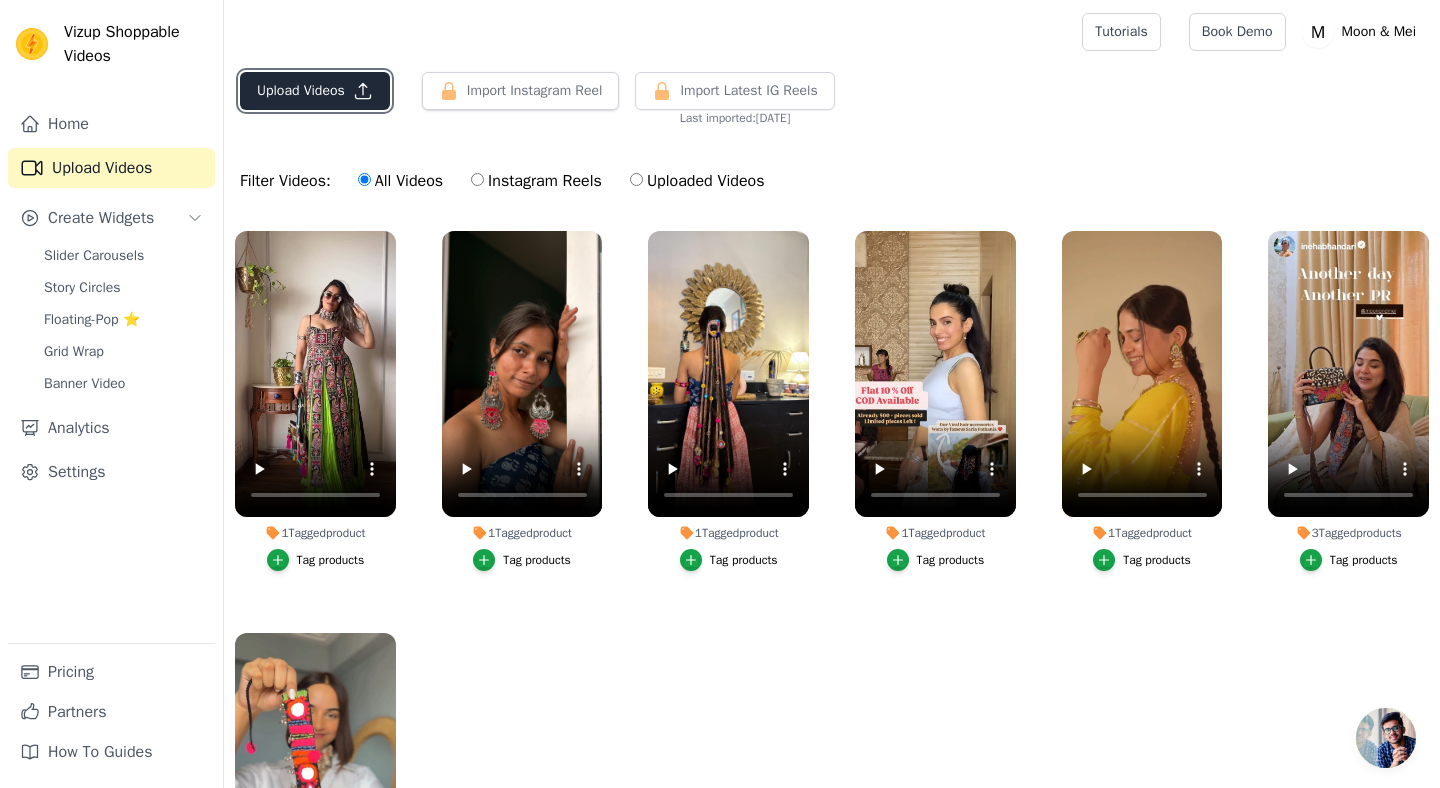 click on "Upload Videos" at bounding box center [315, 91] 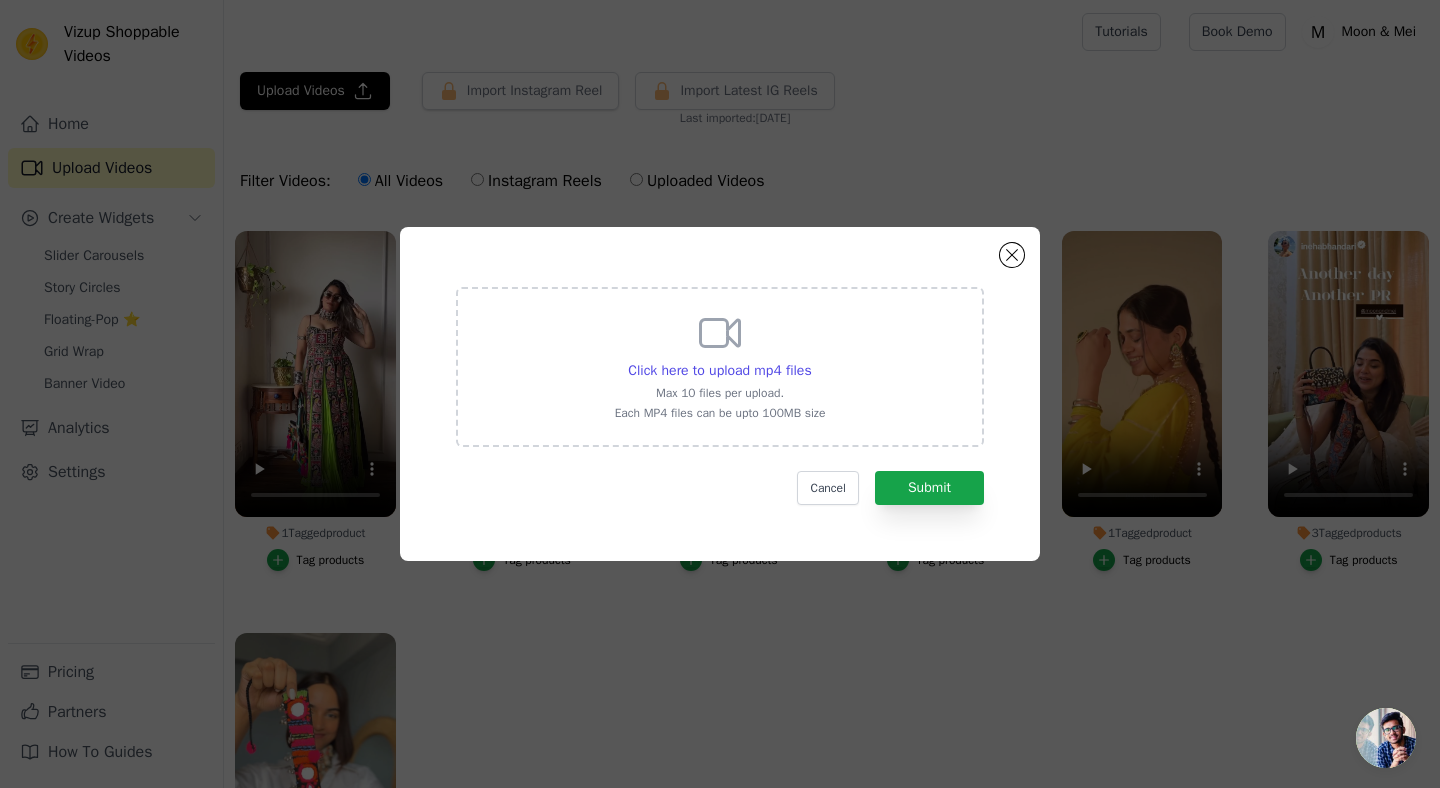 click on "Click here to upload mp4 files     Max 10 files per upload.   Each MP4 files can be upto 100MB size     Cancel   Submit" at bounding box center (720, 394) 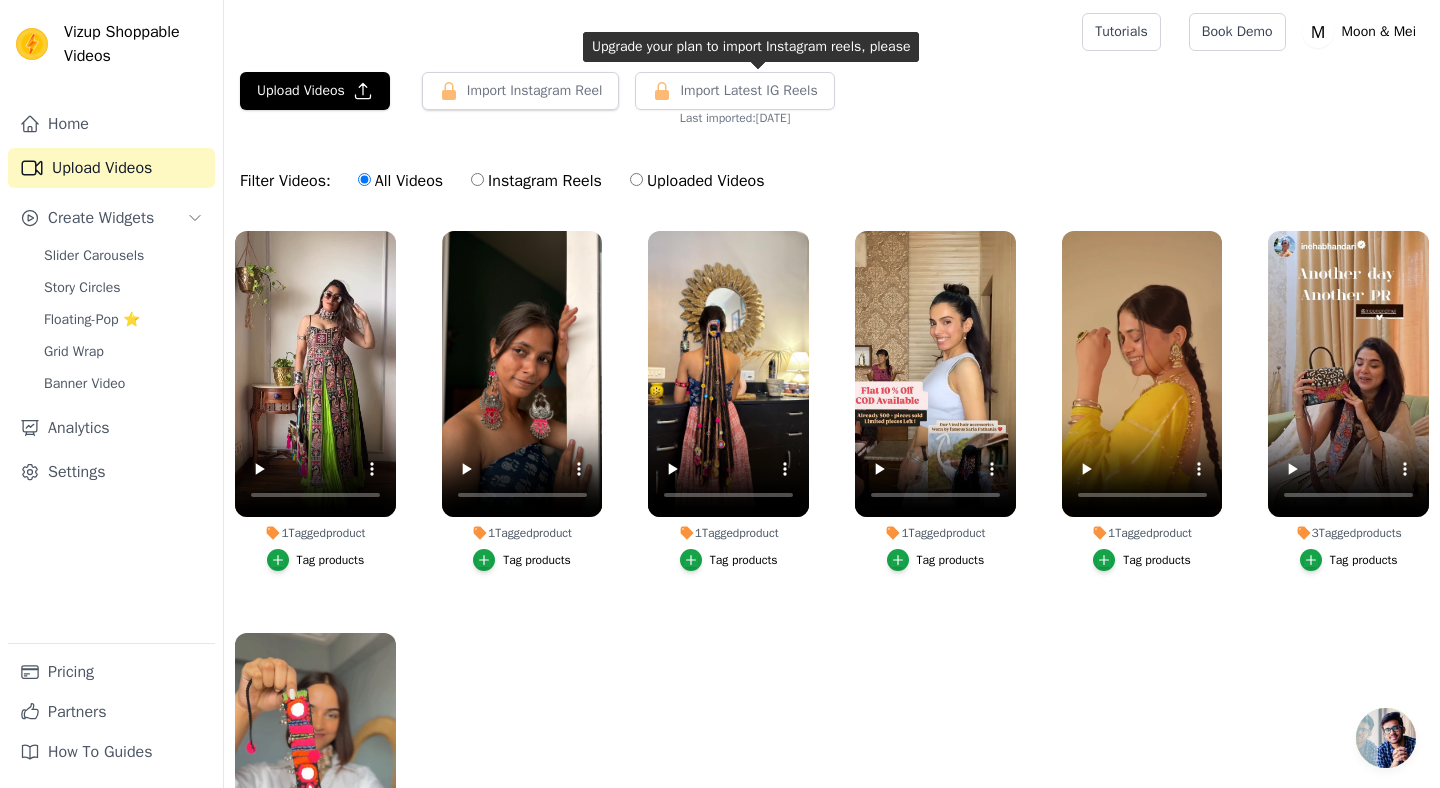 click on "Import Latest IG Reels" at bounding box center (748, 91) 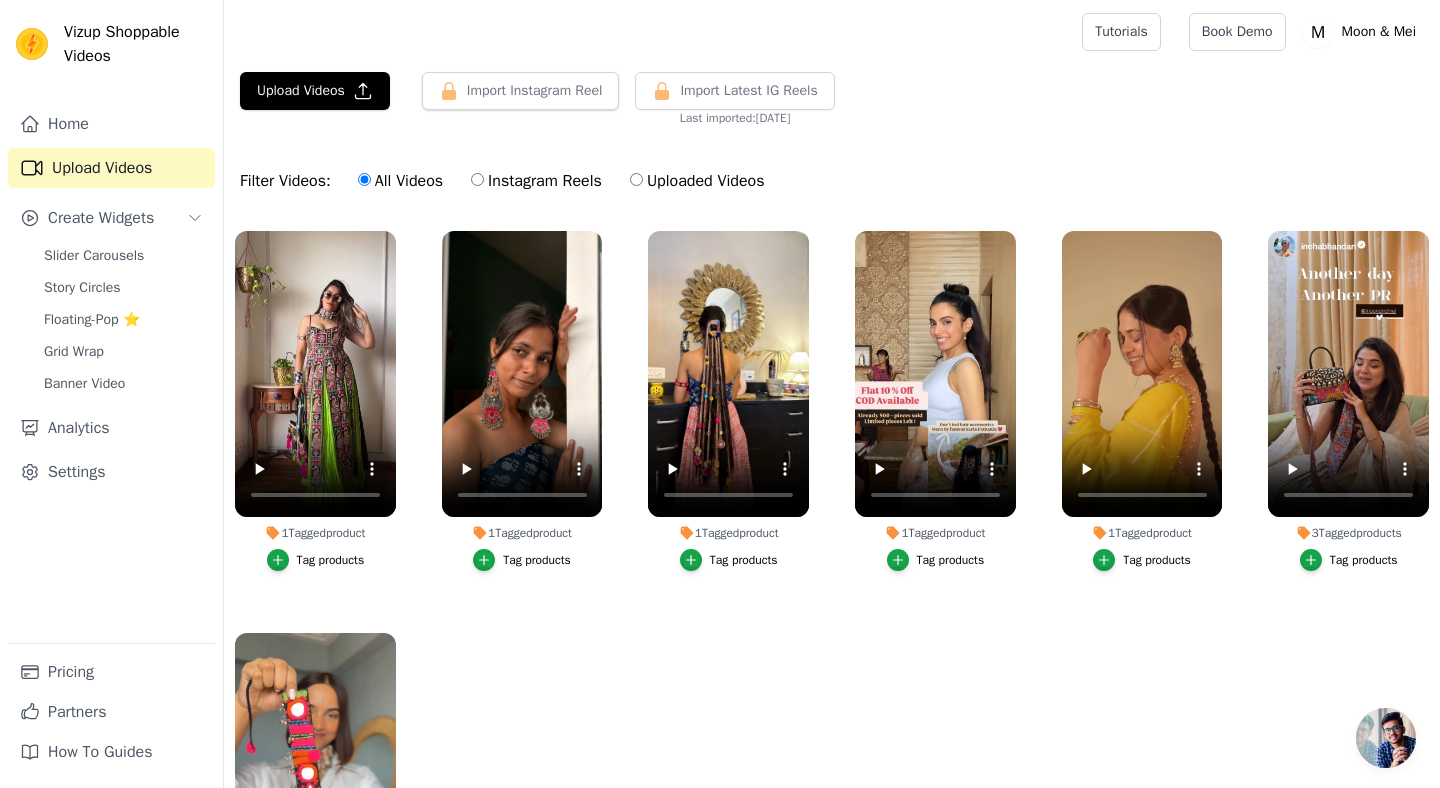 click on "Import Latest IG Reels" at bounding box center (748, 91) 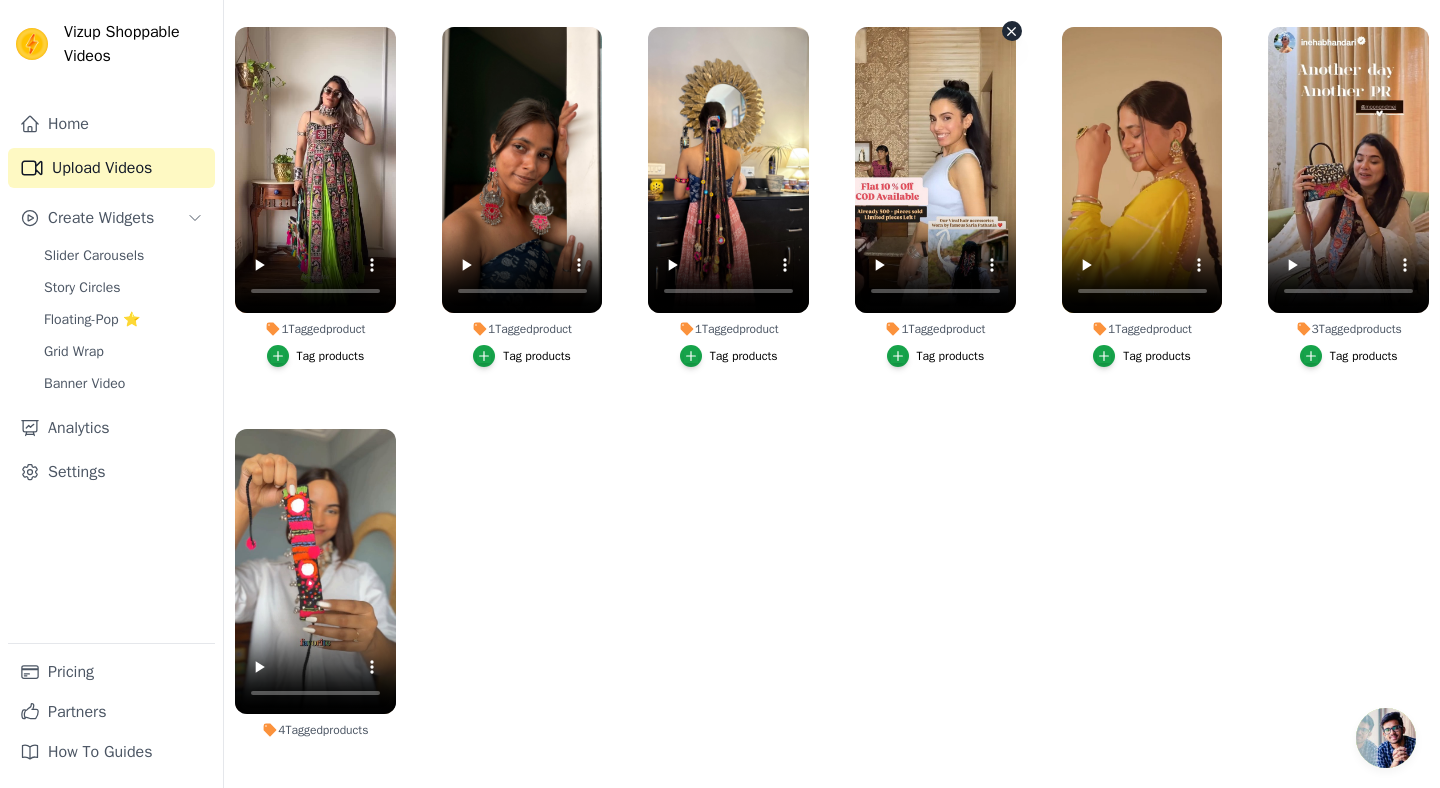 scroll, scrollTop: 0, scrollLeft: 0, axis: both 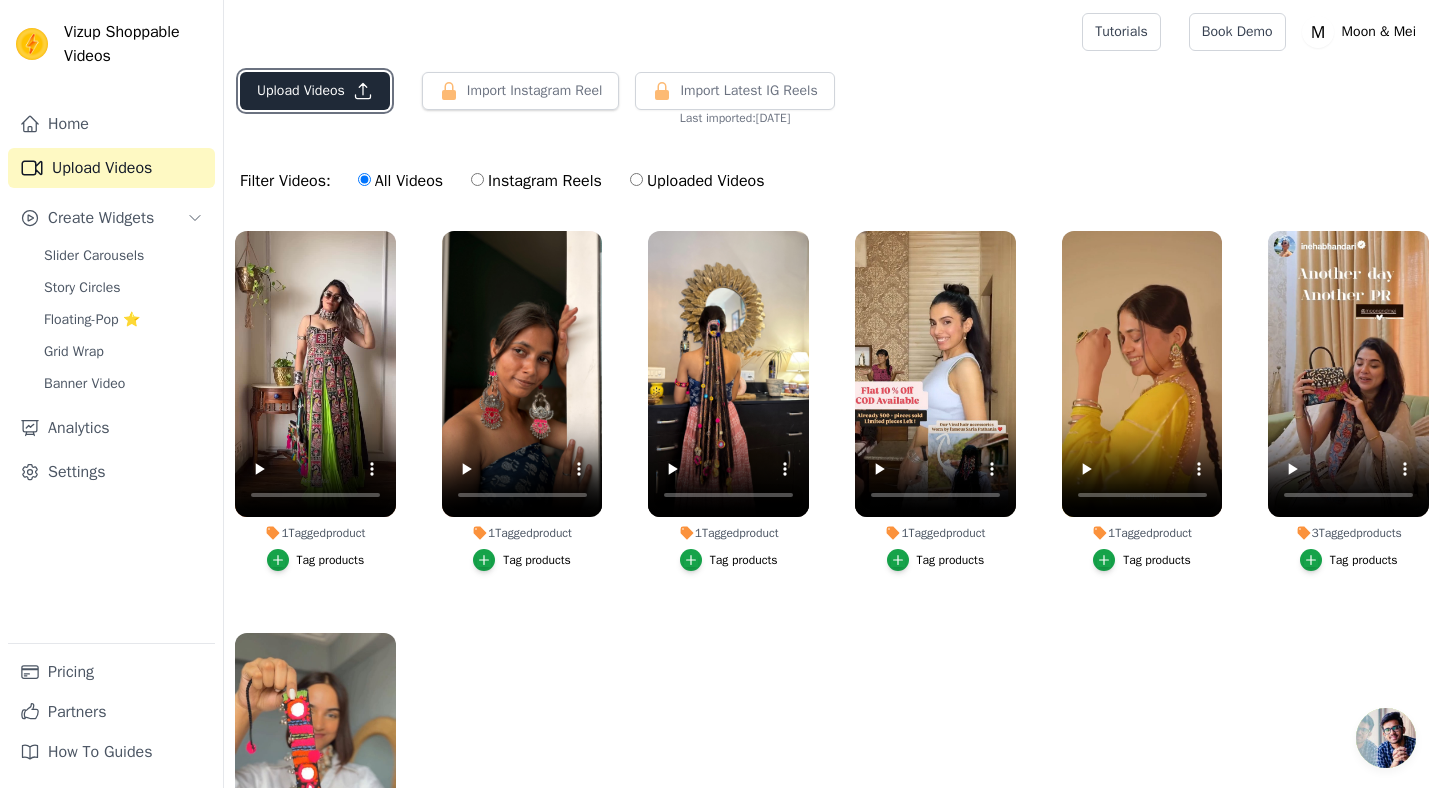 click on "Upload Videos" at bounding box center [315, 91] 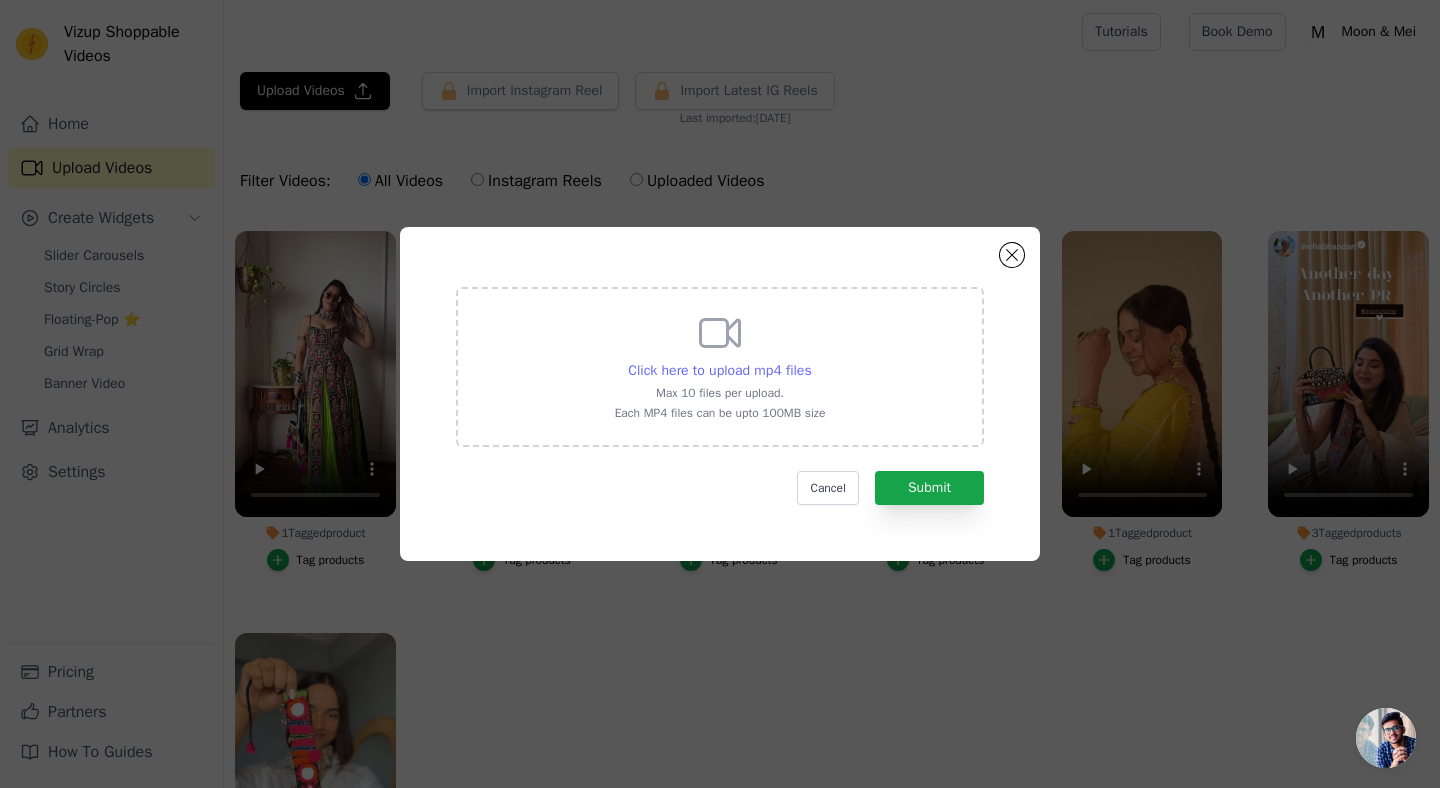 click on "Click here to upload mp4 files" at bounding box center [719, 370] 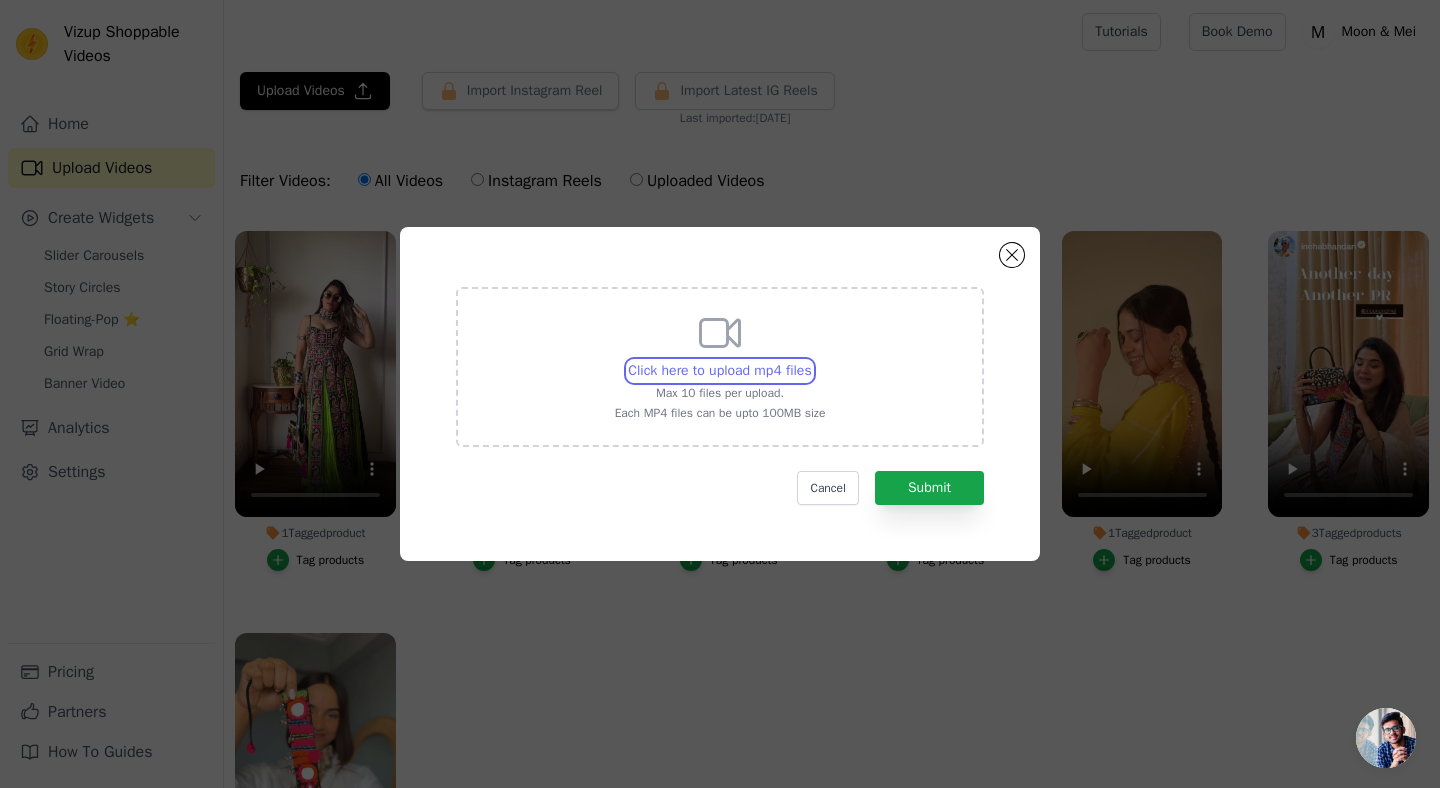 click on "Click here to upload mp4 files     Max 10 files per upload.   Each MP4 files can be upto 100MB size" at bounding box center [811, 360] 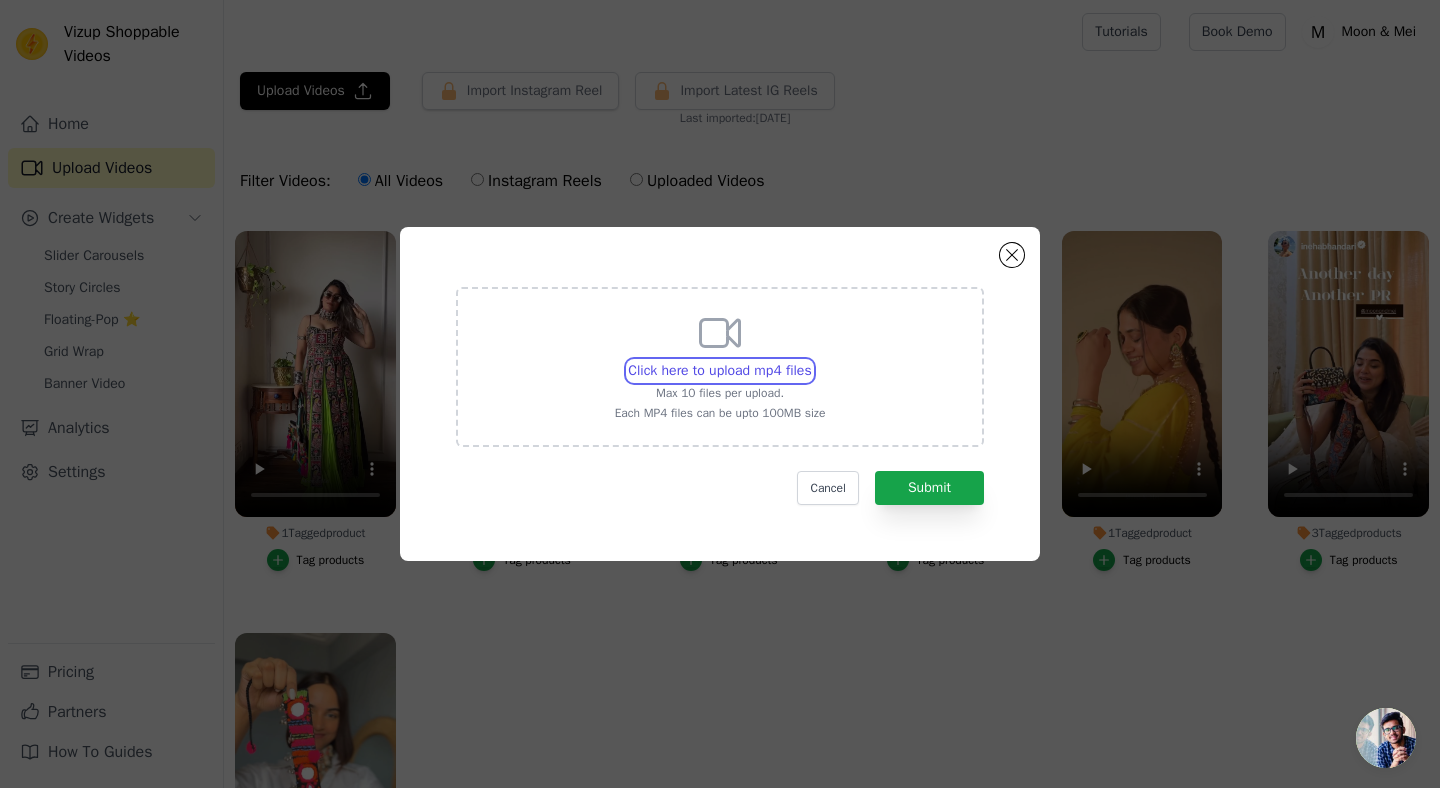 type on "C:\fakepath\IMG_2501.MP4" 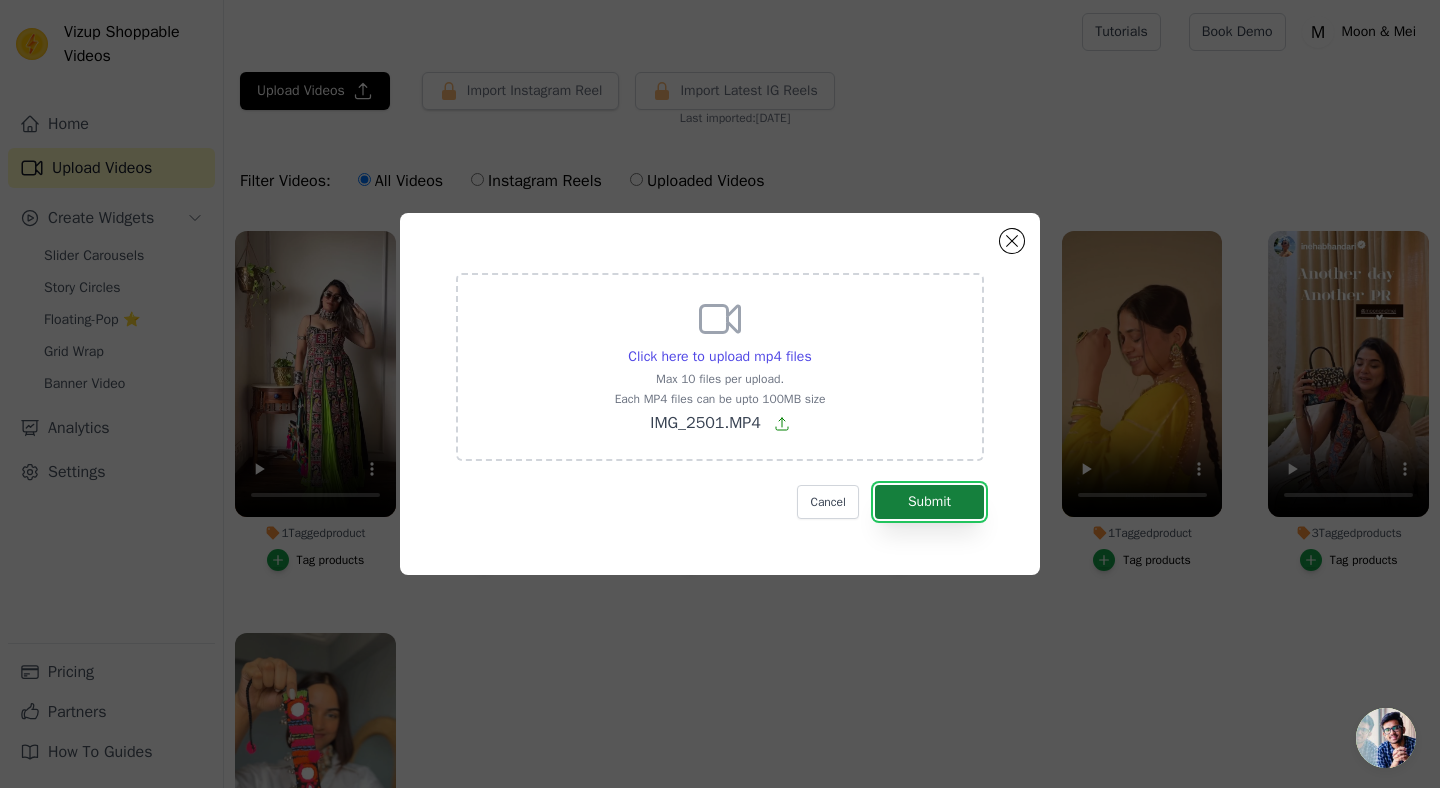click on "Submit" at bounding box center [929, 502] 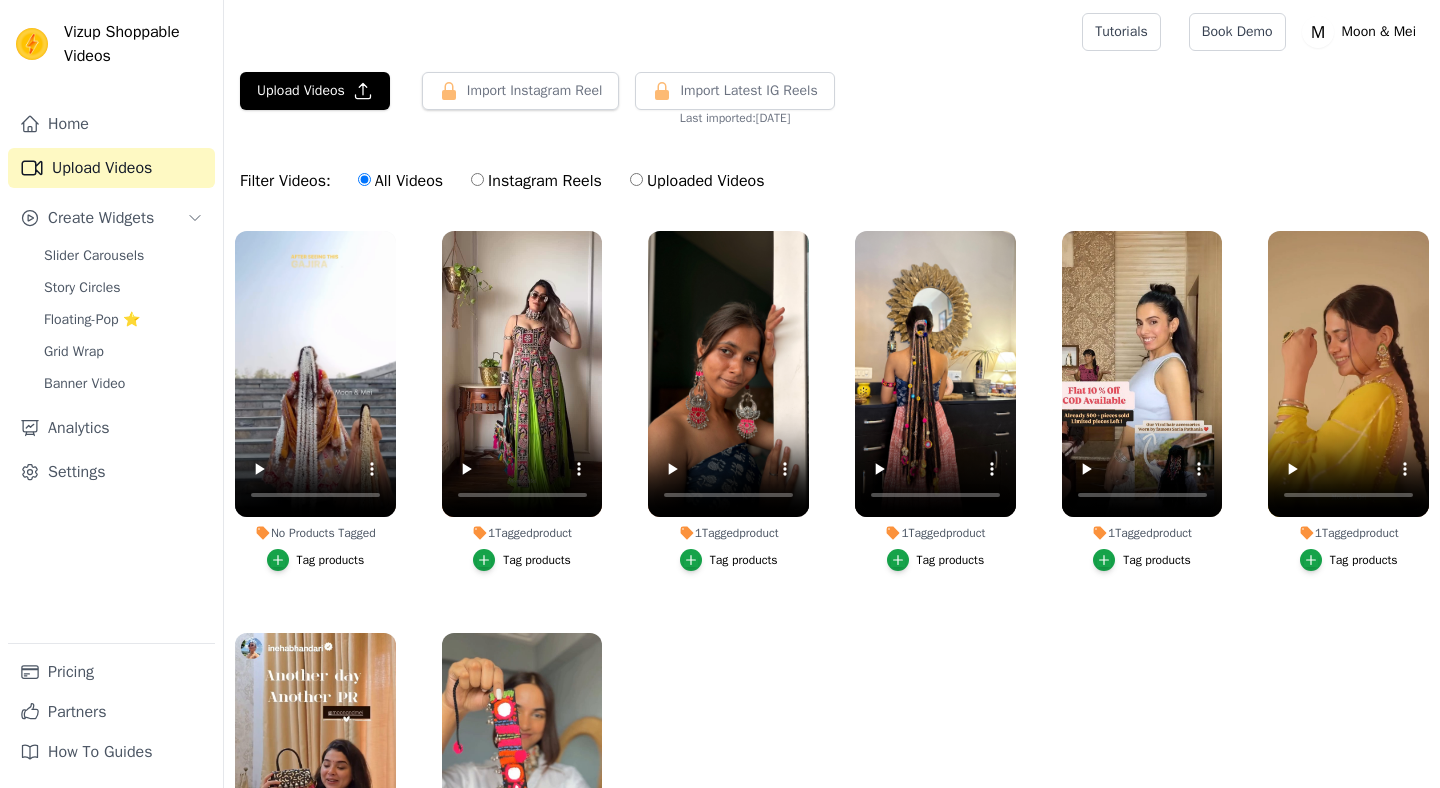 scroll, scrollTop: 0, scrollLeft: 0, axis: both 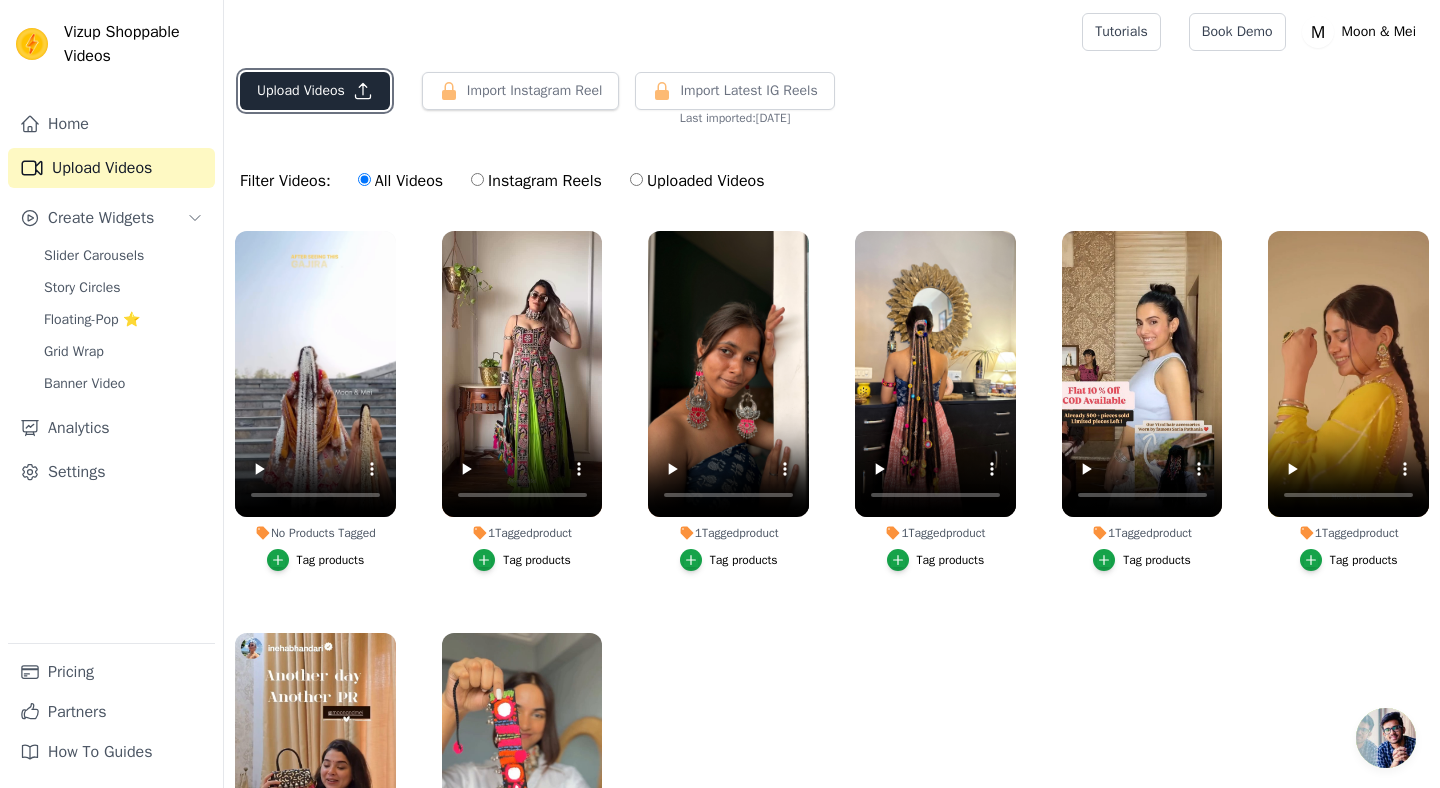 click on "Upload Videos" at bounding box center [315, 91] 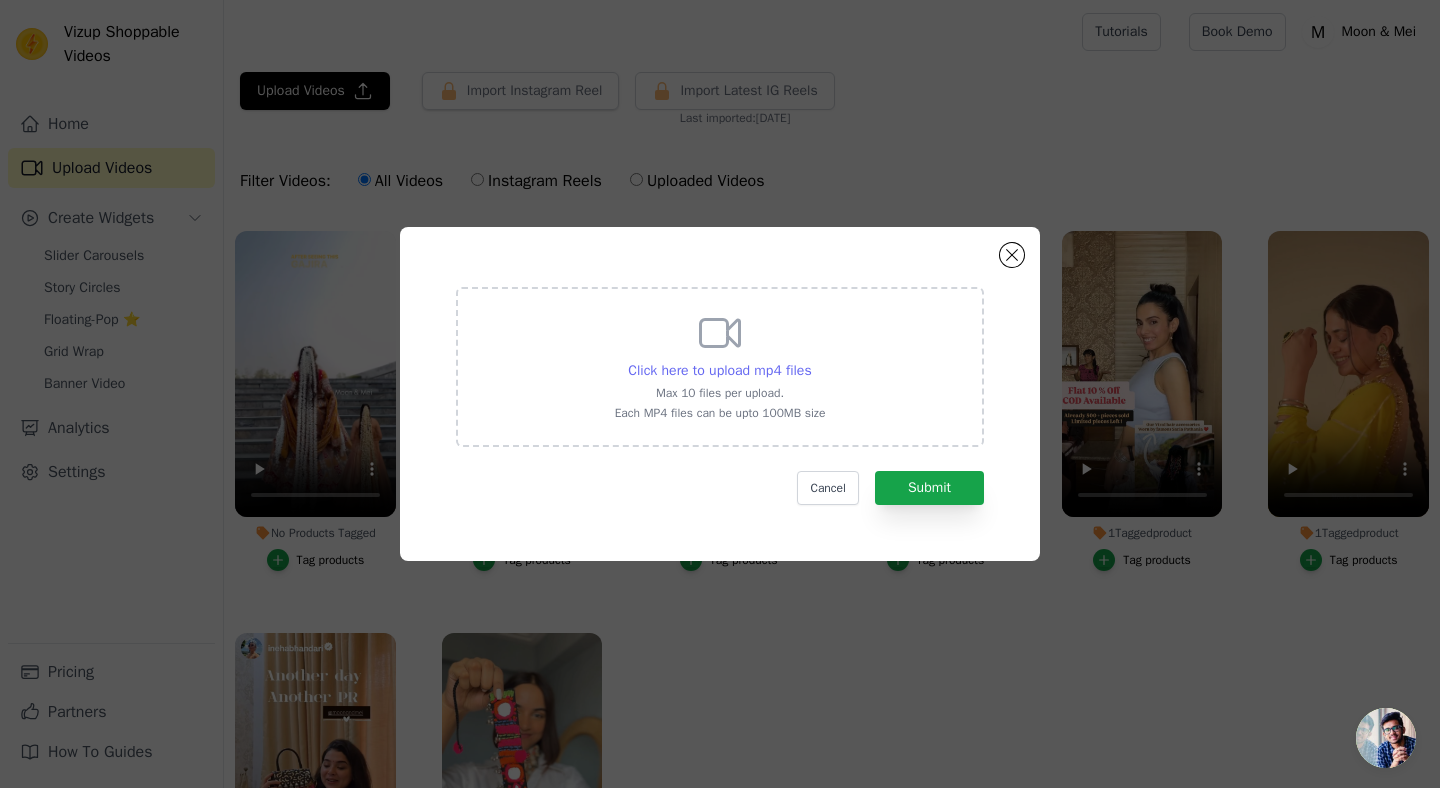 click on "Click here to upload mp4 files" at bounding box center [719, 370] 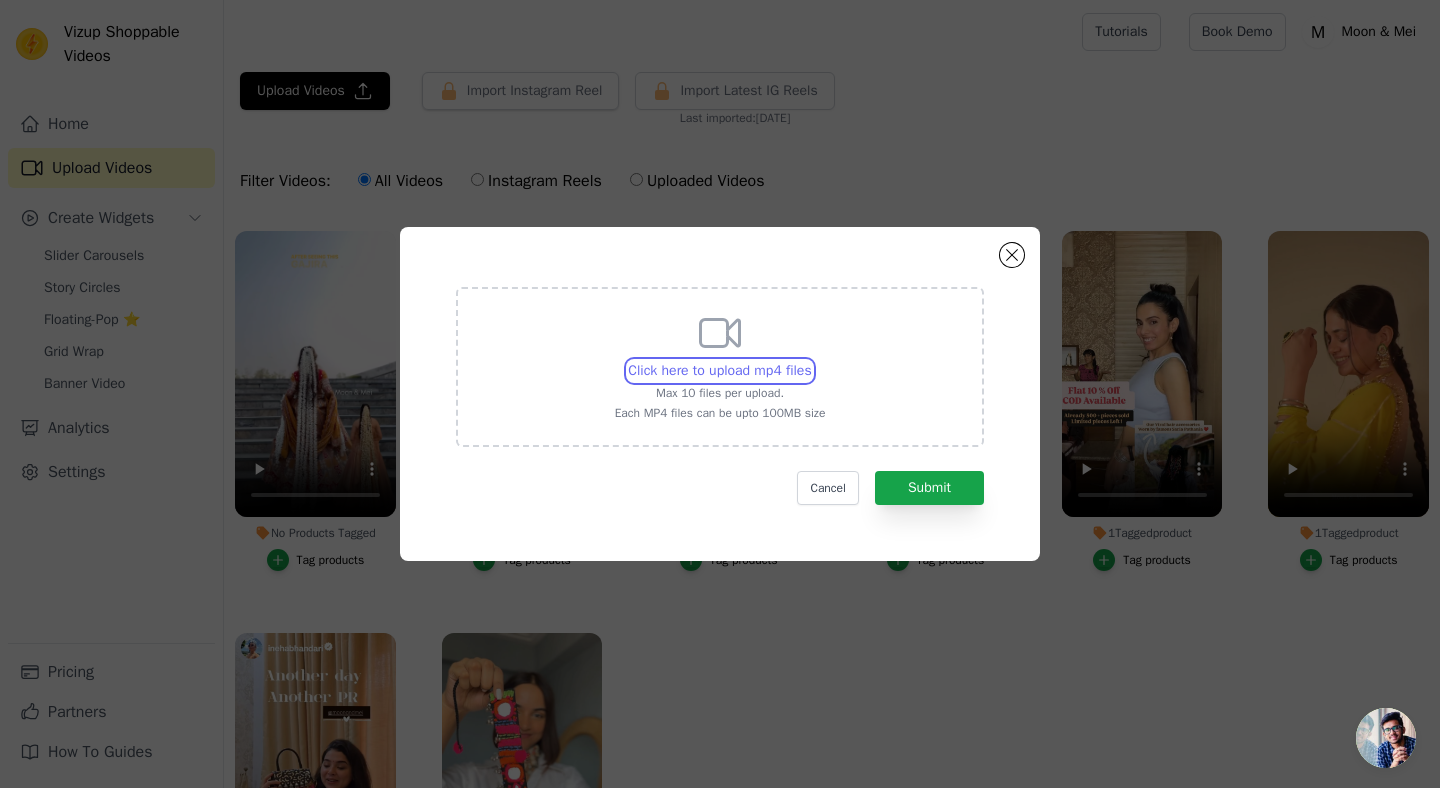 click on "Click here to upload mp4 files     Max 10 files per upload.   Each MP4 files can be upto 100MB size" at bounding box center (811, 360) 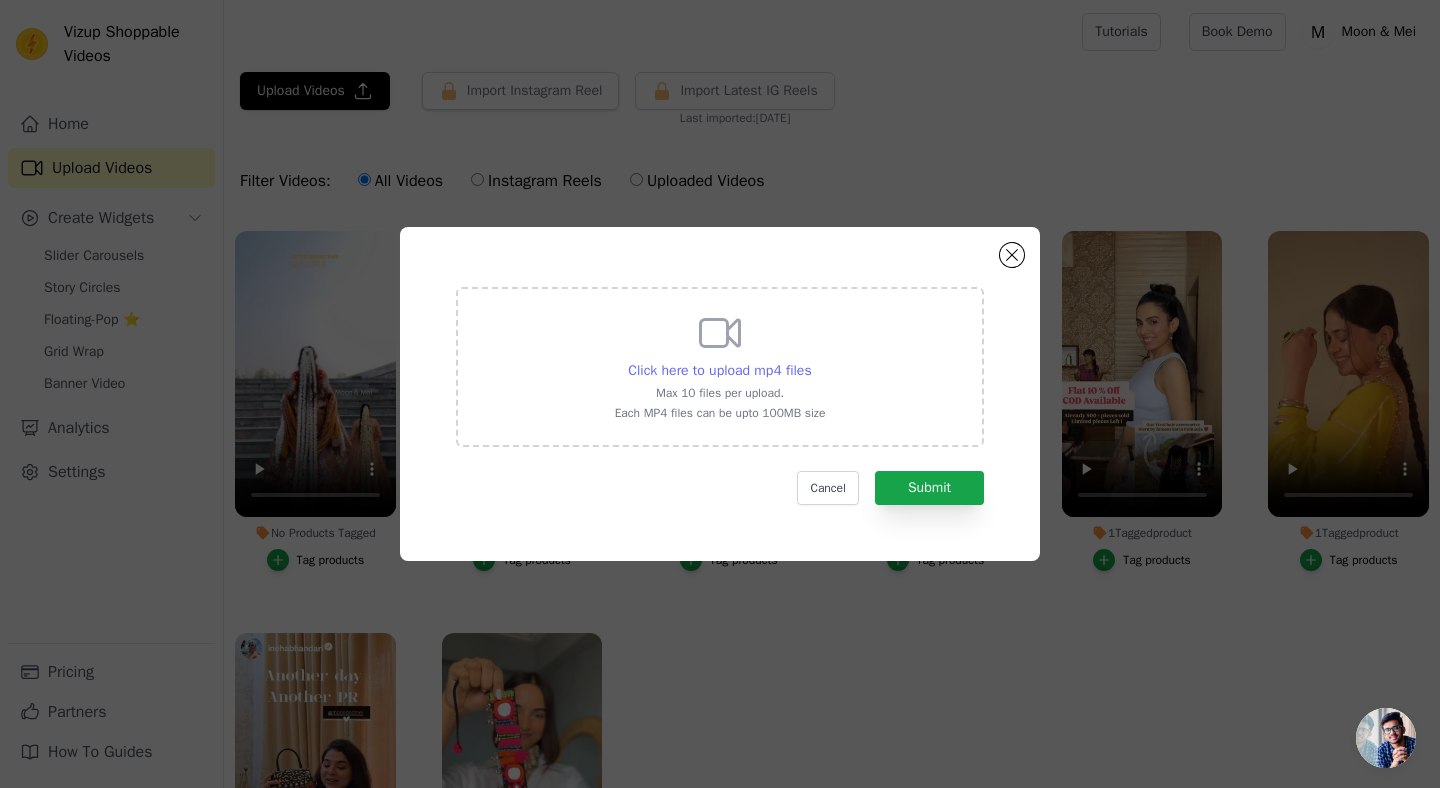 click on "Click here to upload mp4 files" at bounding box center [719, 370] 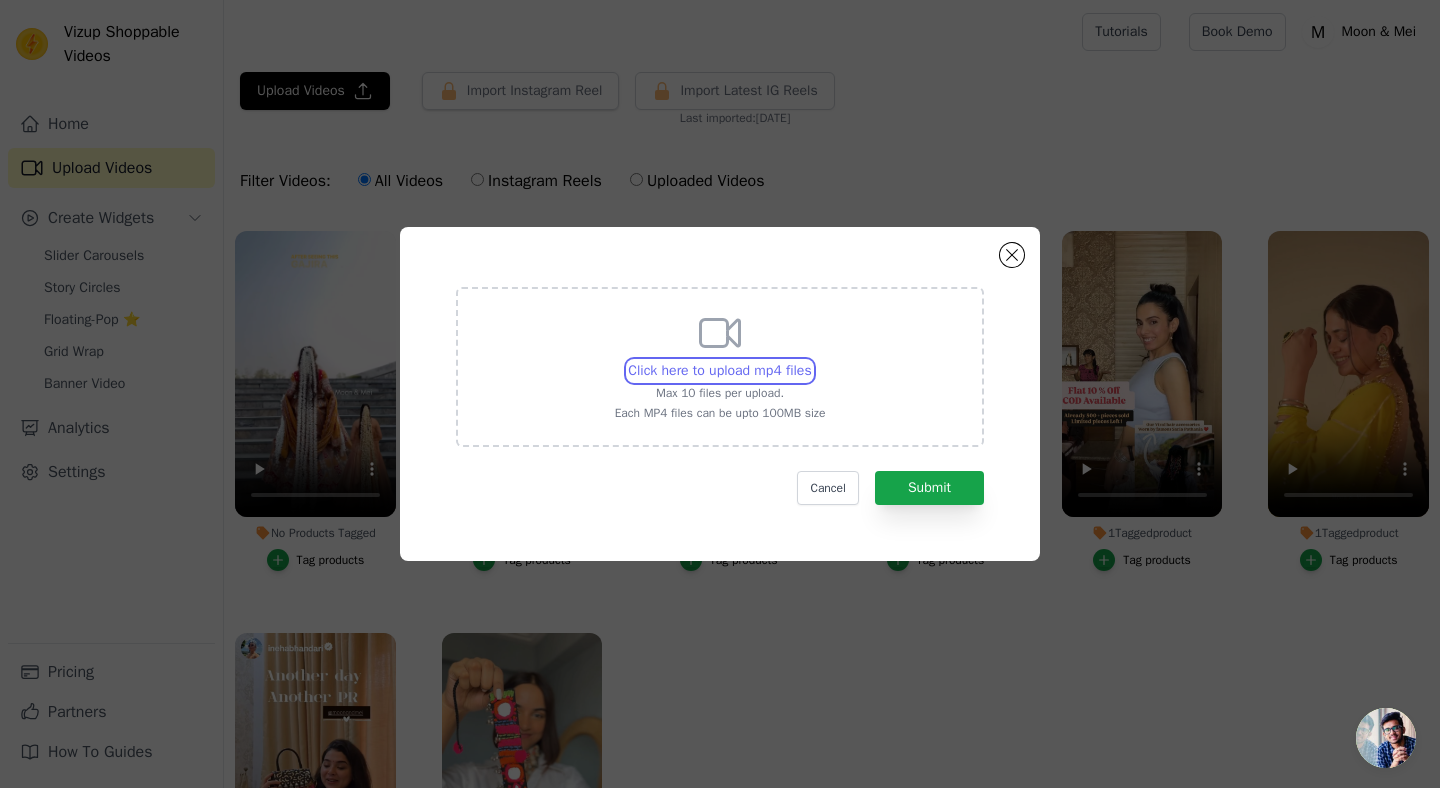 type on "C:\fakepath\IMG_2500.MP4" 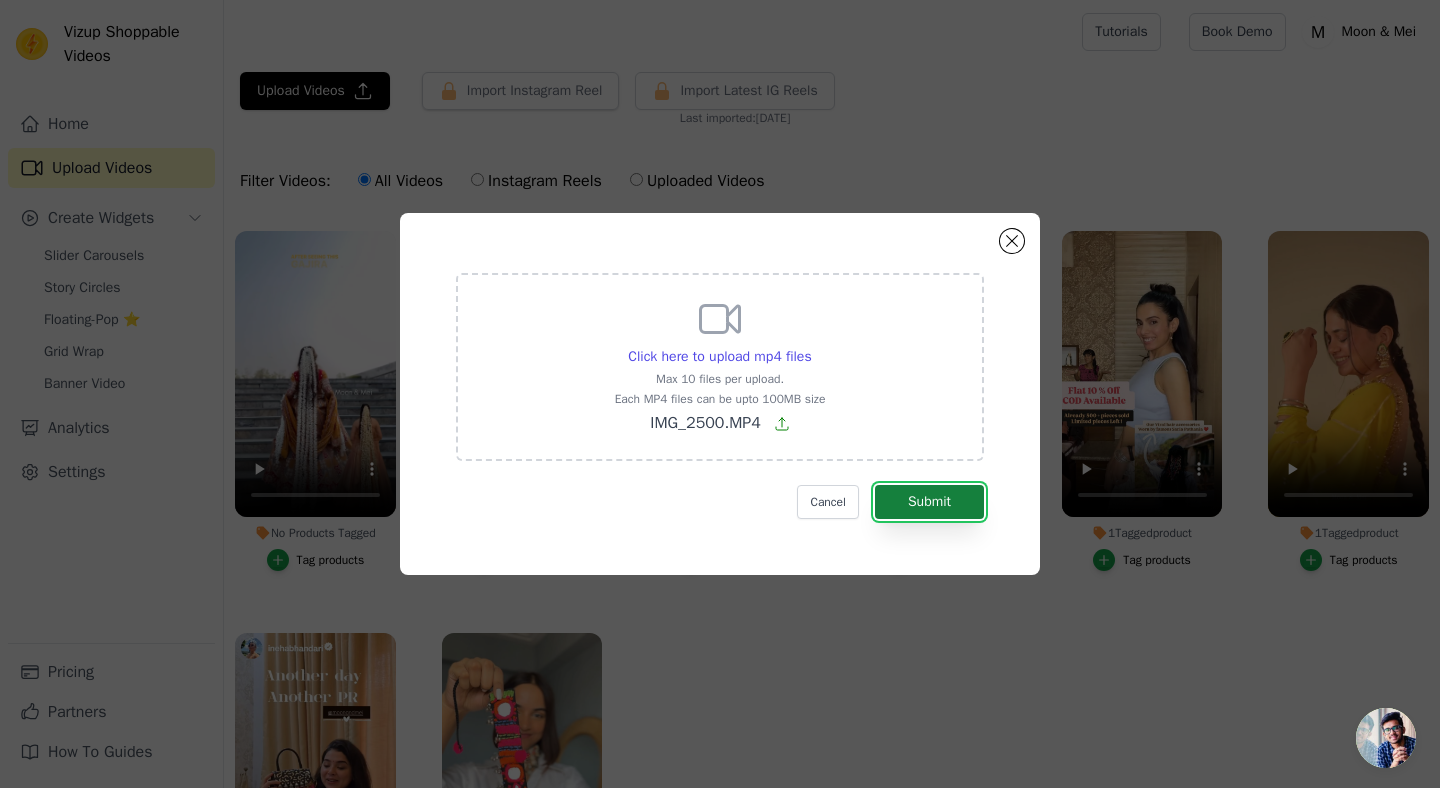 click on "Submit" at bounding box center [929, 502] 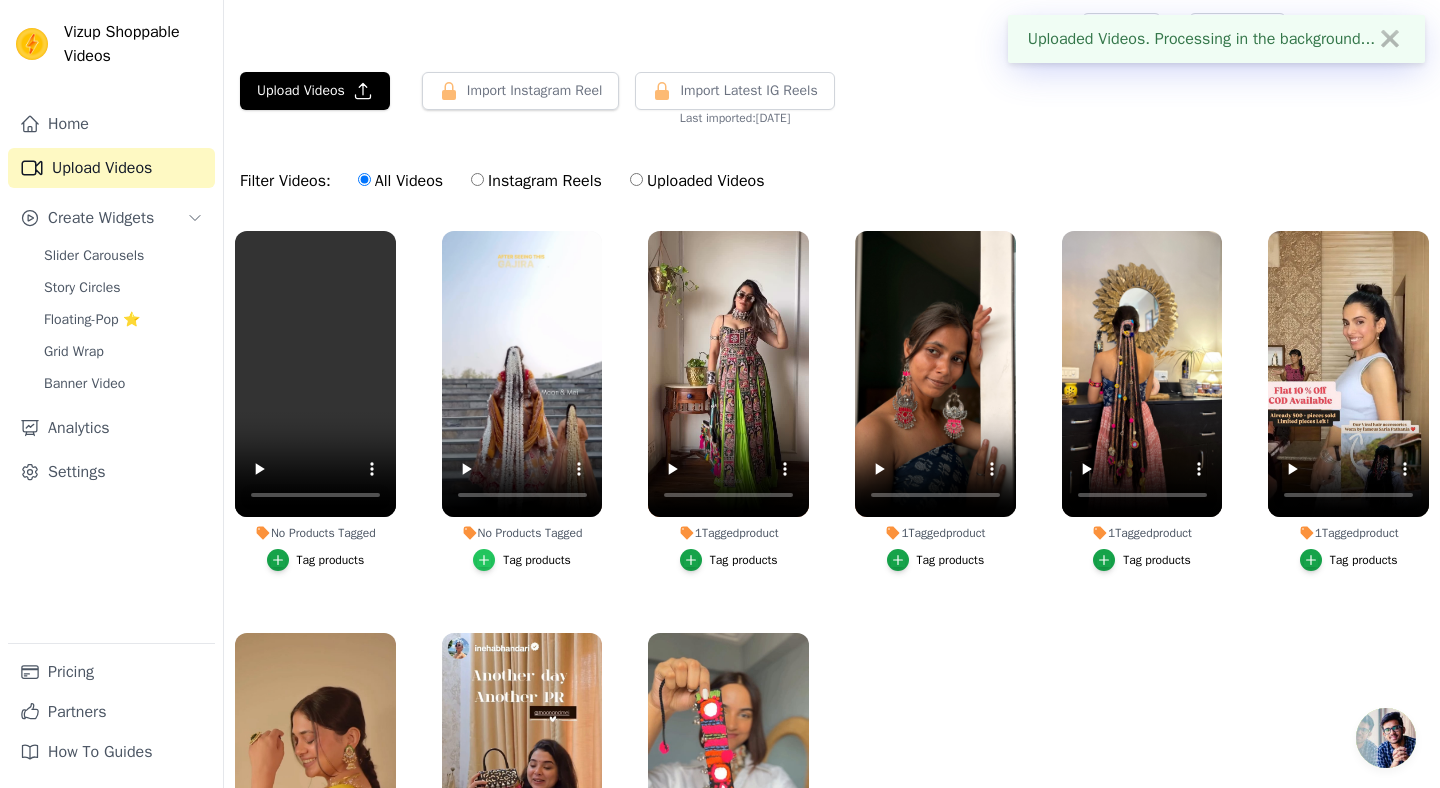click 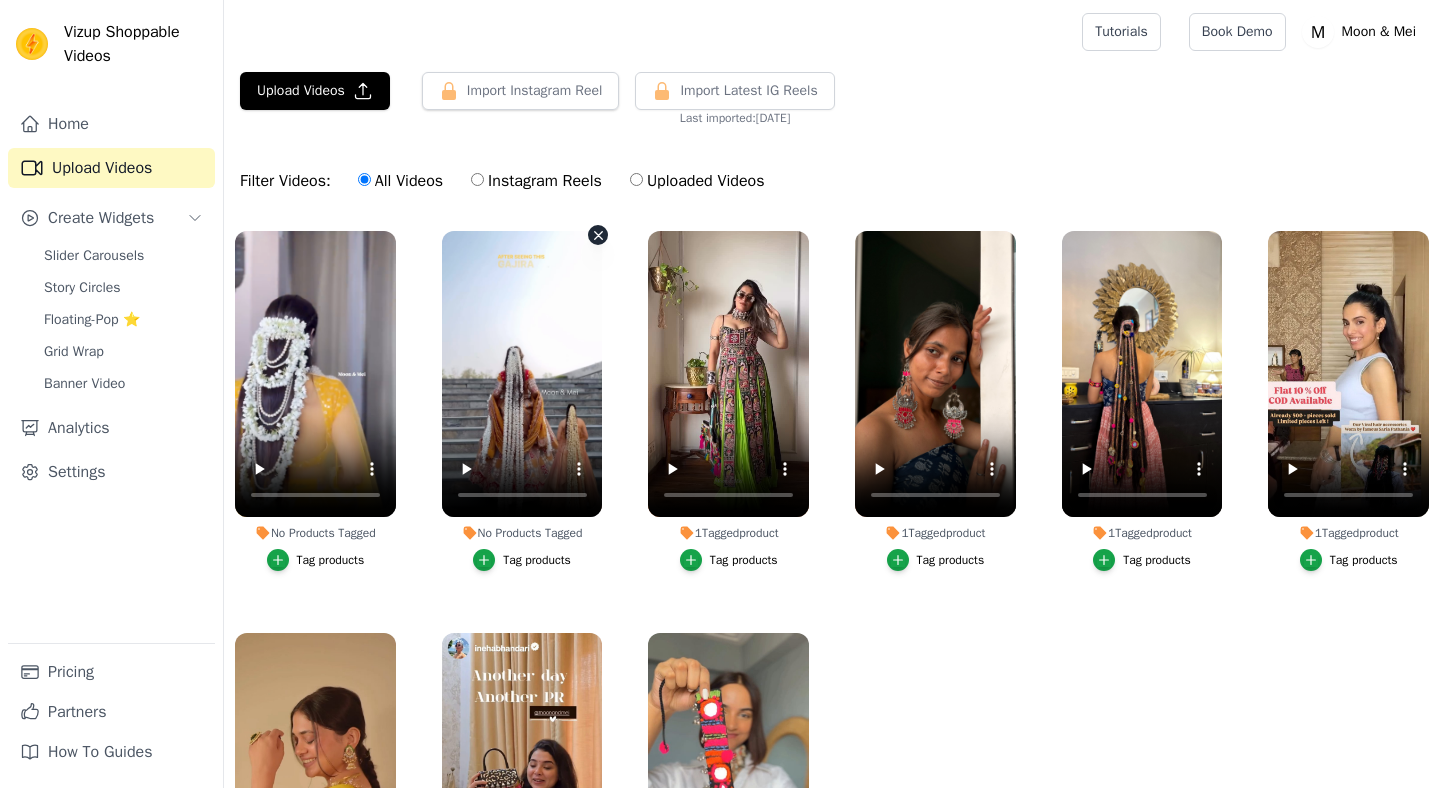 scroll, scrollTop: 0, scrollLeft: 0, axis: both 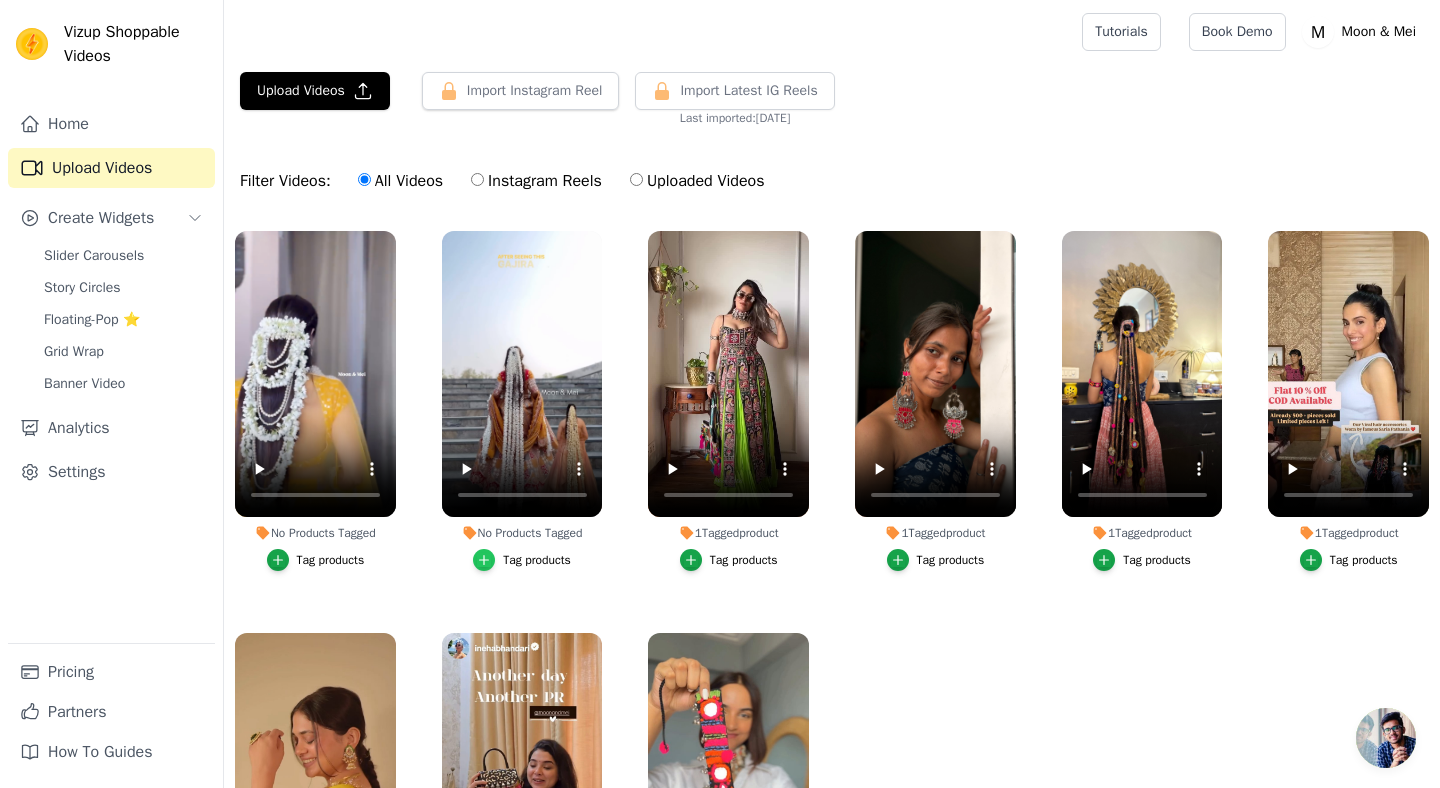 click 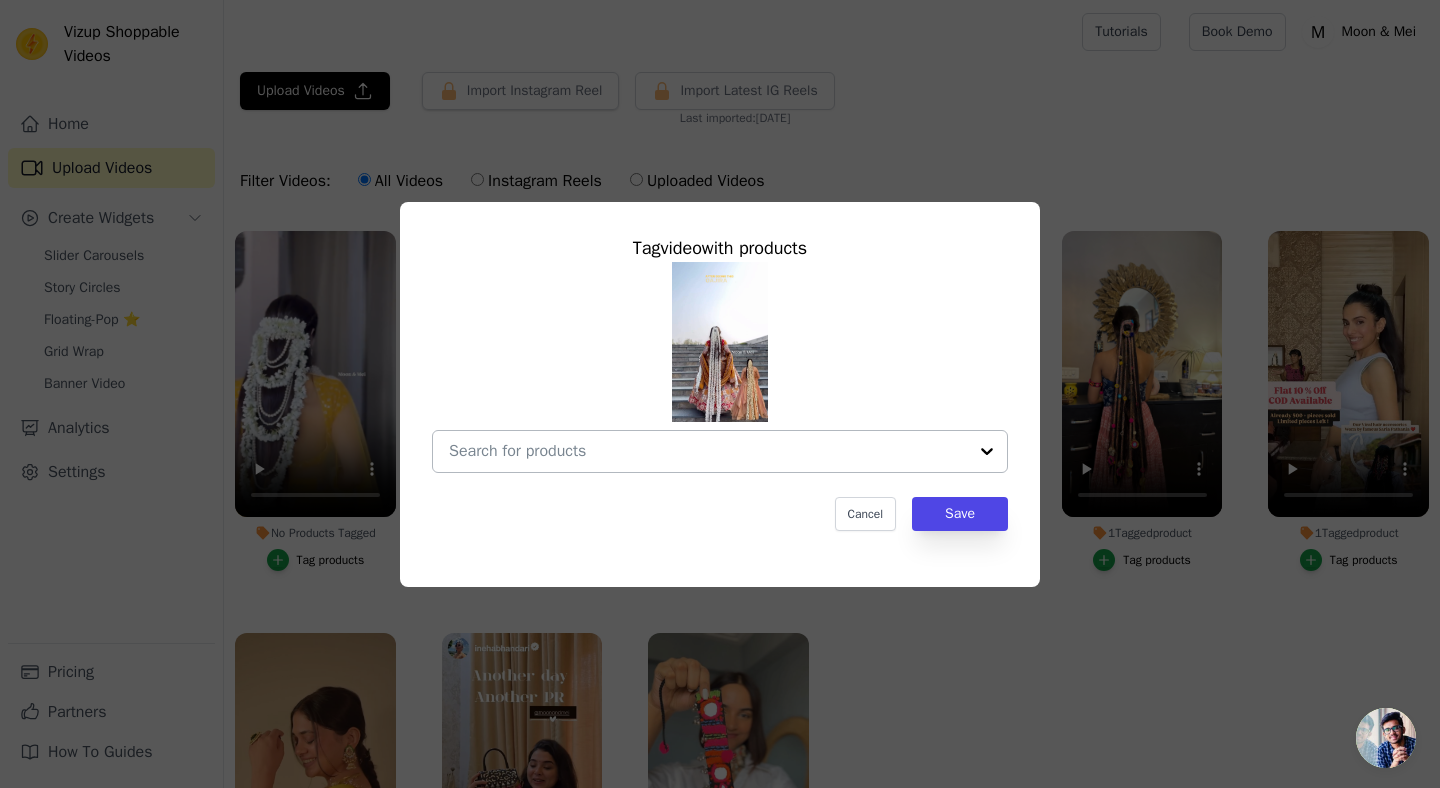 click on "No Products Tagged     Tag  video  with products                         Cancel   Save     Tag products" at bounding box center (708, 451) 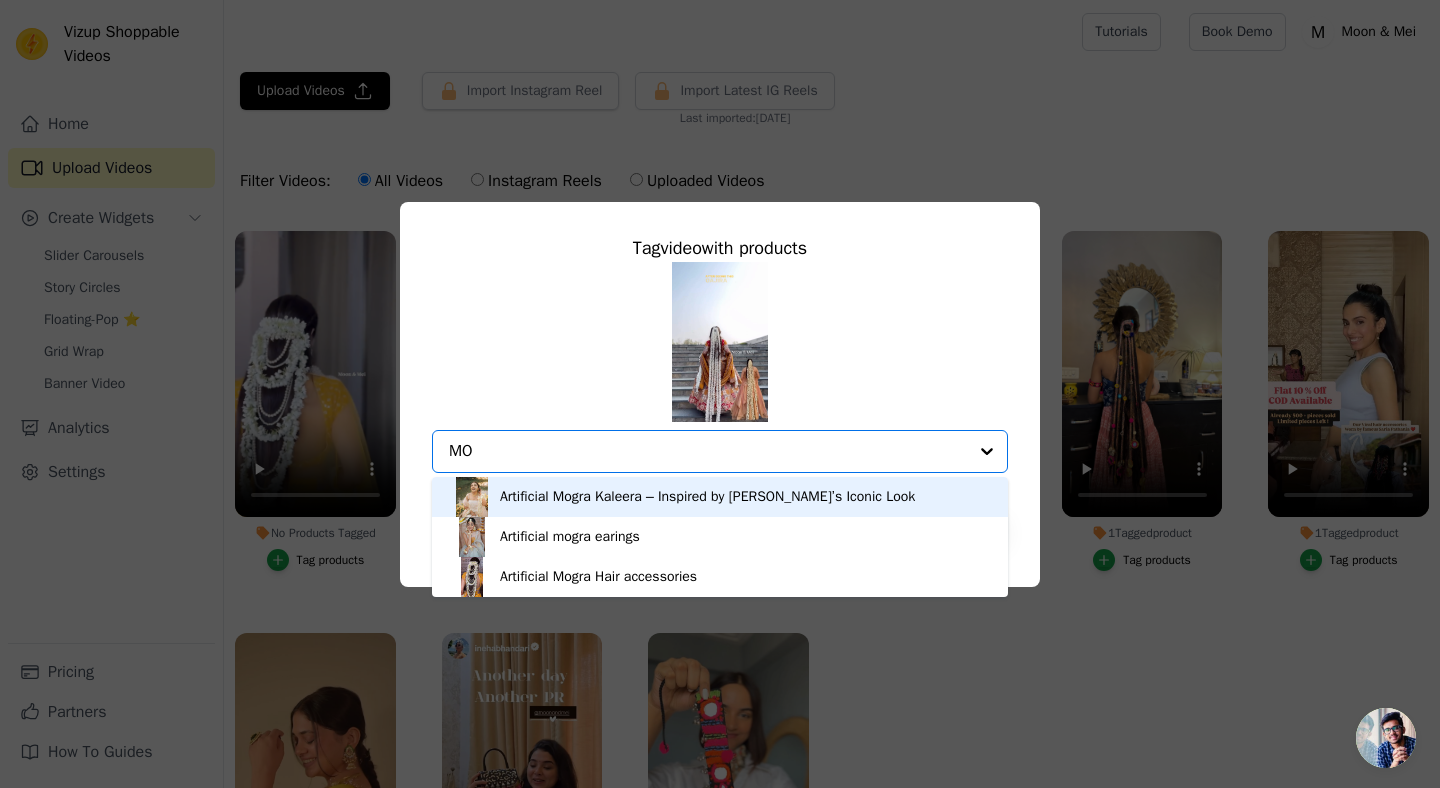 type on "M" 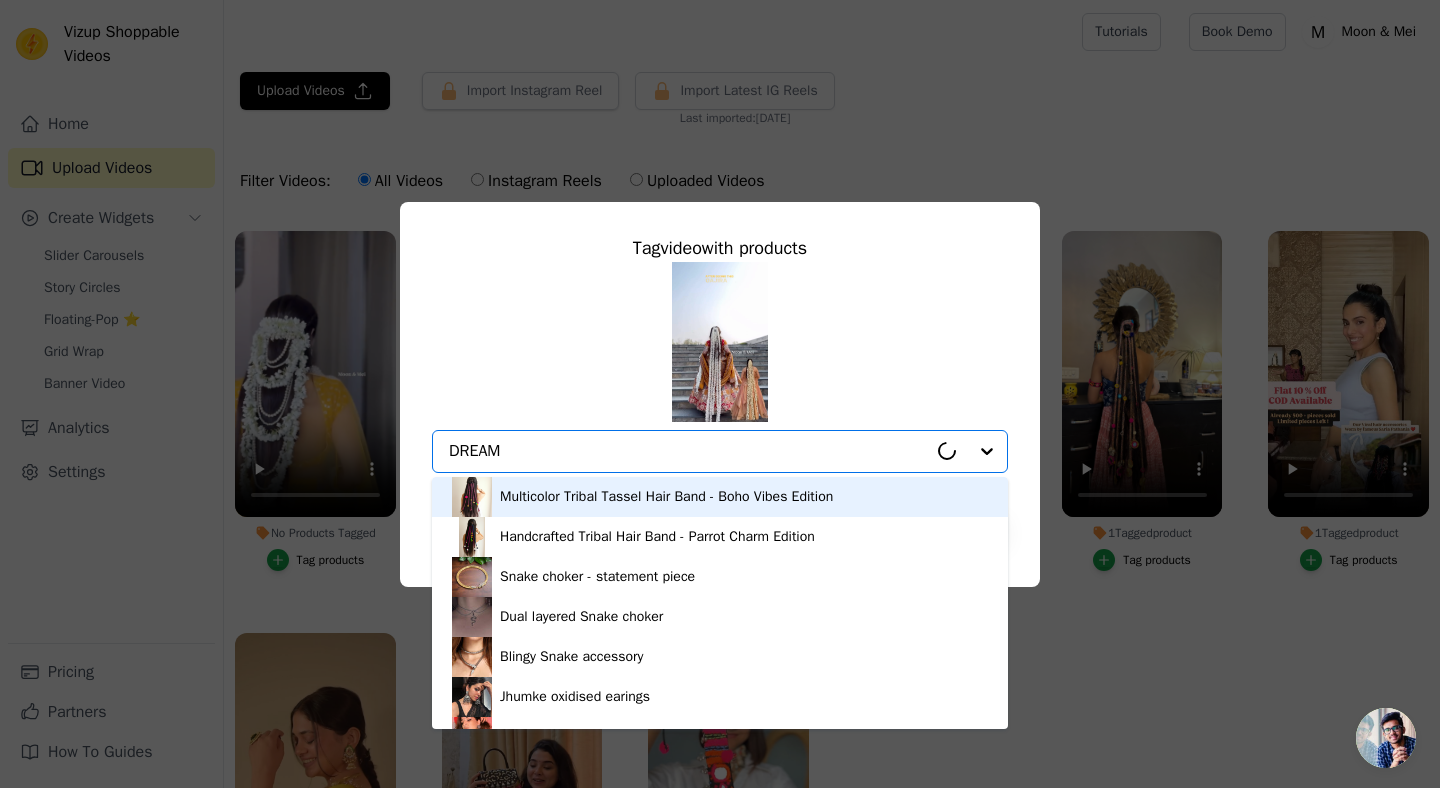 type on "DREAMY" 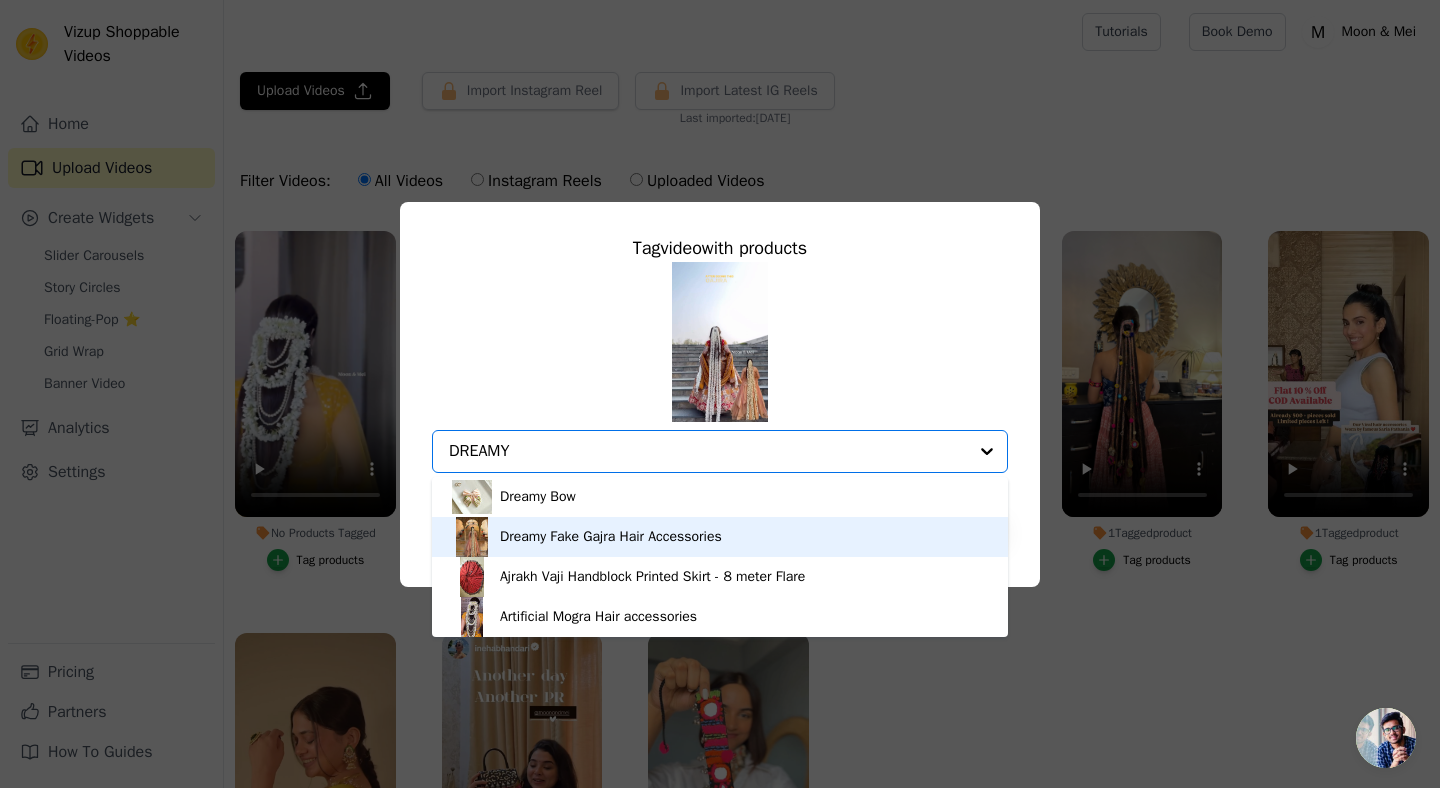 click on "Dreamy Fake Gajra Hair Accessories" at bounding box center [611, 537] 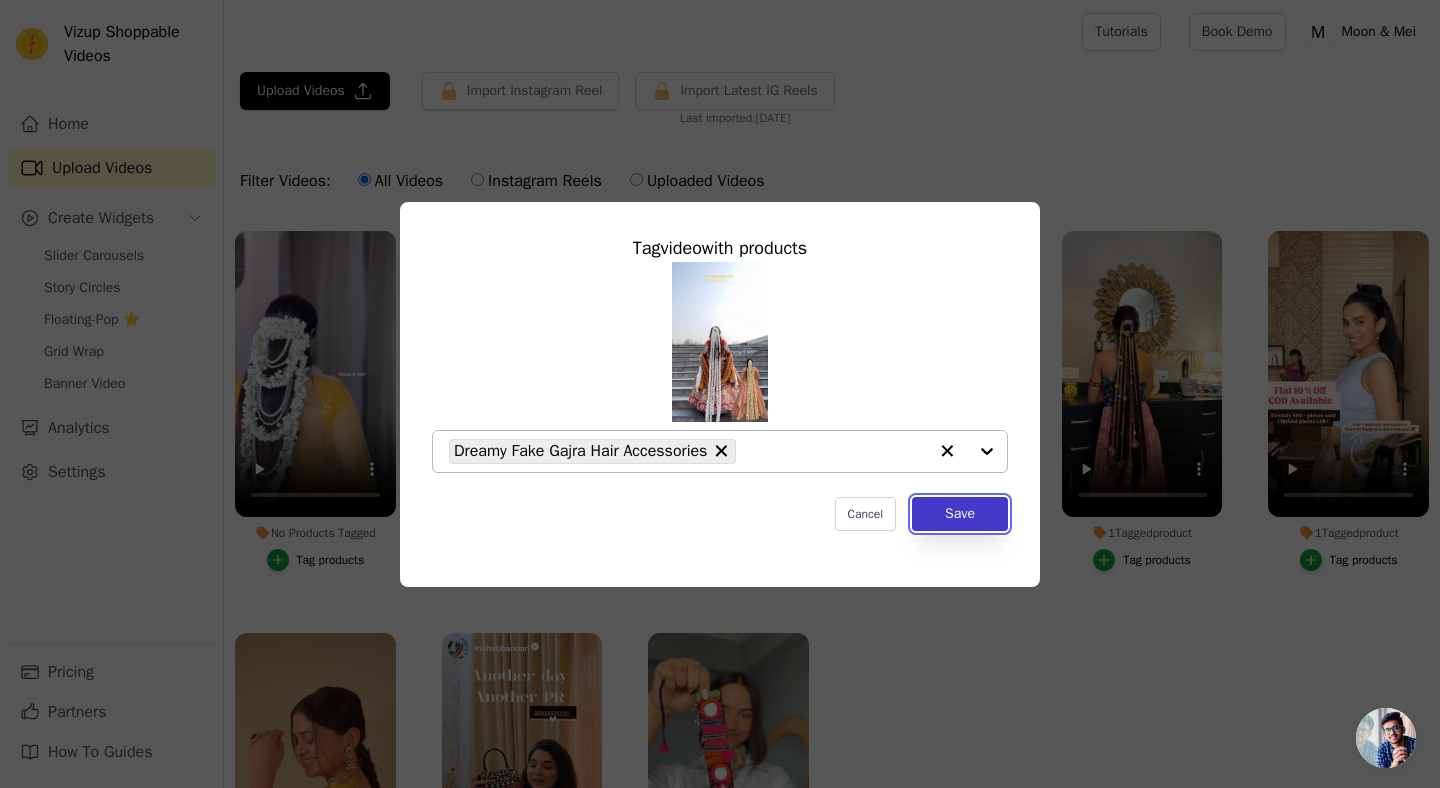 click on "Save" at bounding box center (960, 514) 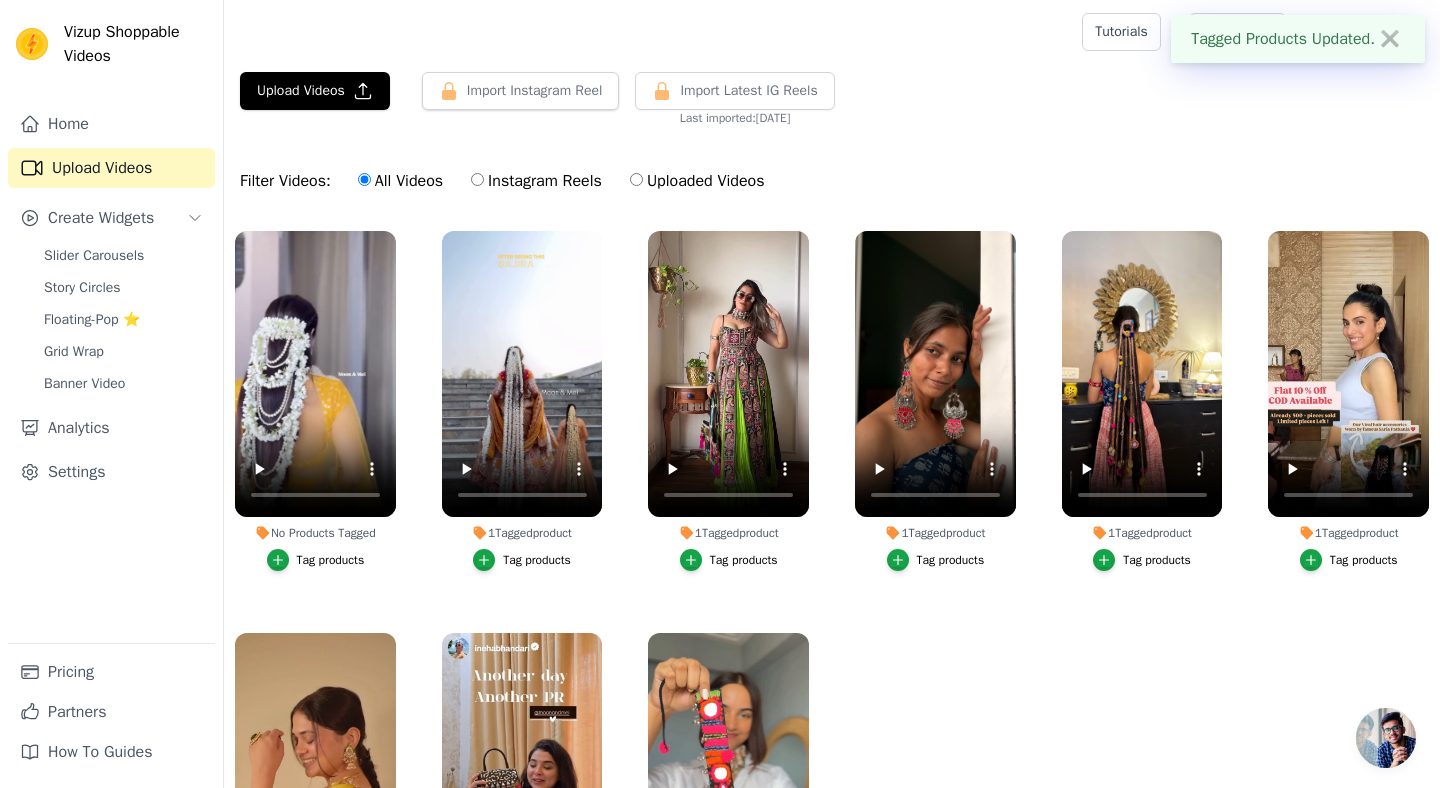 click on "Tag products" at bounding box center [331, 560] 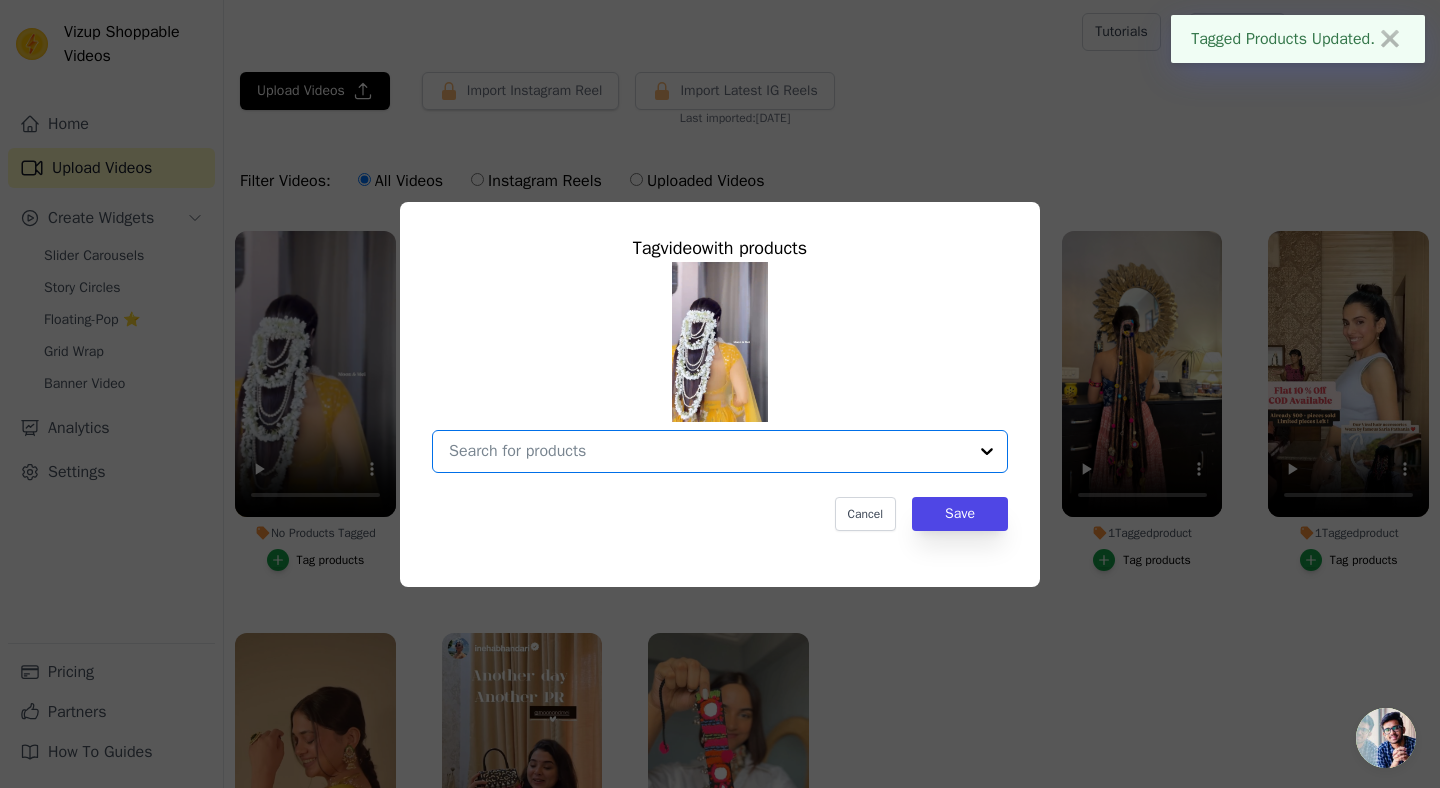 click on "No Products Tagged     Tag  video  with products       Option undefined, selected.   Select is focused, type to refine list, press down to open the menu.                   Cancel   Save     Tag products" at bounding box center (708, 451) 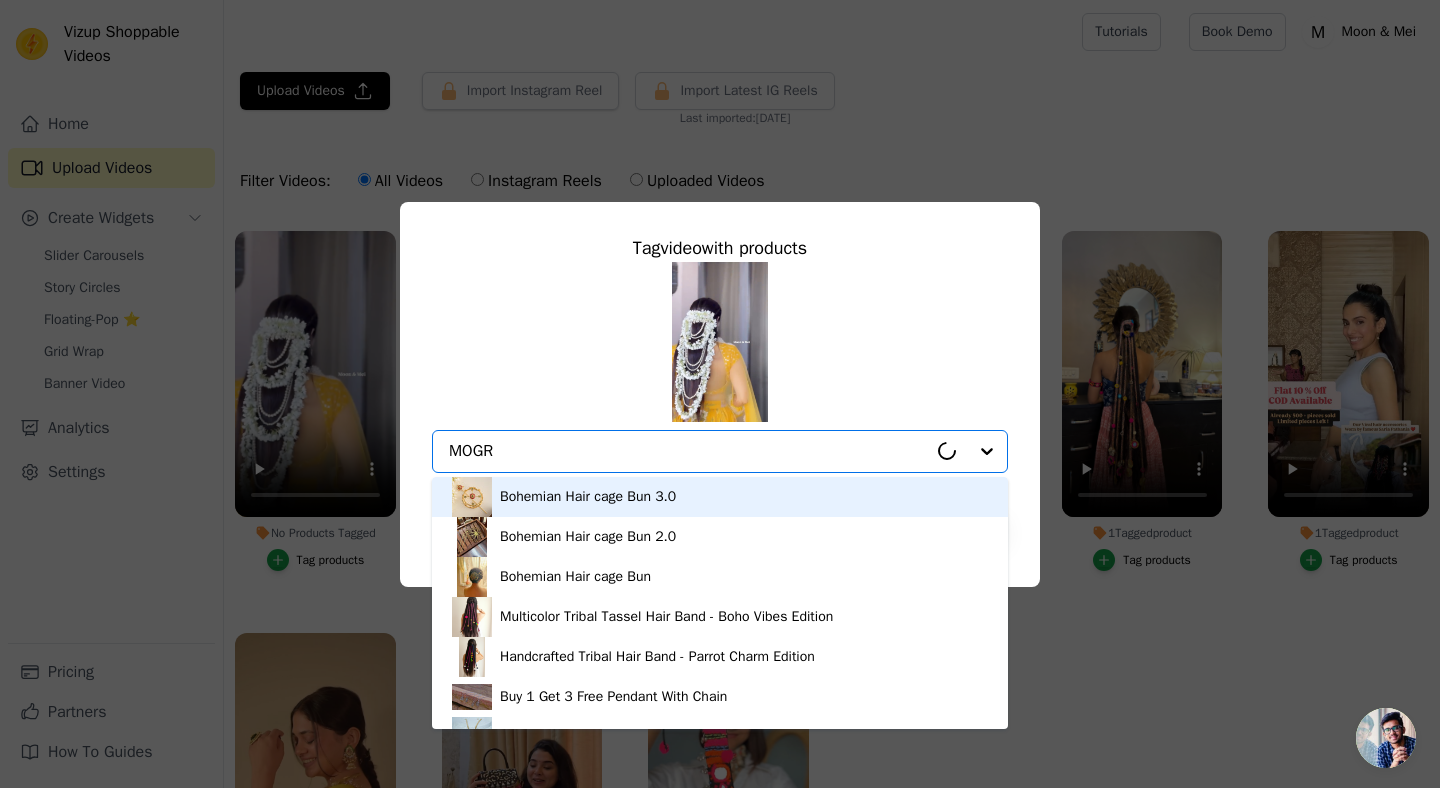 type on "MOGRA" 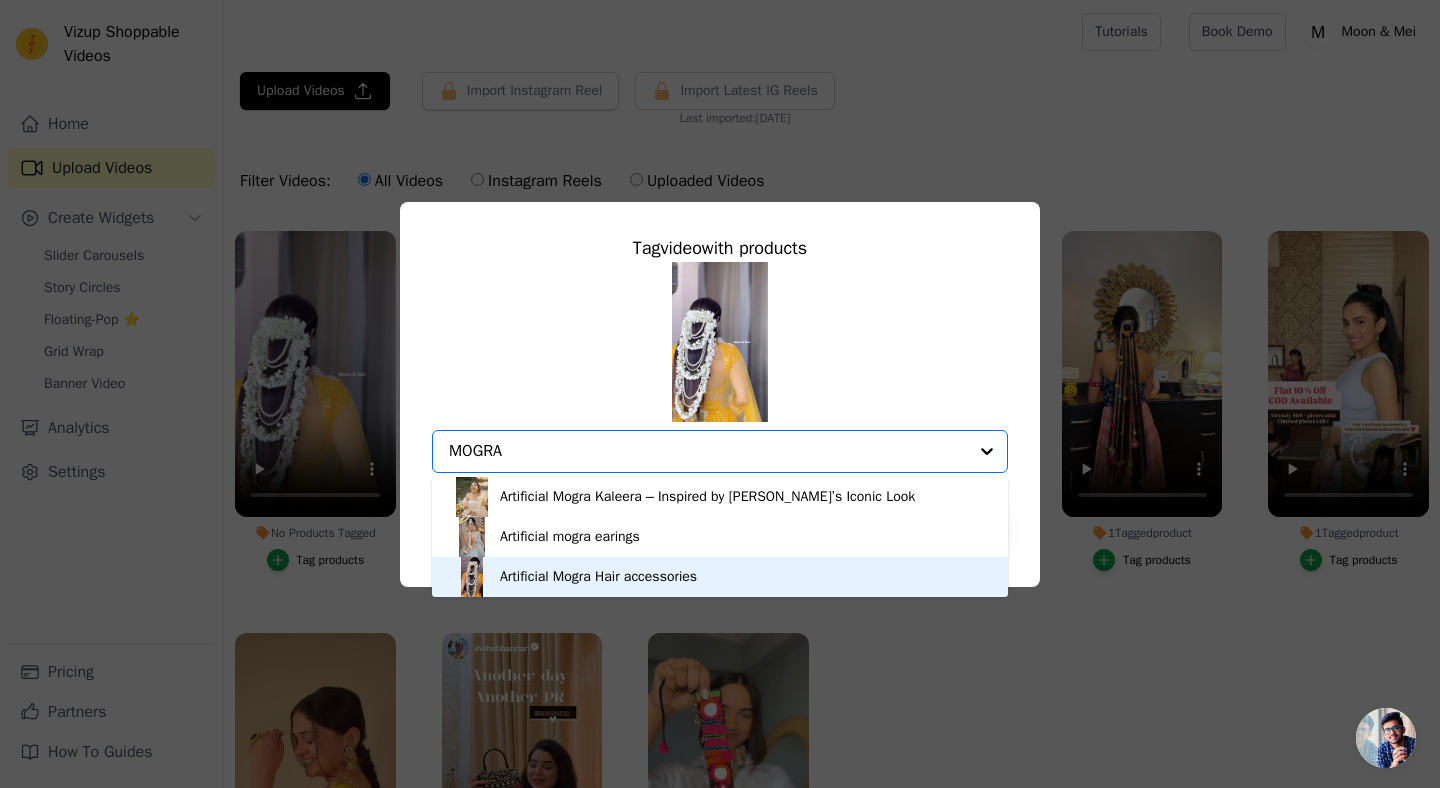 click on "Artificial Mogra Hair accessories" at bounding box center (598, 577) 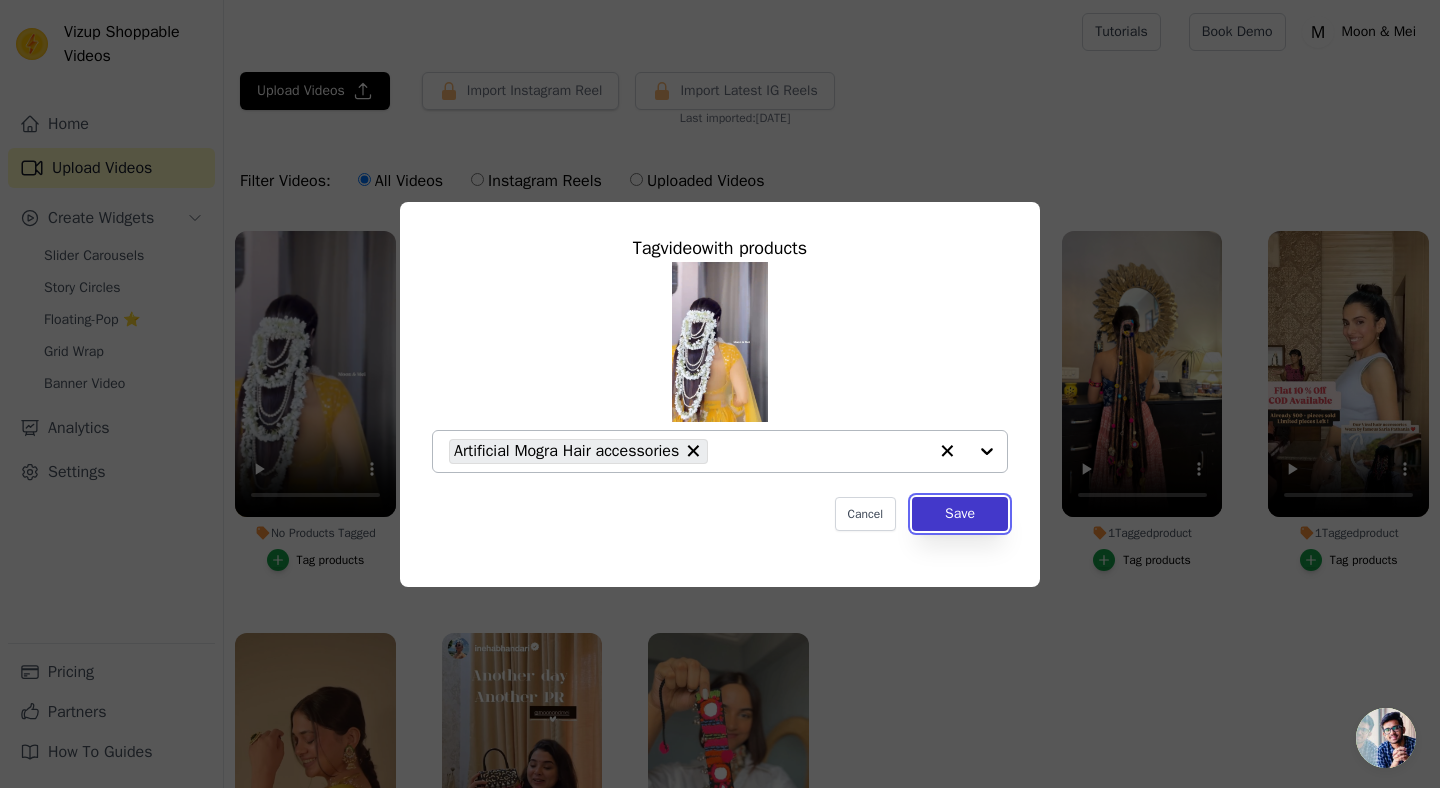 click on "Save" at bounding box center [960, 514] 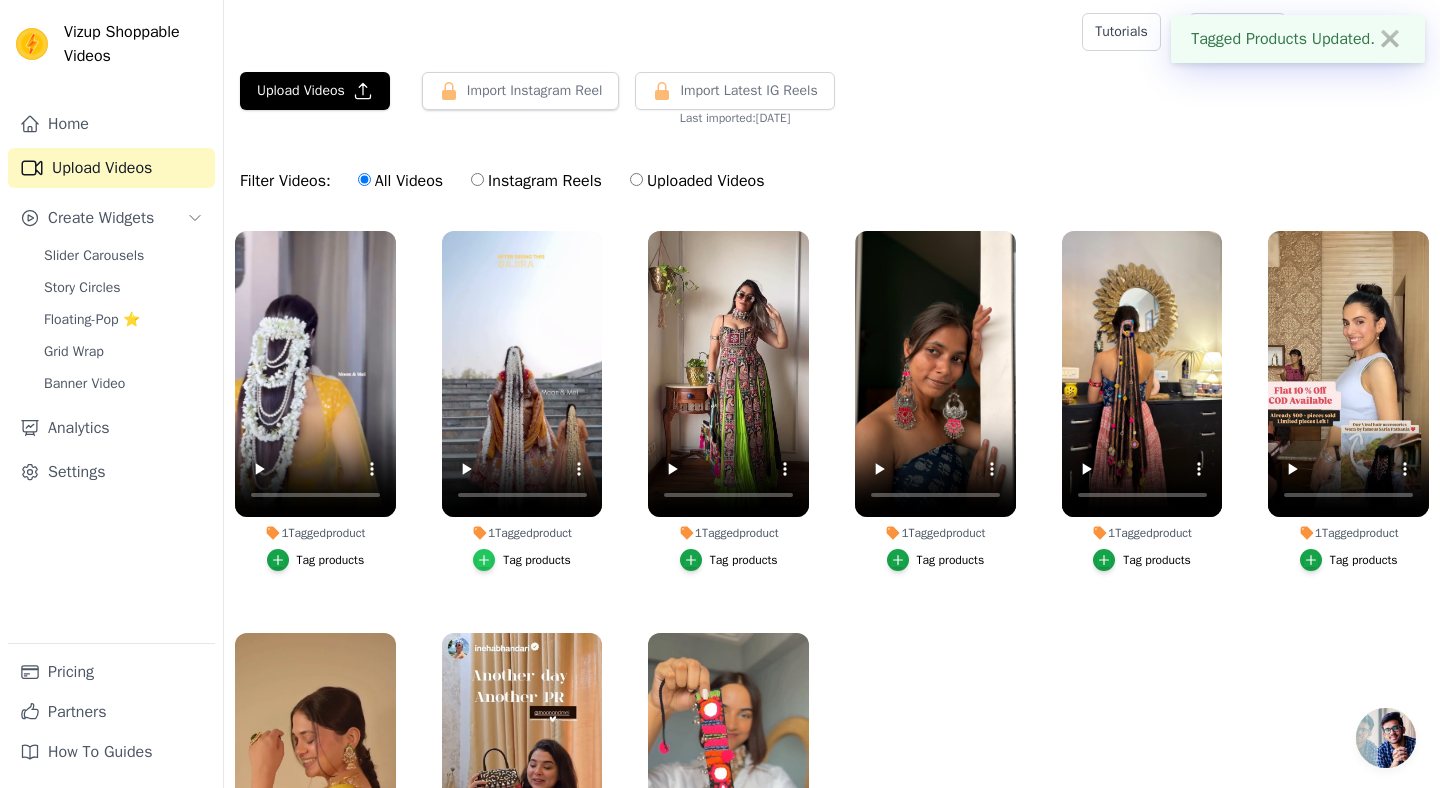 click 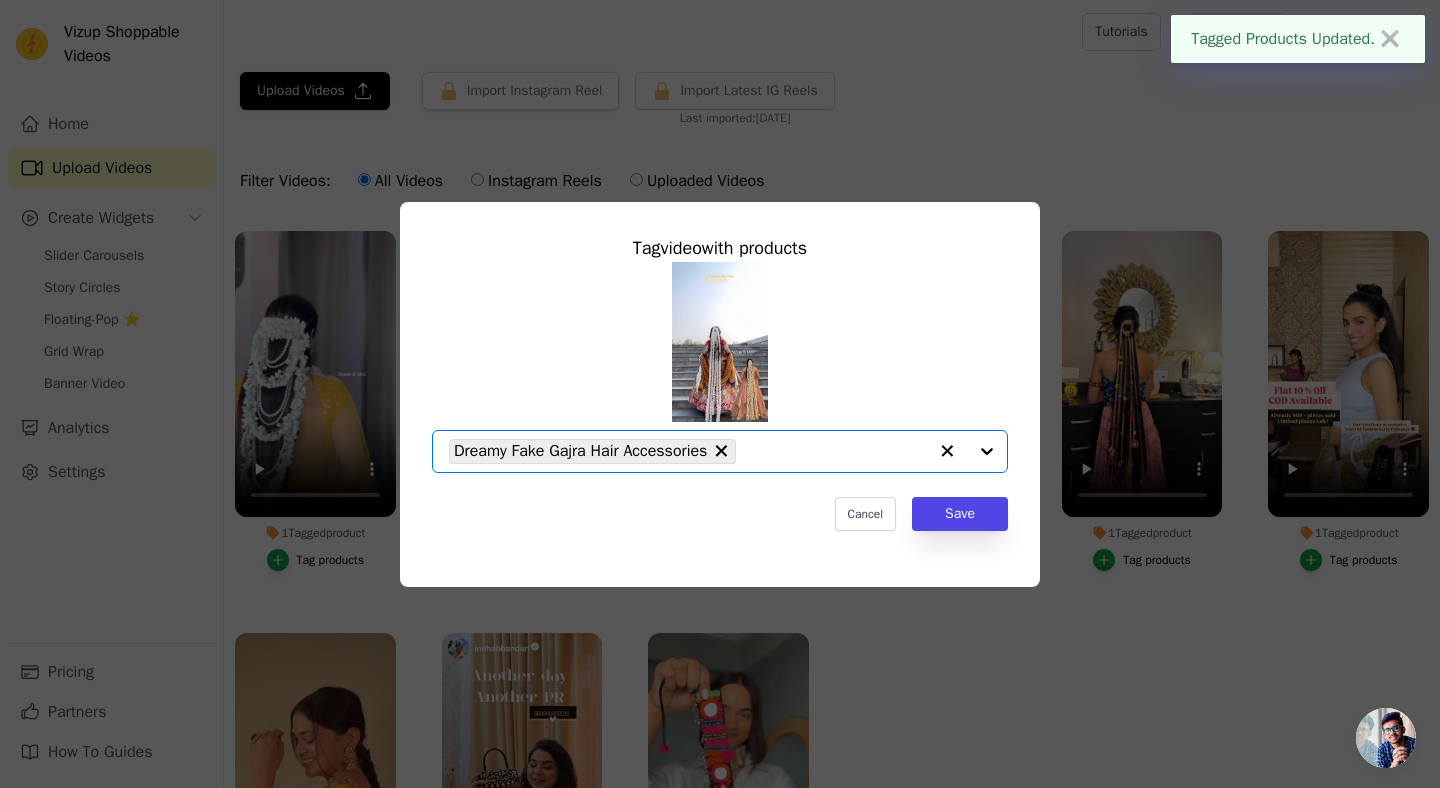 click on "1  Tagged  product     Tag  video  with products       Option Dreamy Fake Gajra Hair Accessories, selected.   Select is focused, type to refine list, press down to open the menu.     Dreamy Fake Gajra Hair Accessories                   Cancel   Save     Tag products" 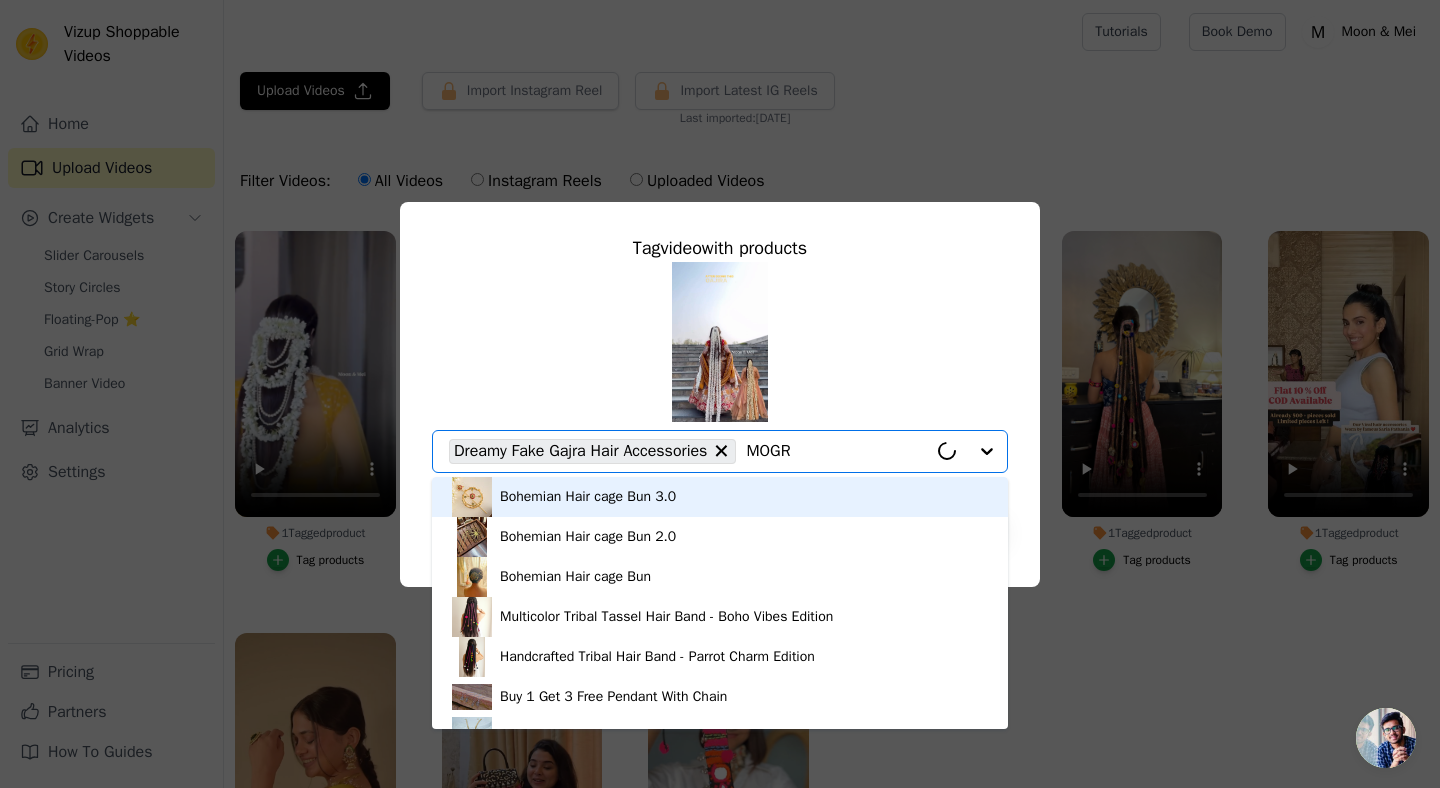 type on "MOGRA" 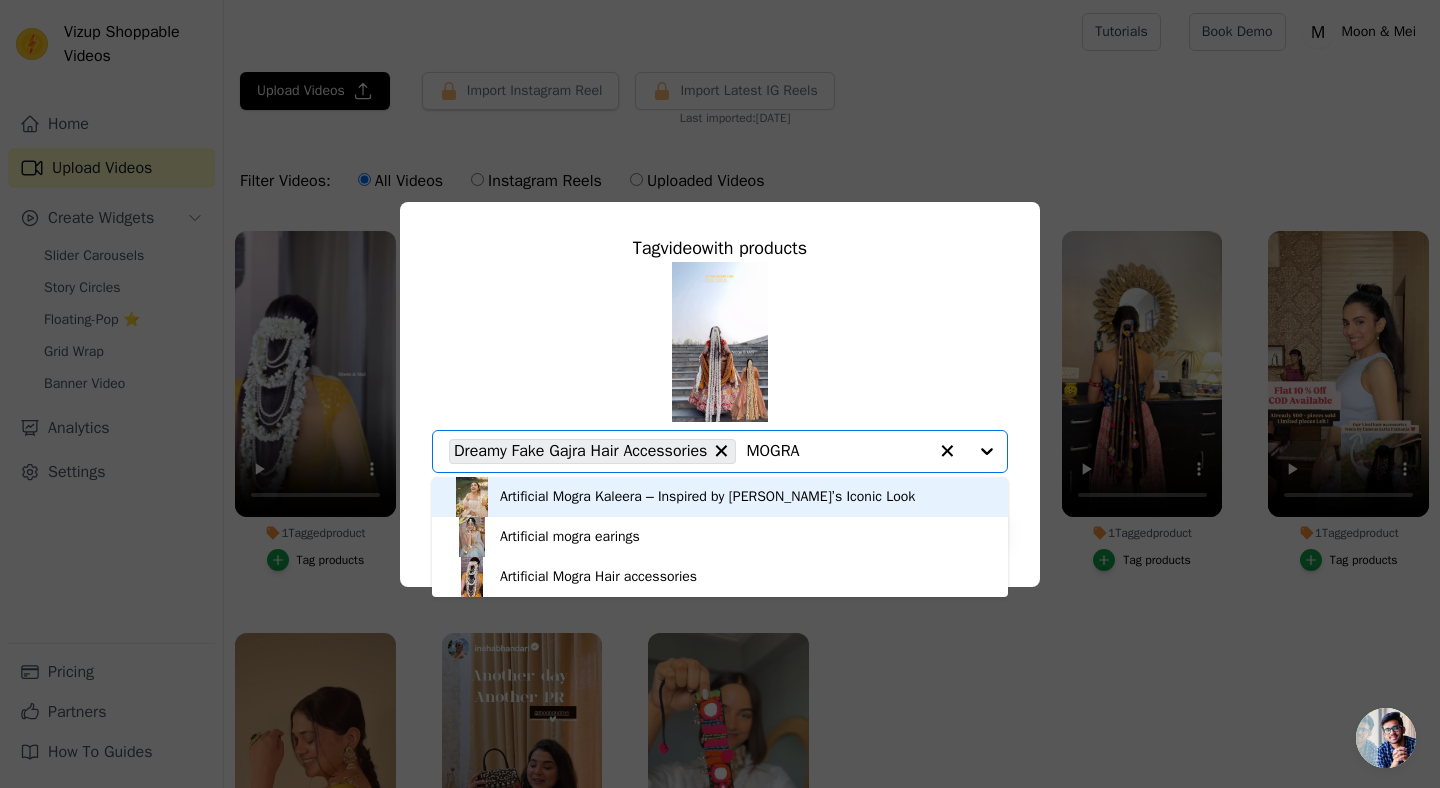 click on "Artificial Mogra Kaleera – Inspired by [PERSON_NAME]’s Iconic Look" at bounding box center (707, 497) 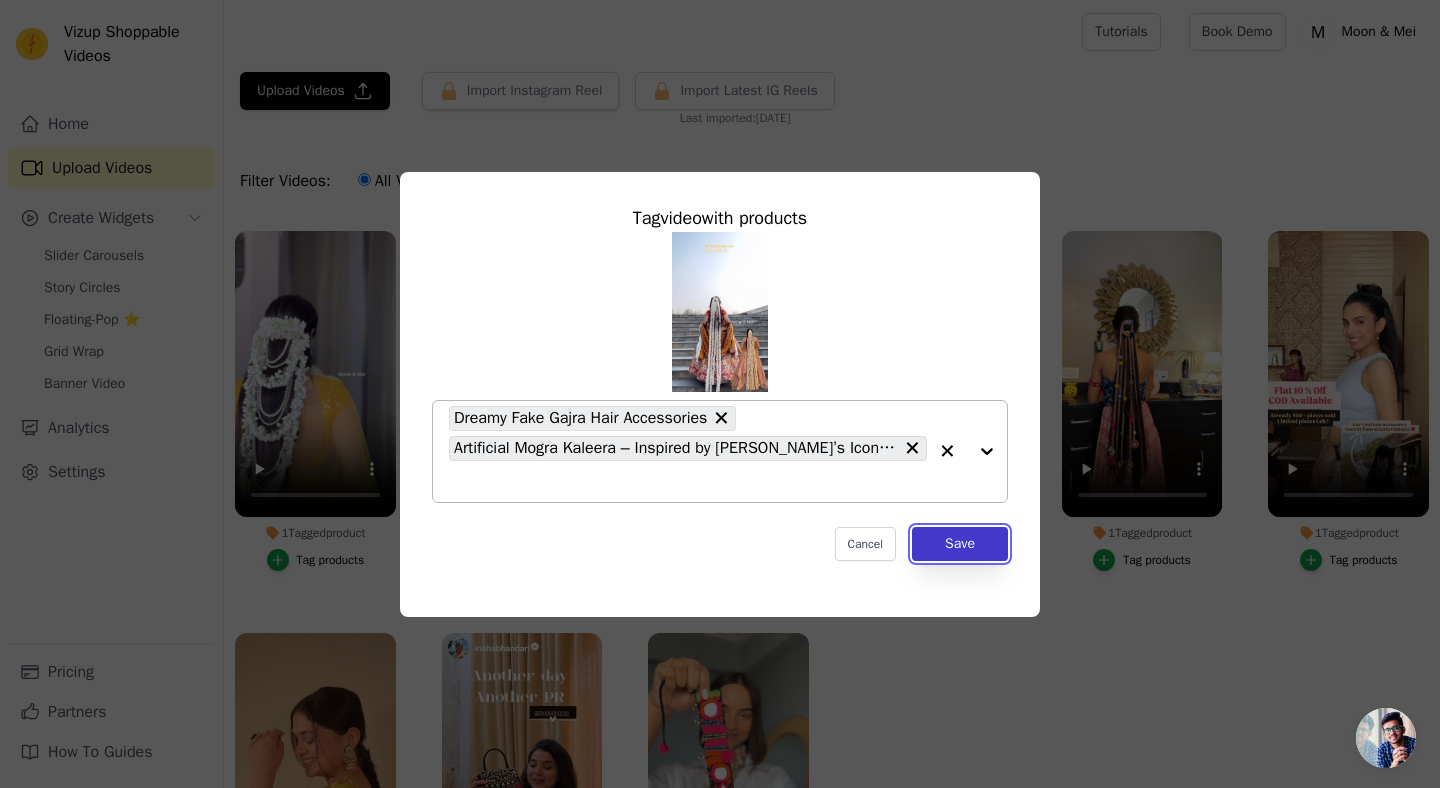 click on "Save" at bounding box center [960, 544] 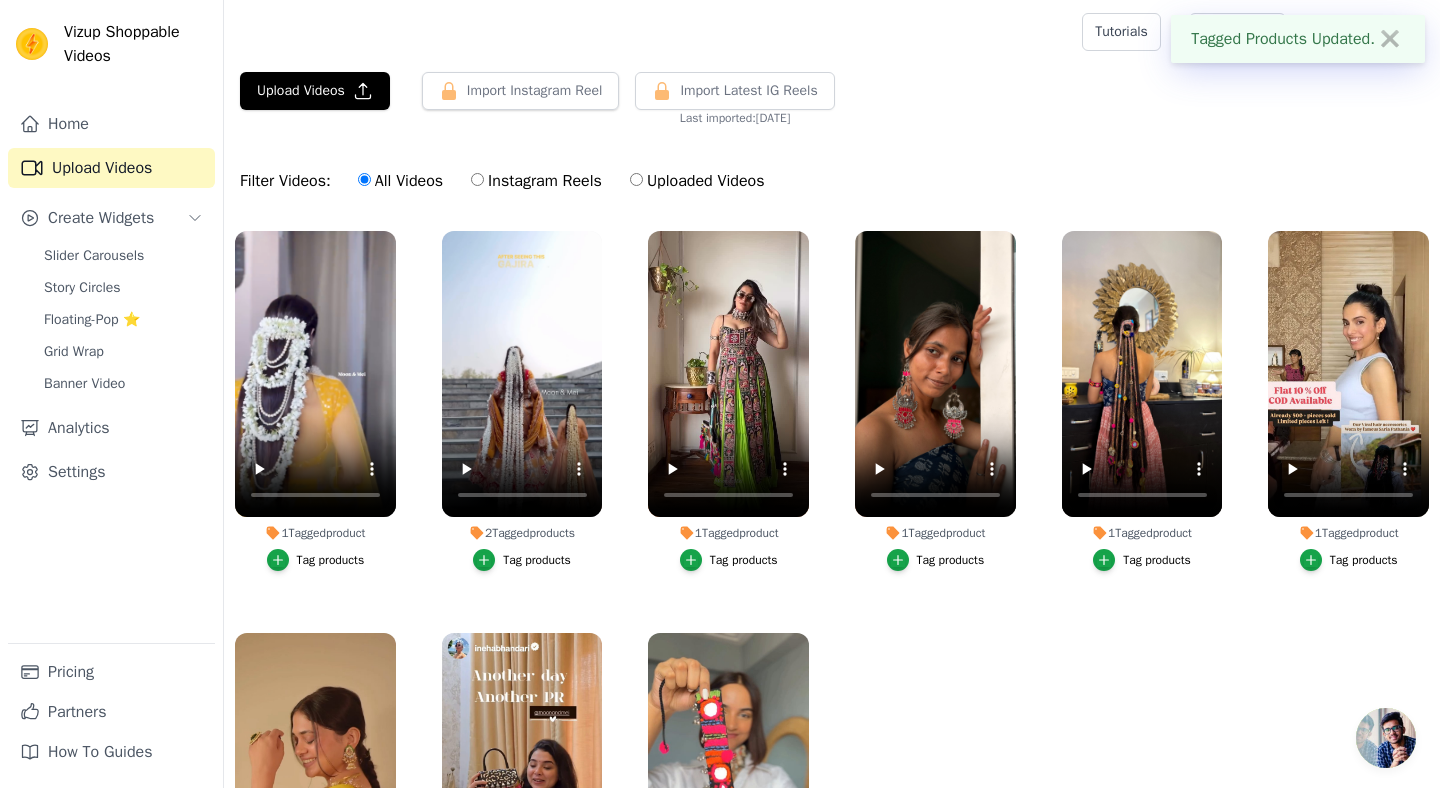 click on "Tag products" at bounding box center (331, 560) 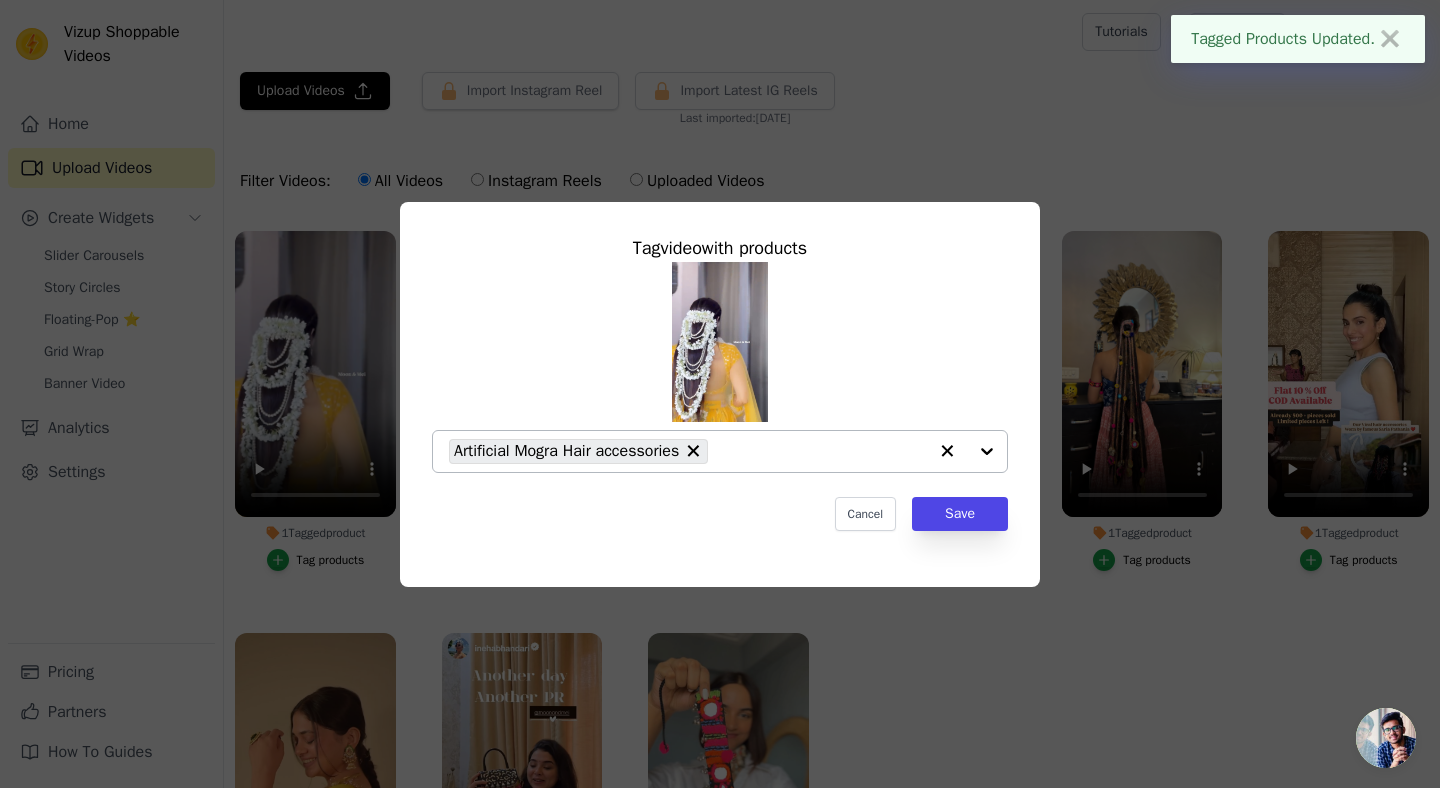 click on "1  Tagged  product     Tag  video  with products           Artificial Mogra Hair accessories                   Cancel   Save     Tag products" 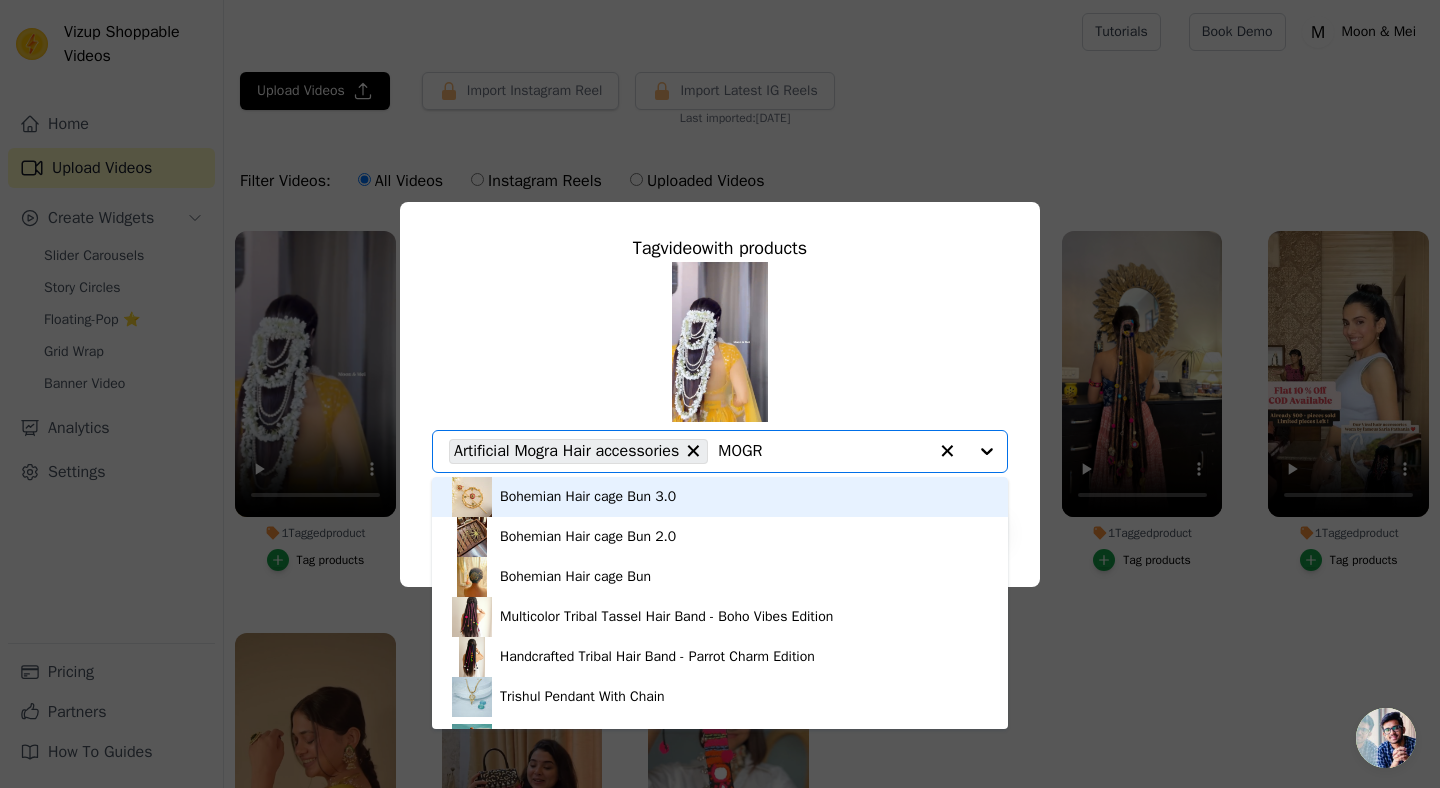 type on "MOGRA" 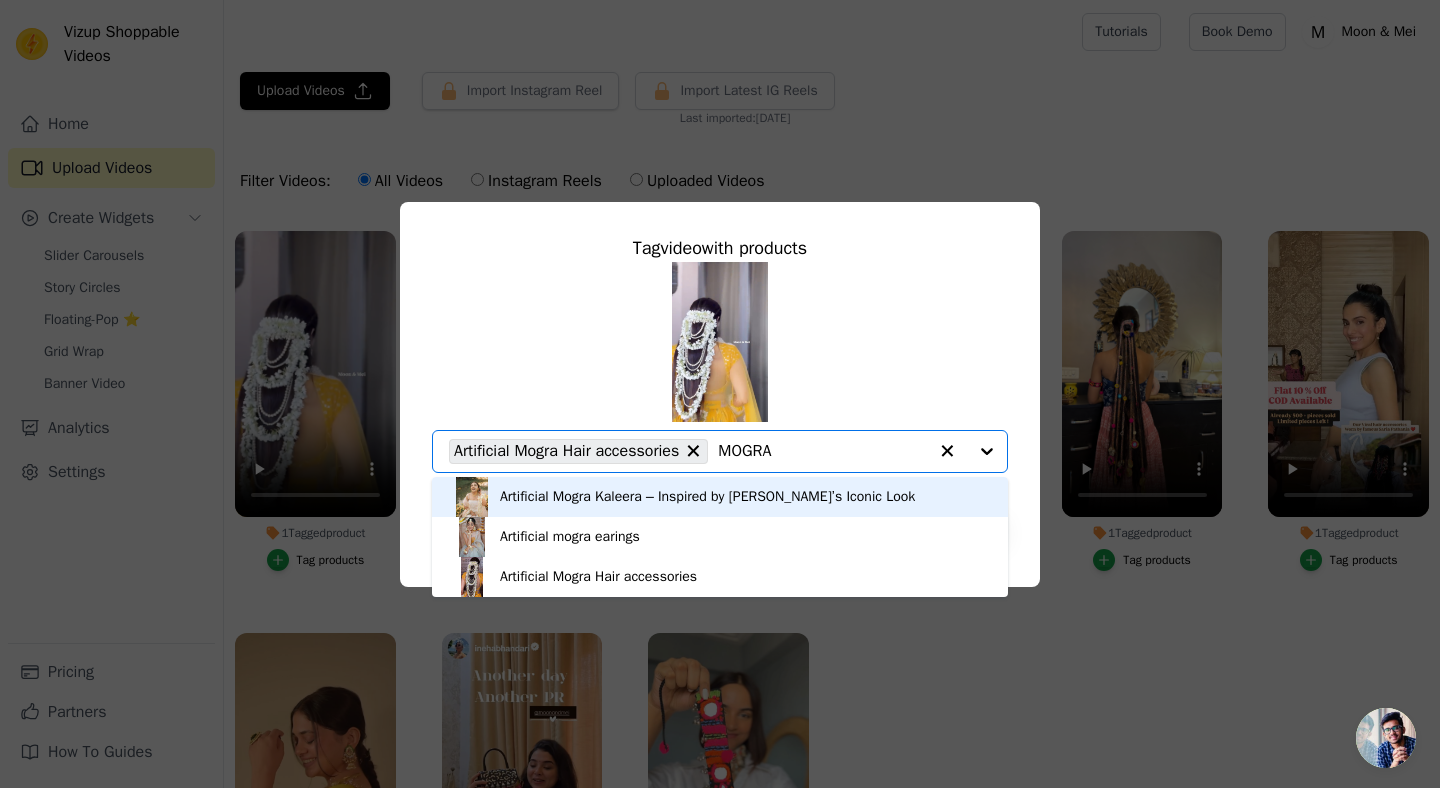 click on "Artificial Mogra Kaleera – Inspired by [PERSON_NAME]’s Iconic Look" at bounding box center (707, 497) 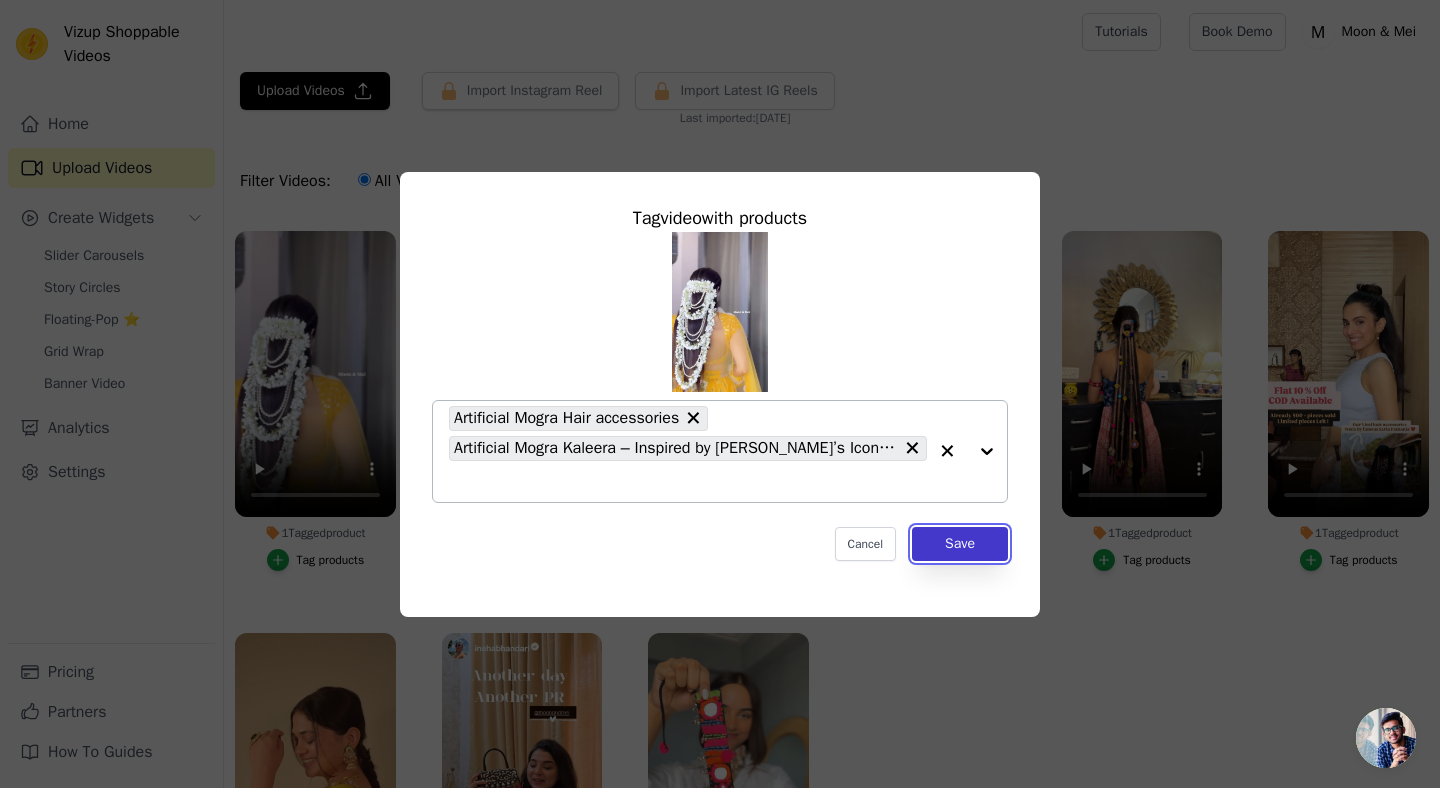 click on "Save" at bounding box center [960, 544] 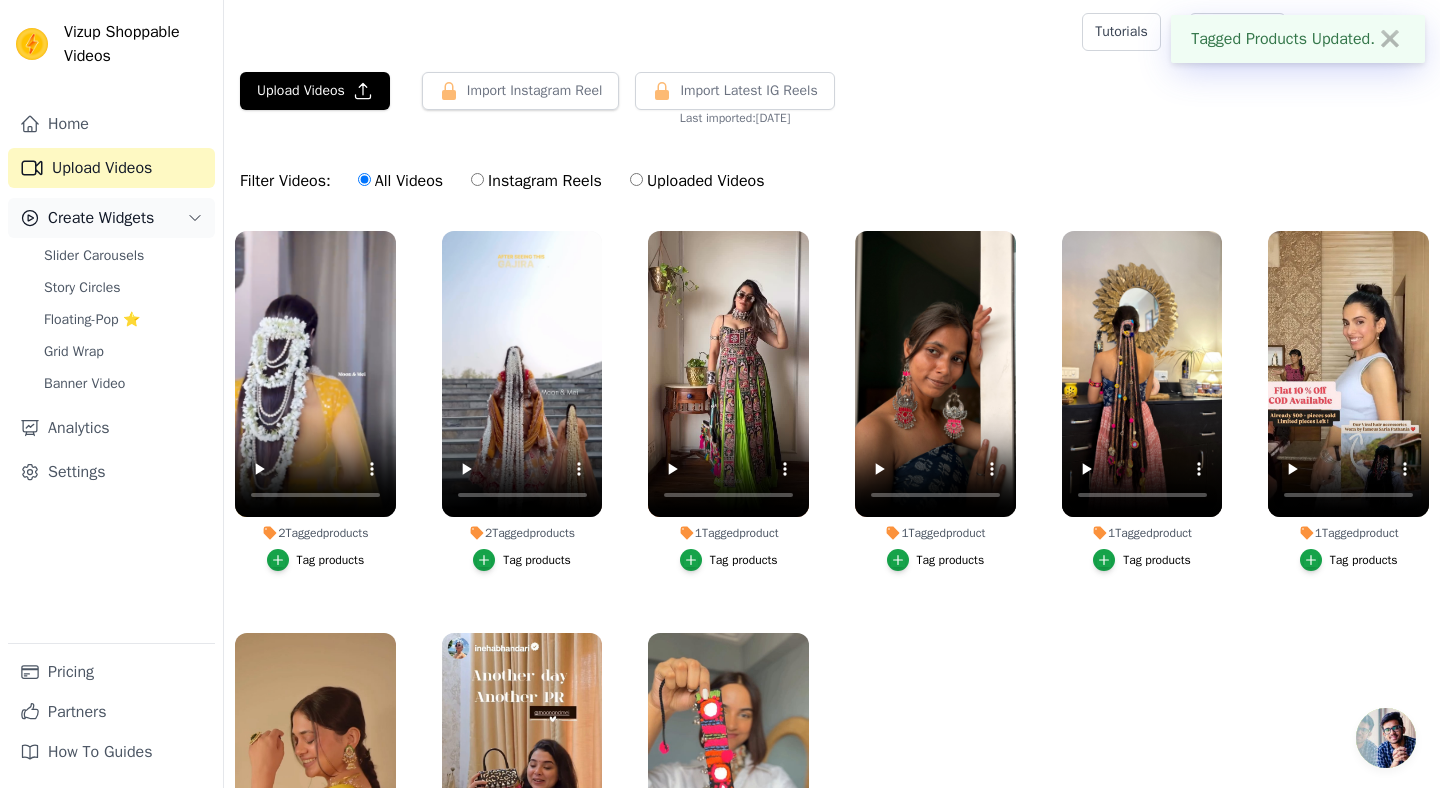 click on "Create Widgets" at bounding box center [101, 218] 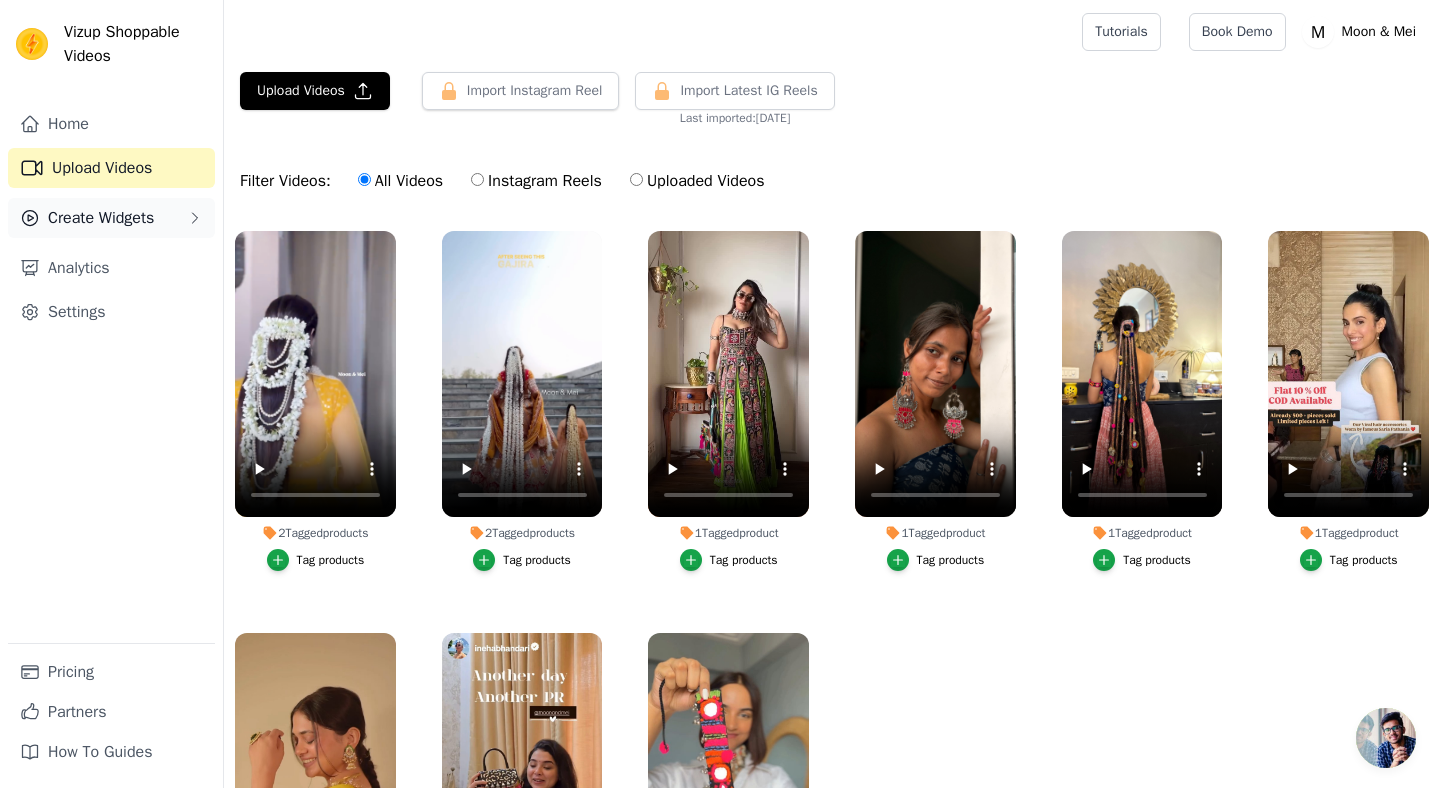 click on "Create Widgets" at bounding box center [101, 218] 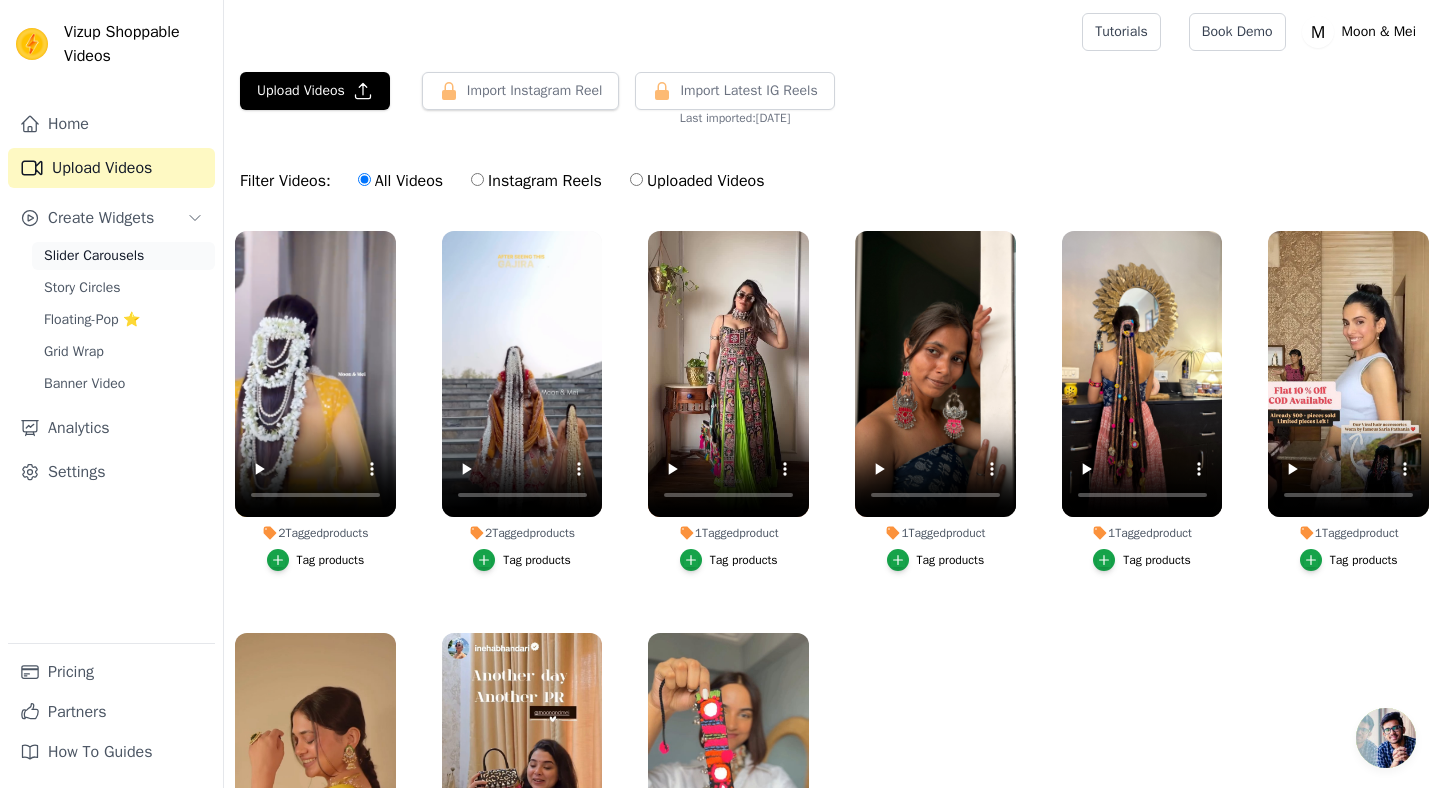 click on "Slider Carousels" at bounding box center (94, 256) 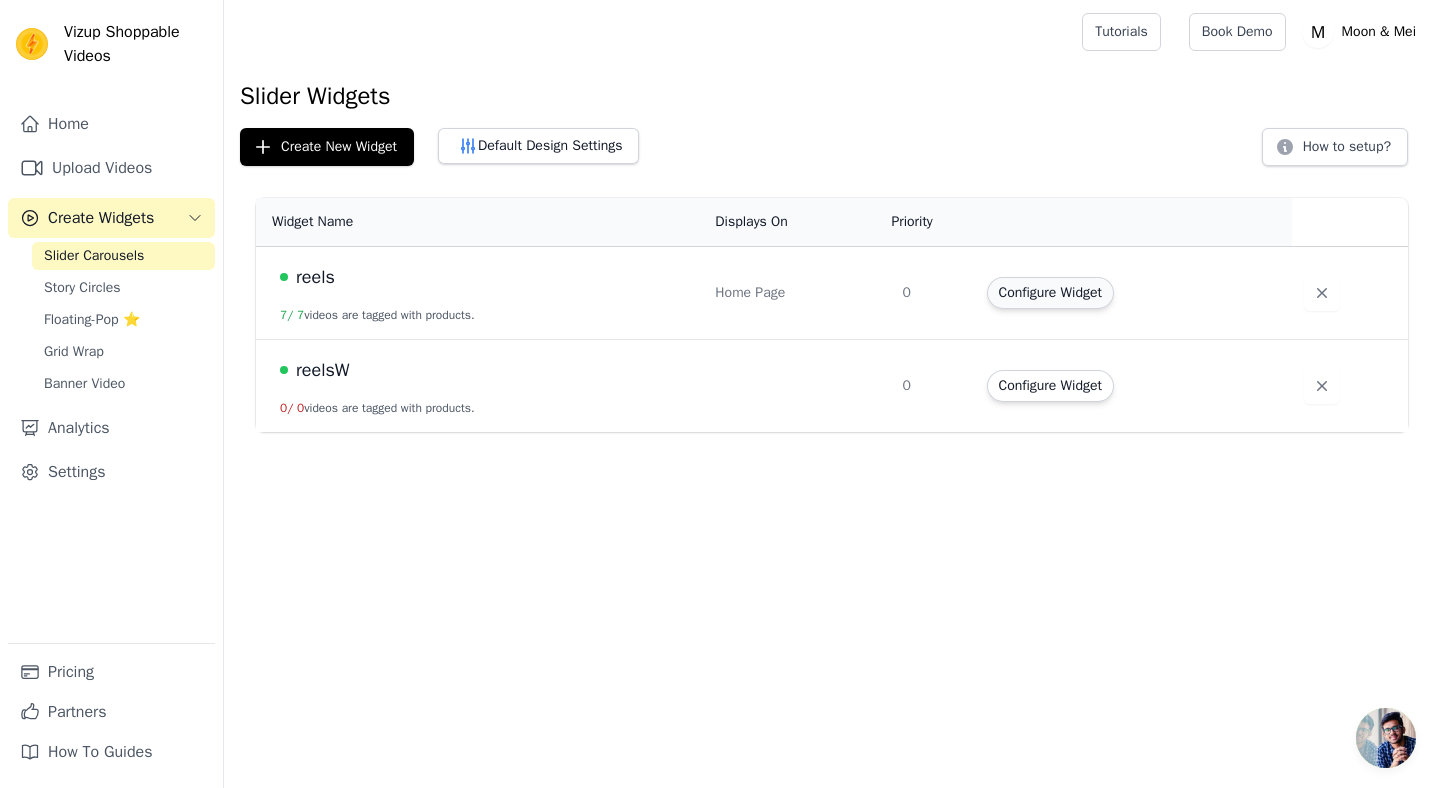 click on "Configure Widget" at bounding box center (1050, 293) 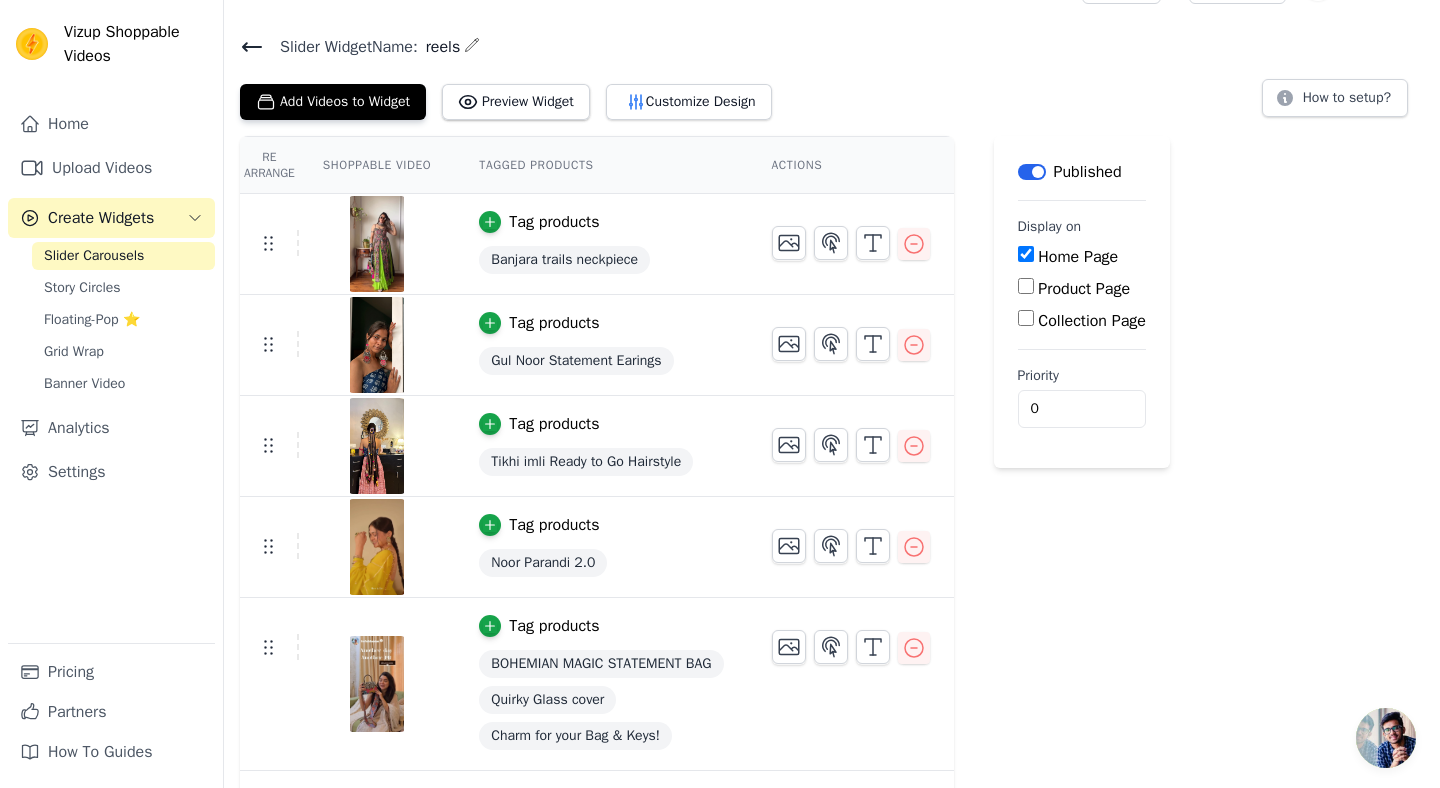scroll, scrollTop: 0, scrollLeft: 0, axis: both 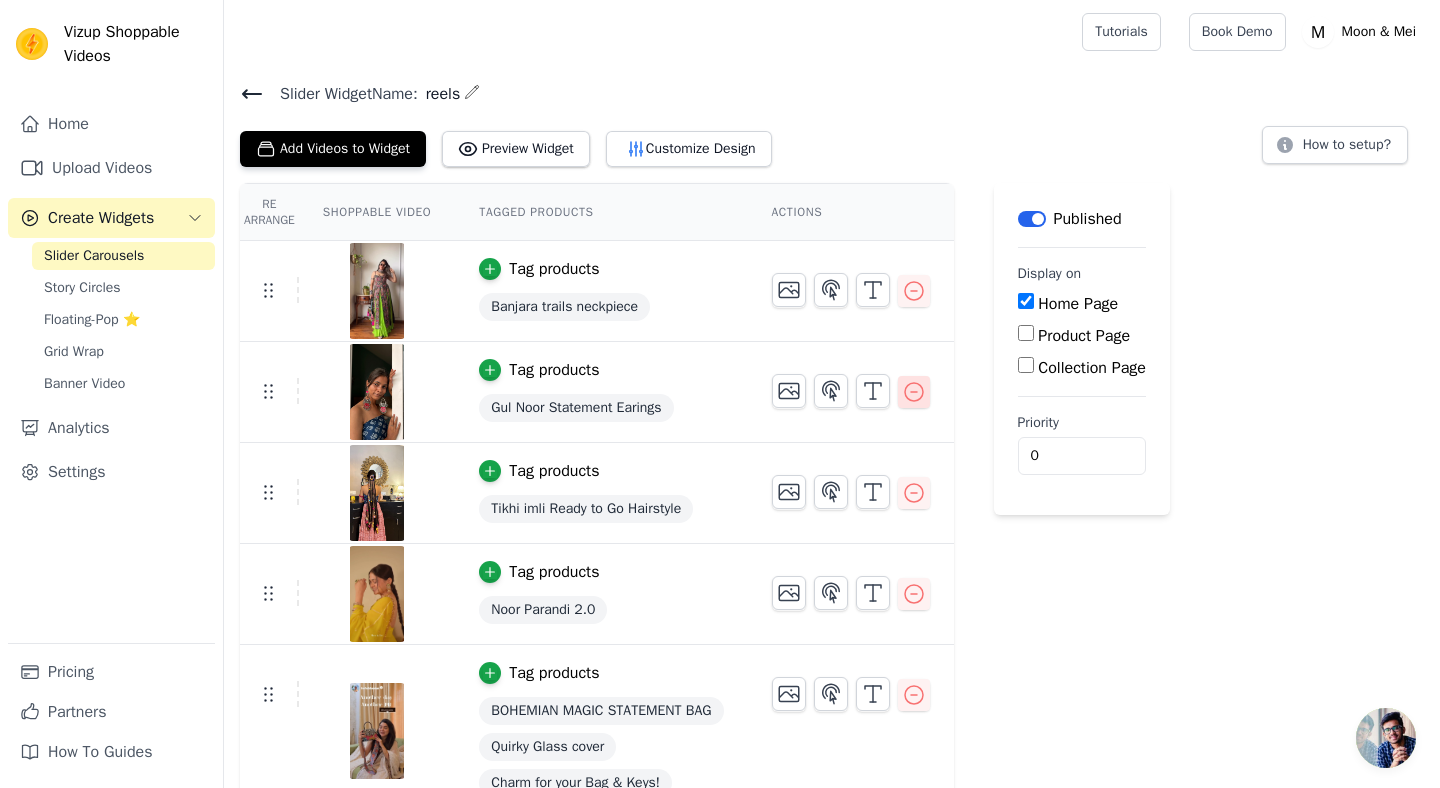 click 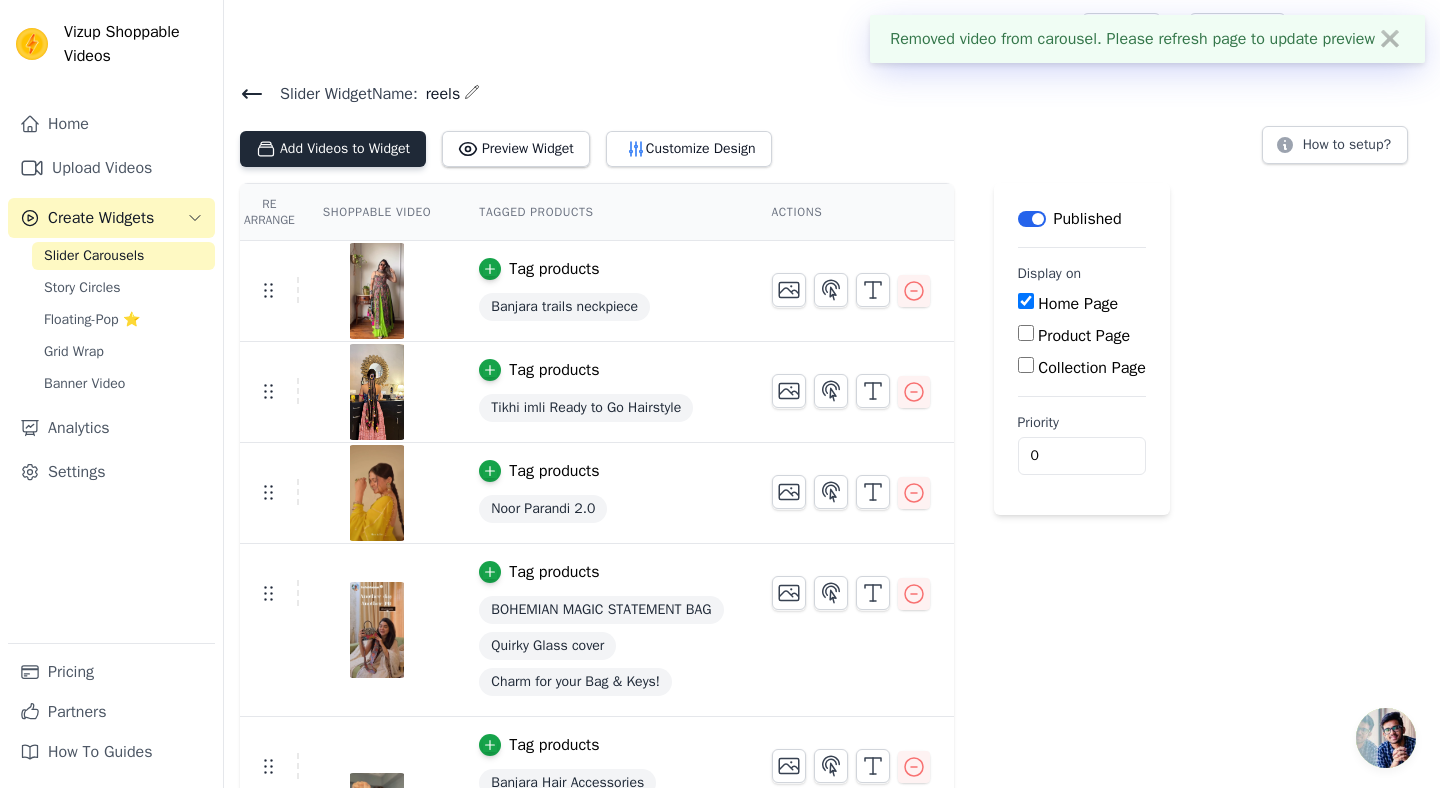 click on "Add Videos to Widget" at bounding box center (333, 149) 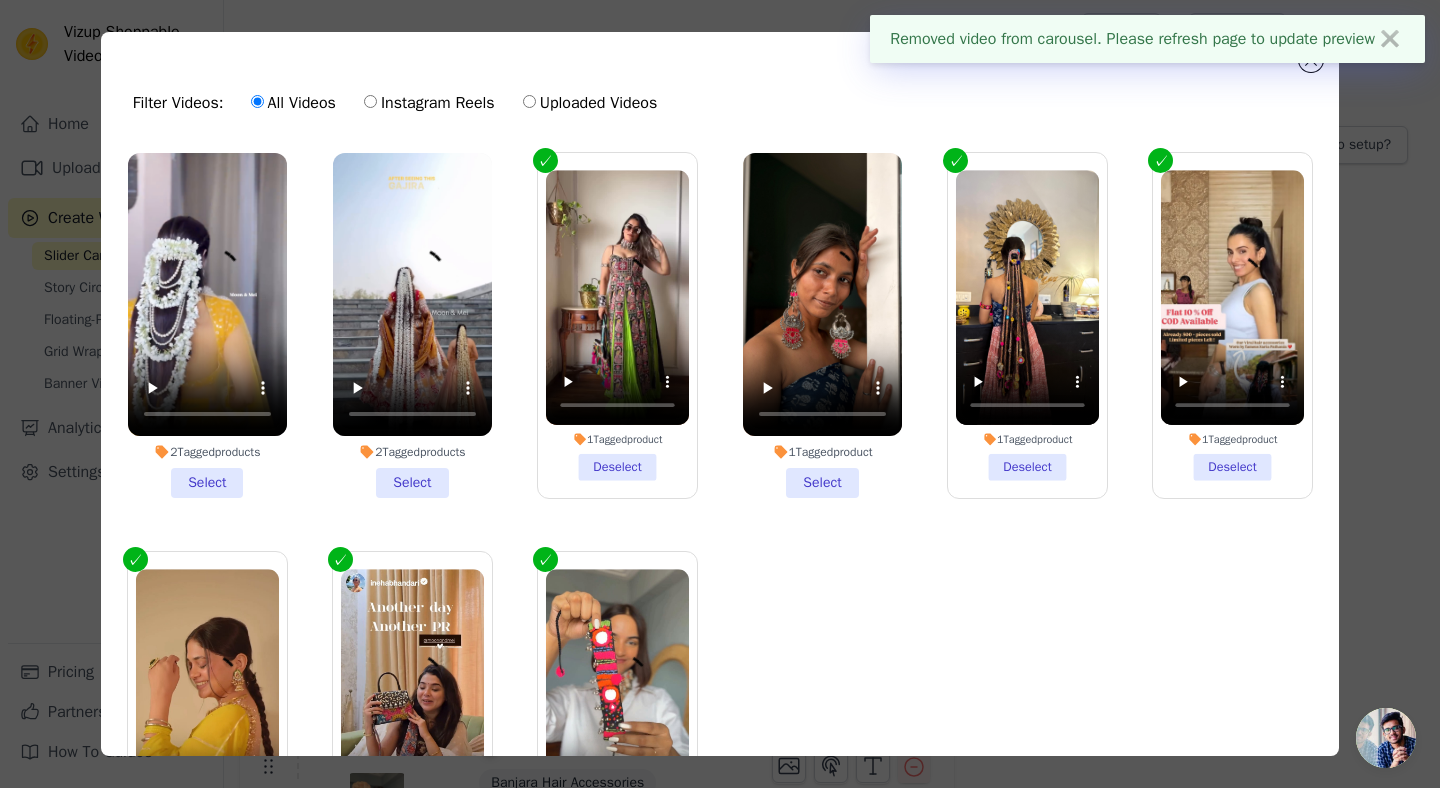 click on "2  Tagged  products     Select" at bounding box center (412, 325) 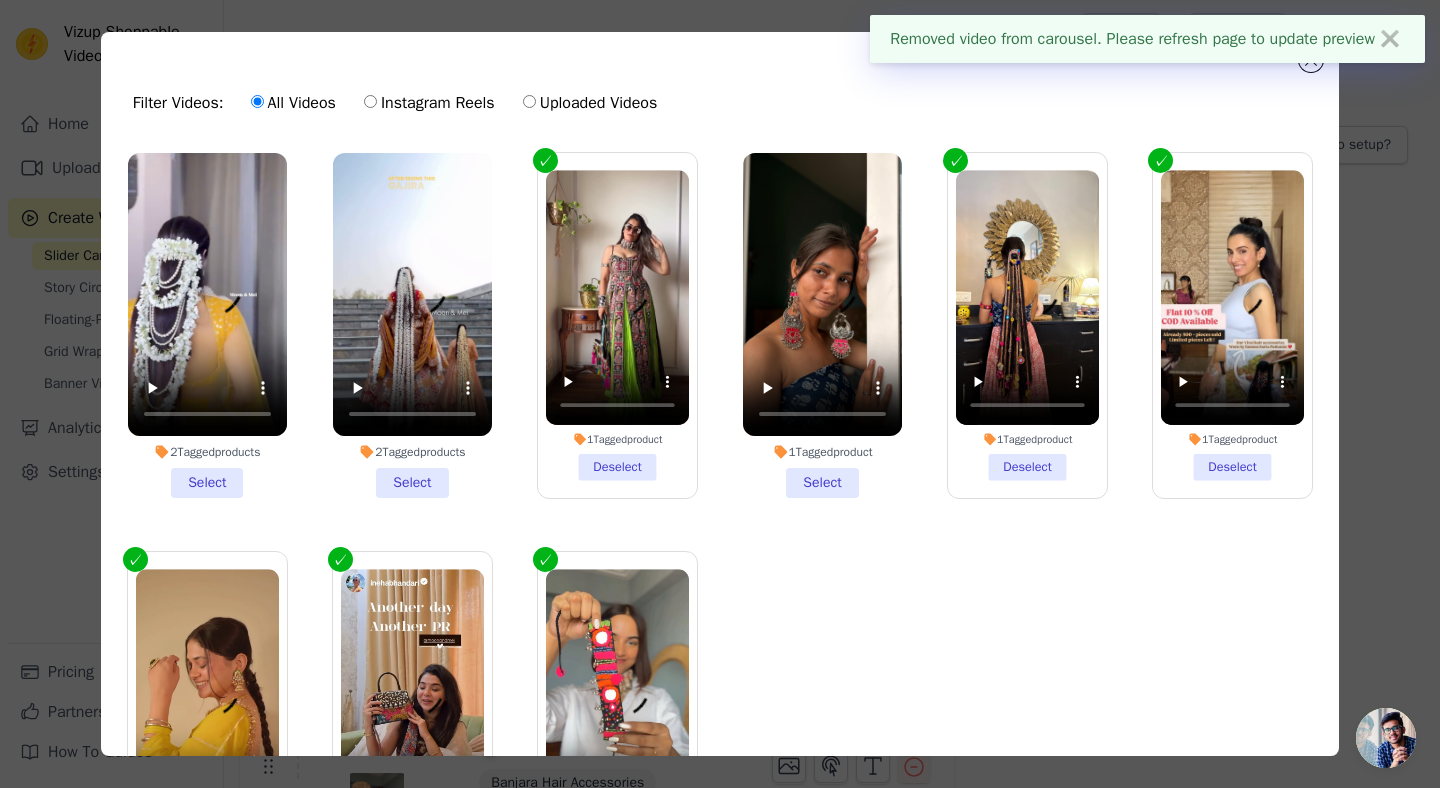 click on "2  Tagged  products     Select" at bounding box center (0, 0) 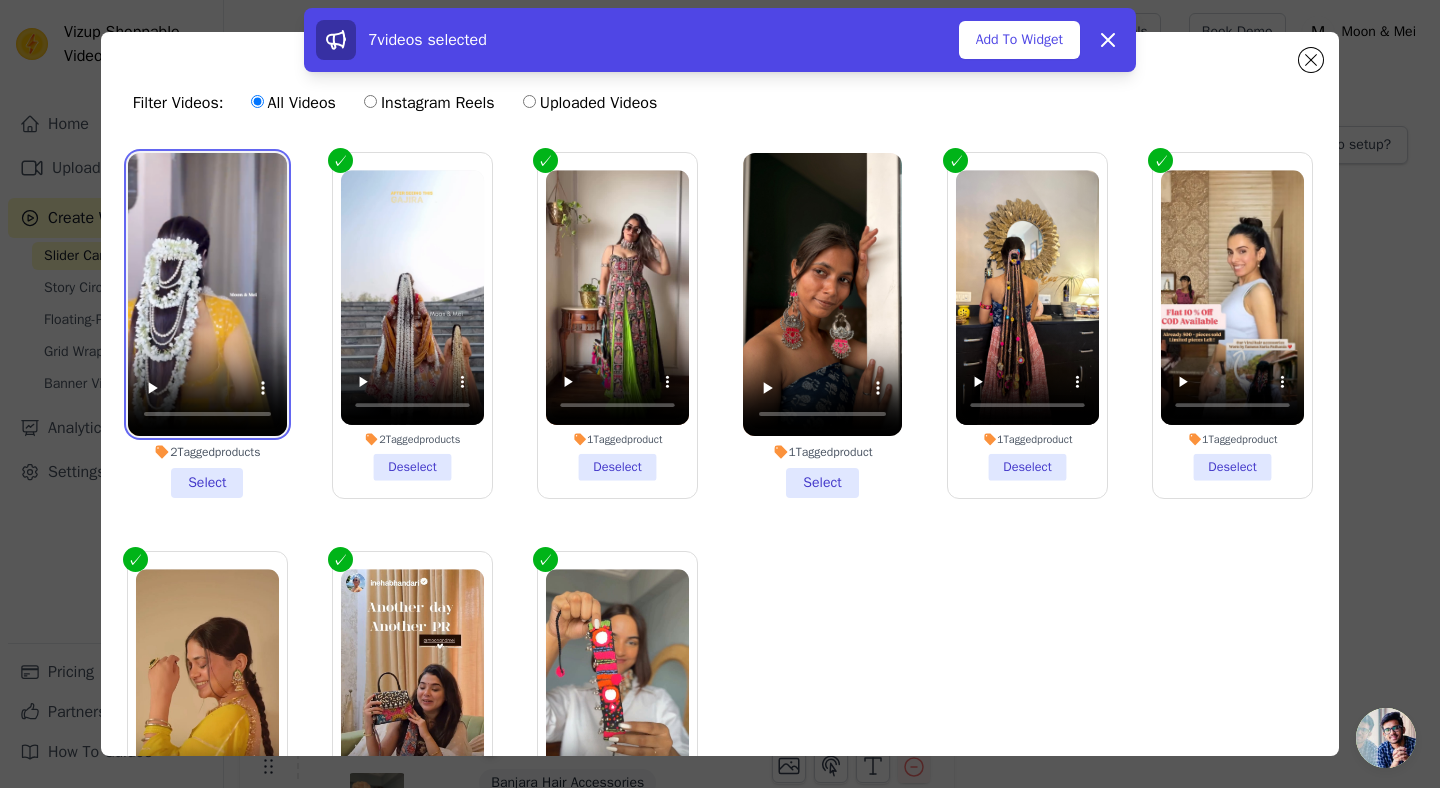 click at bounding box center (207, 294) 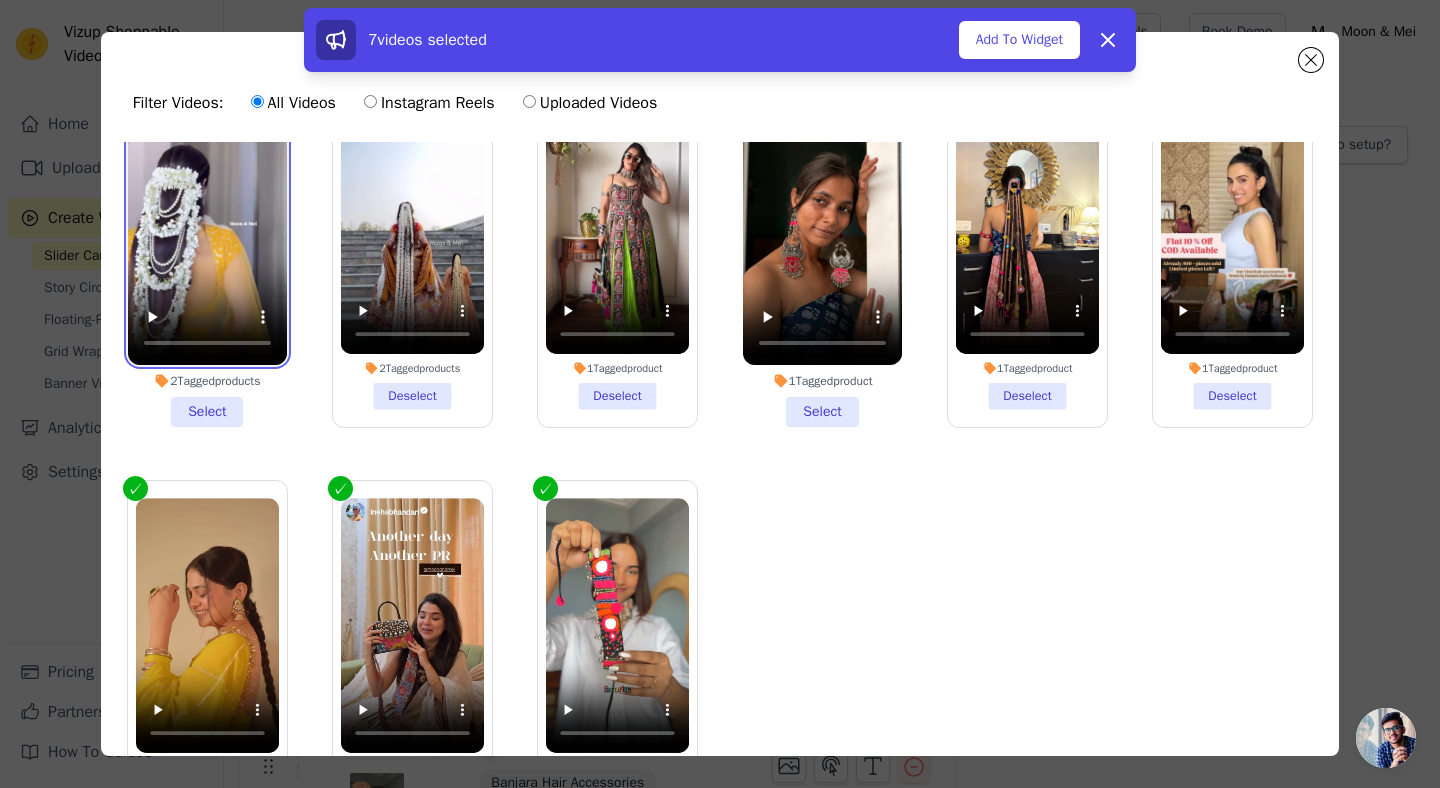 scroll, scrollTop: 74, scrollLeft: 0, axis: vertical 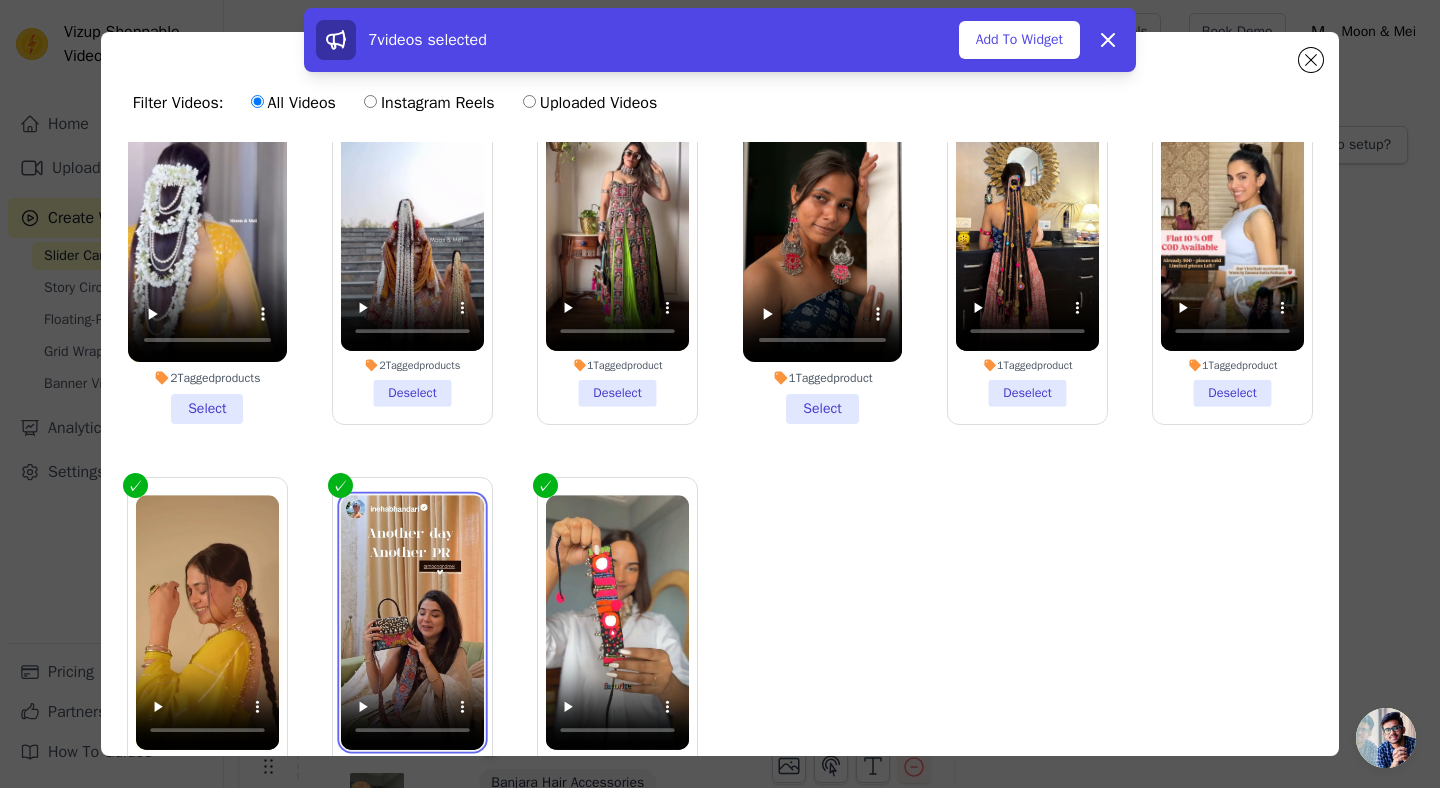 click at bounding box center [412, 622] 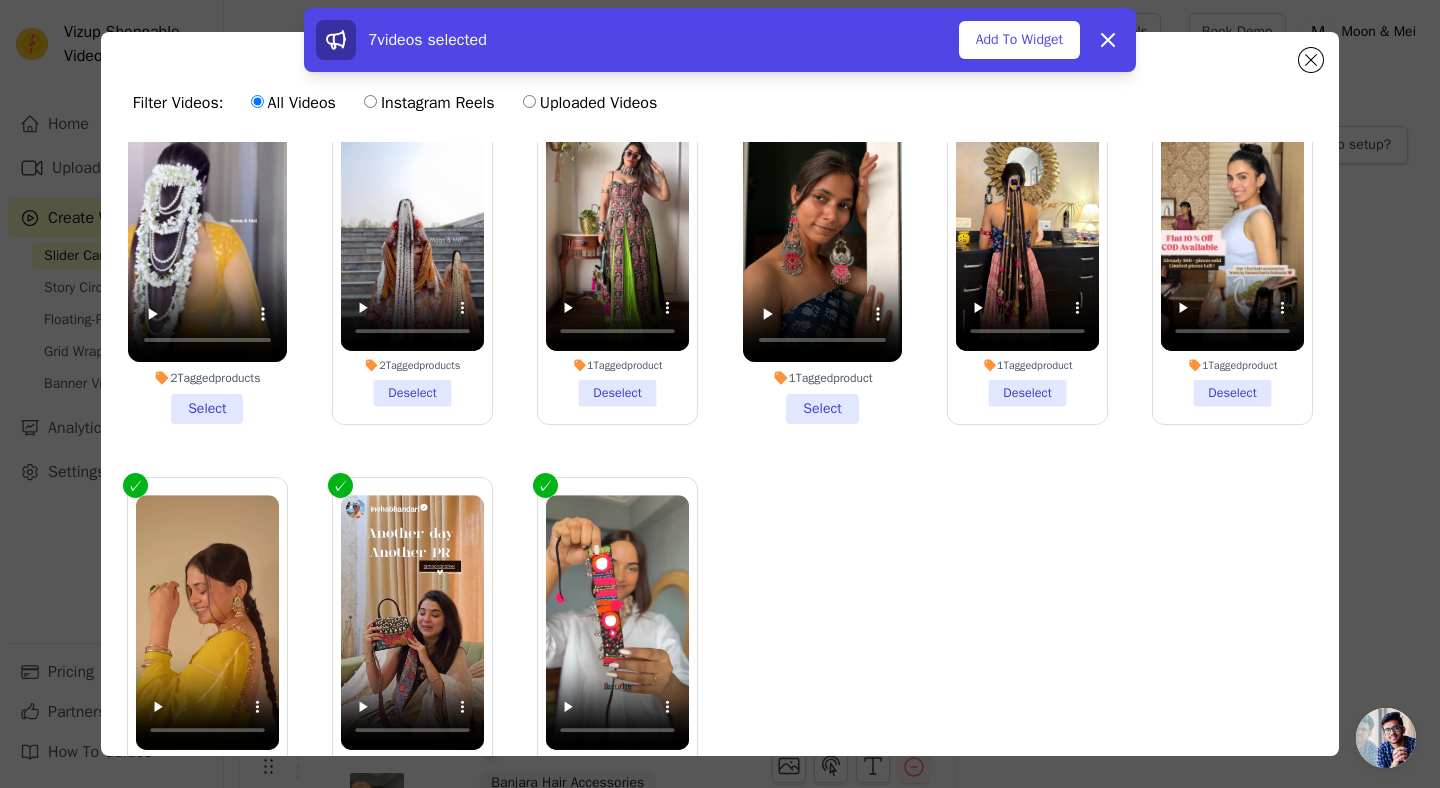 click on "3  Tagged  products     Deselect" at bounding box center [412, 650] 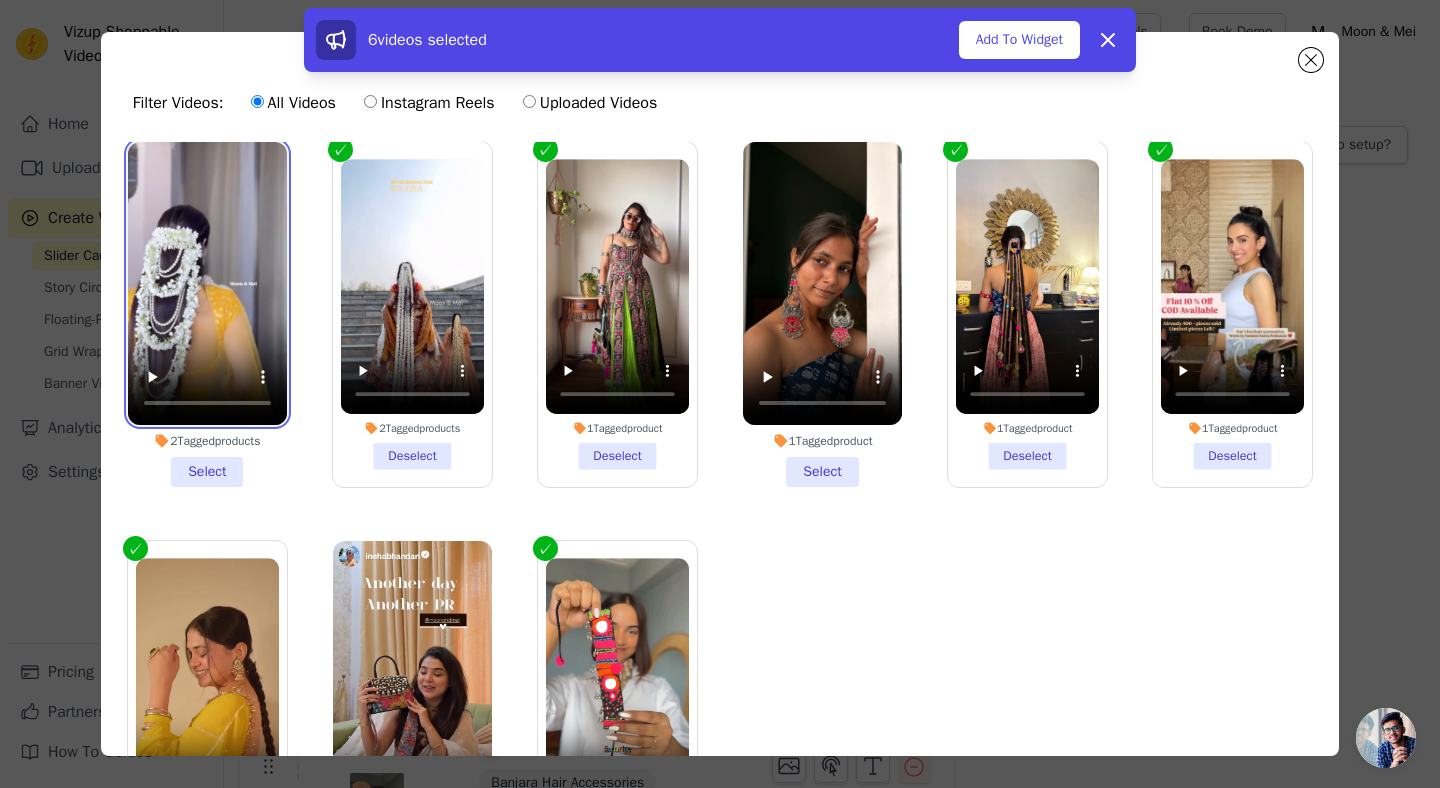 scroll, scrollTop: 0, scrollLeft: 0, axis: both 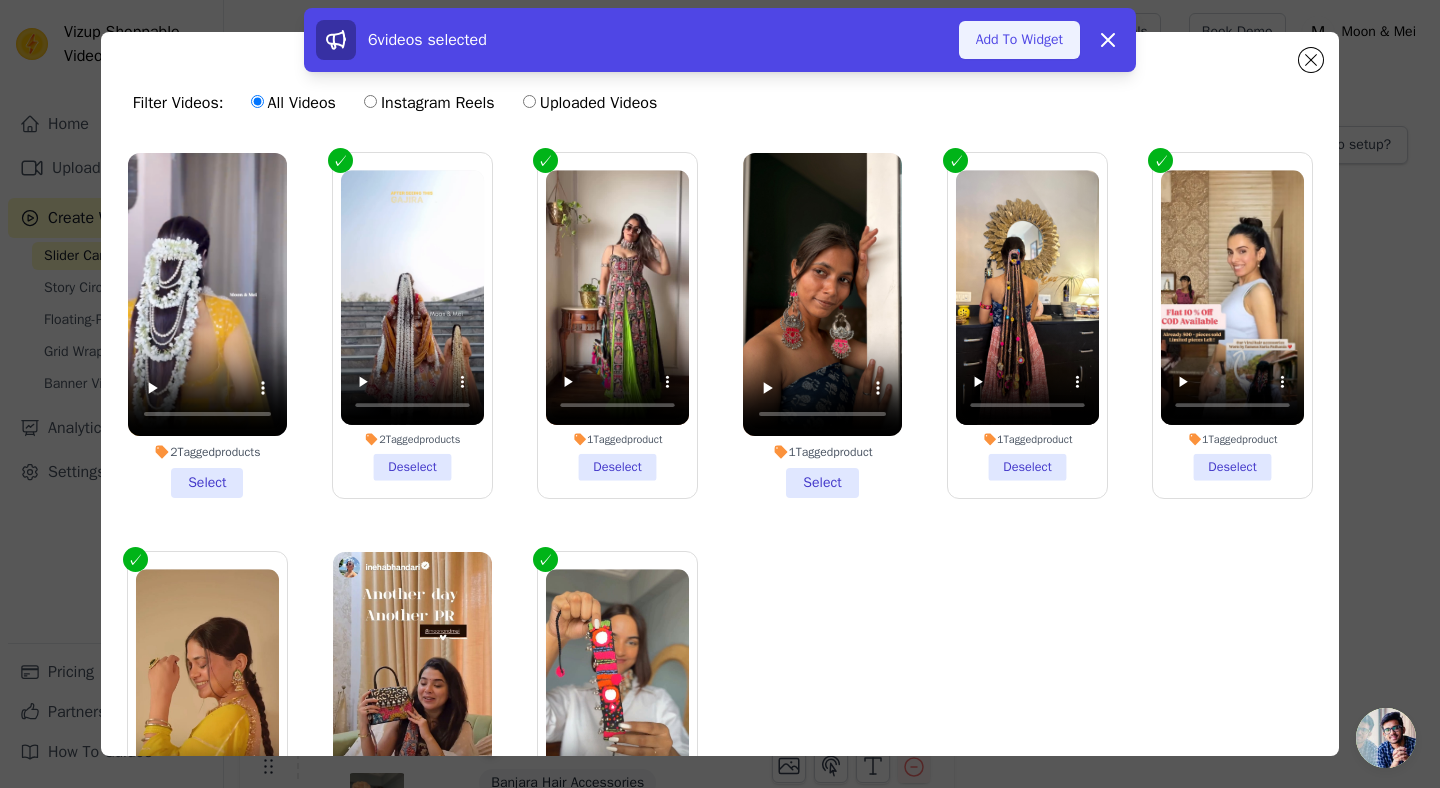 click on "Add To Widget" at bounding box center [1019, 40] 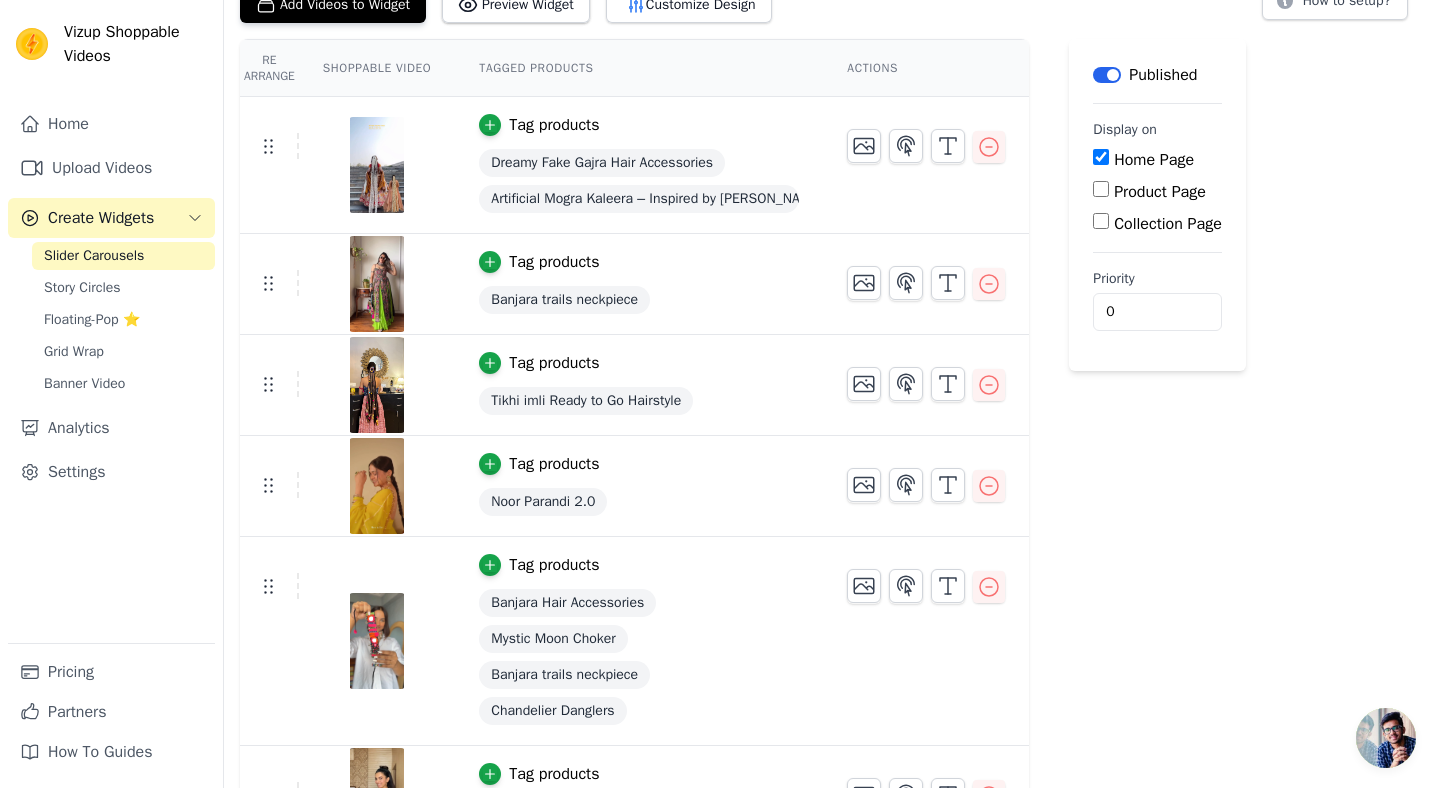 scroll, scrollTop: 0, scrollLeft: 0, axis: both 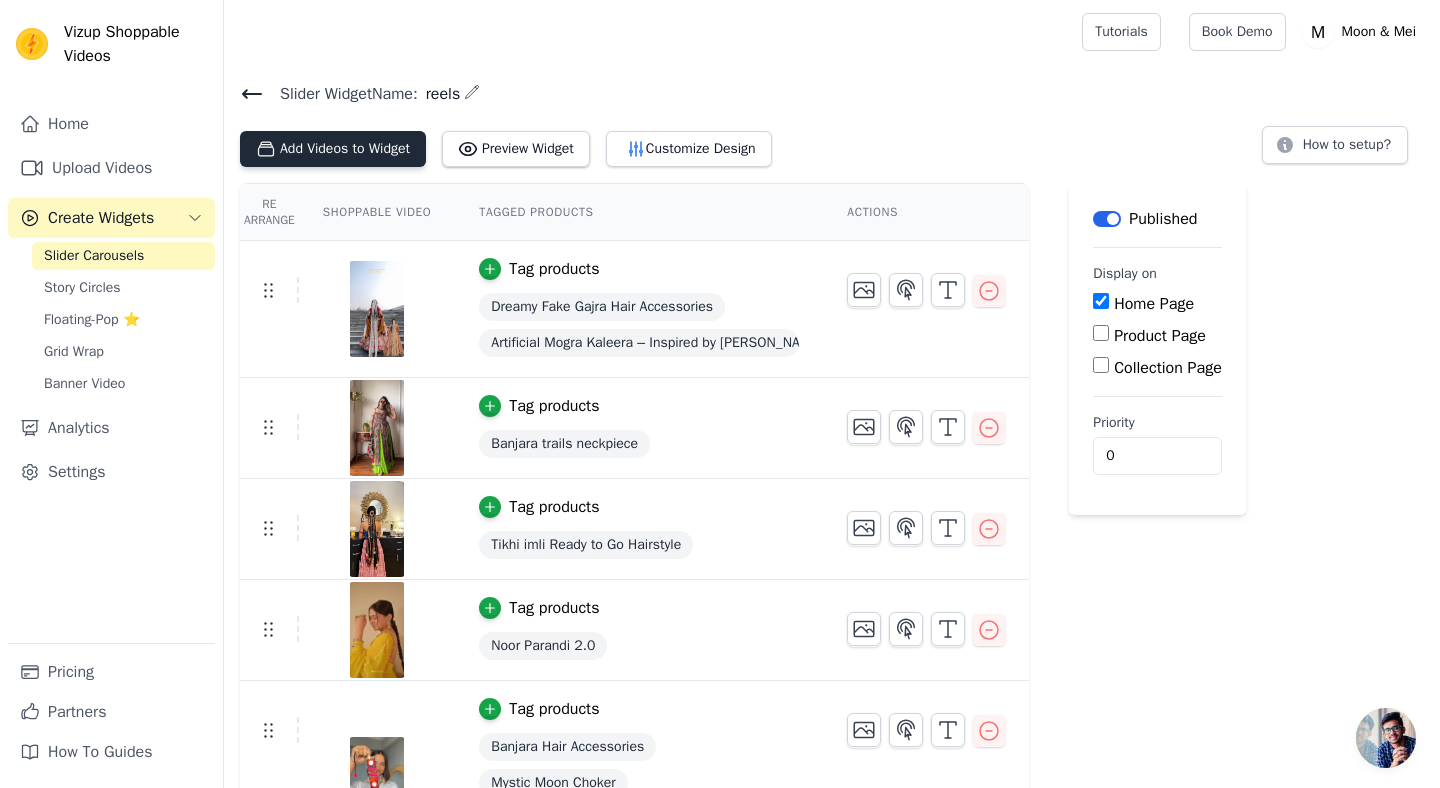 click on "Add Videos to Widget" at bounding box center (333, 149) 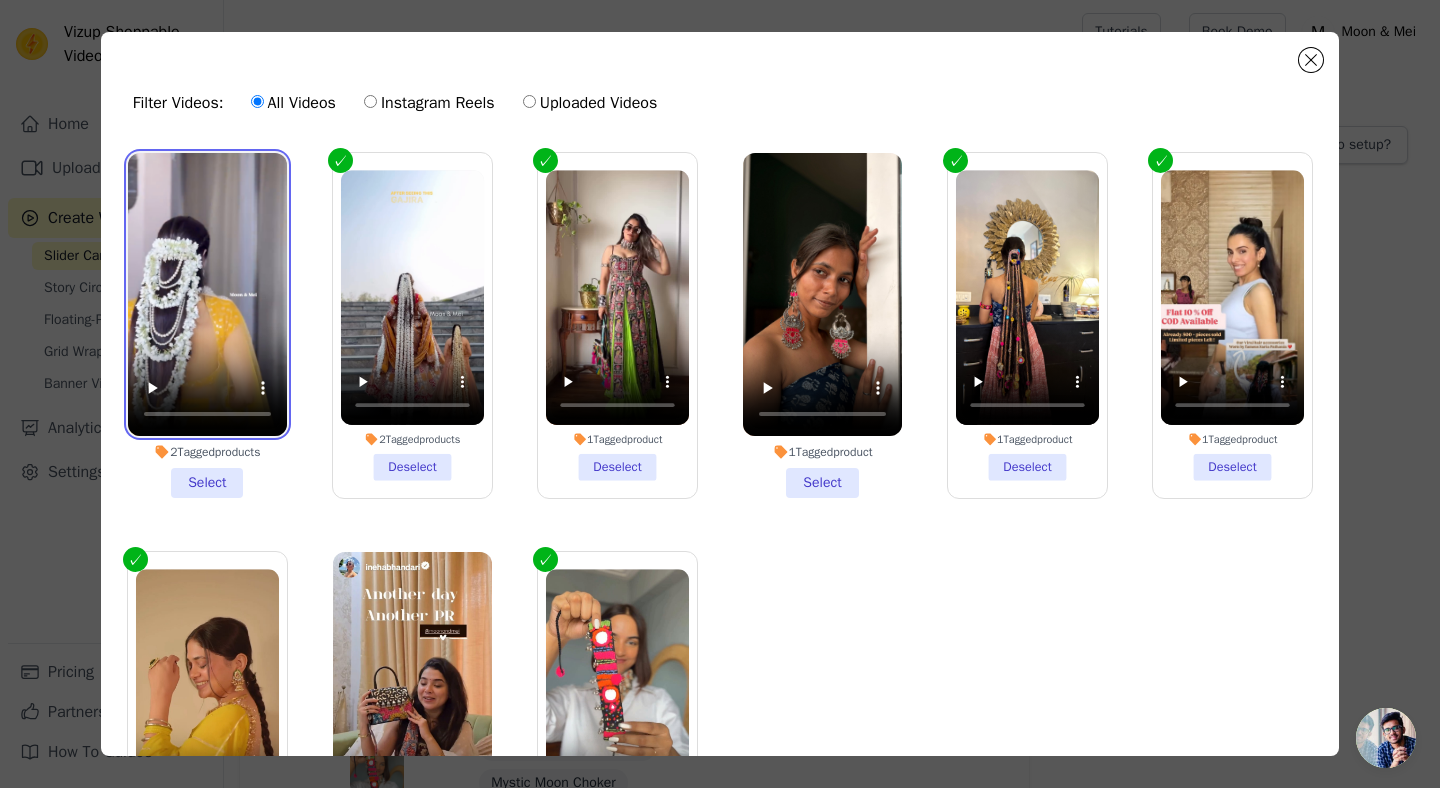 click at bounding box center (207, 294) 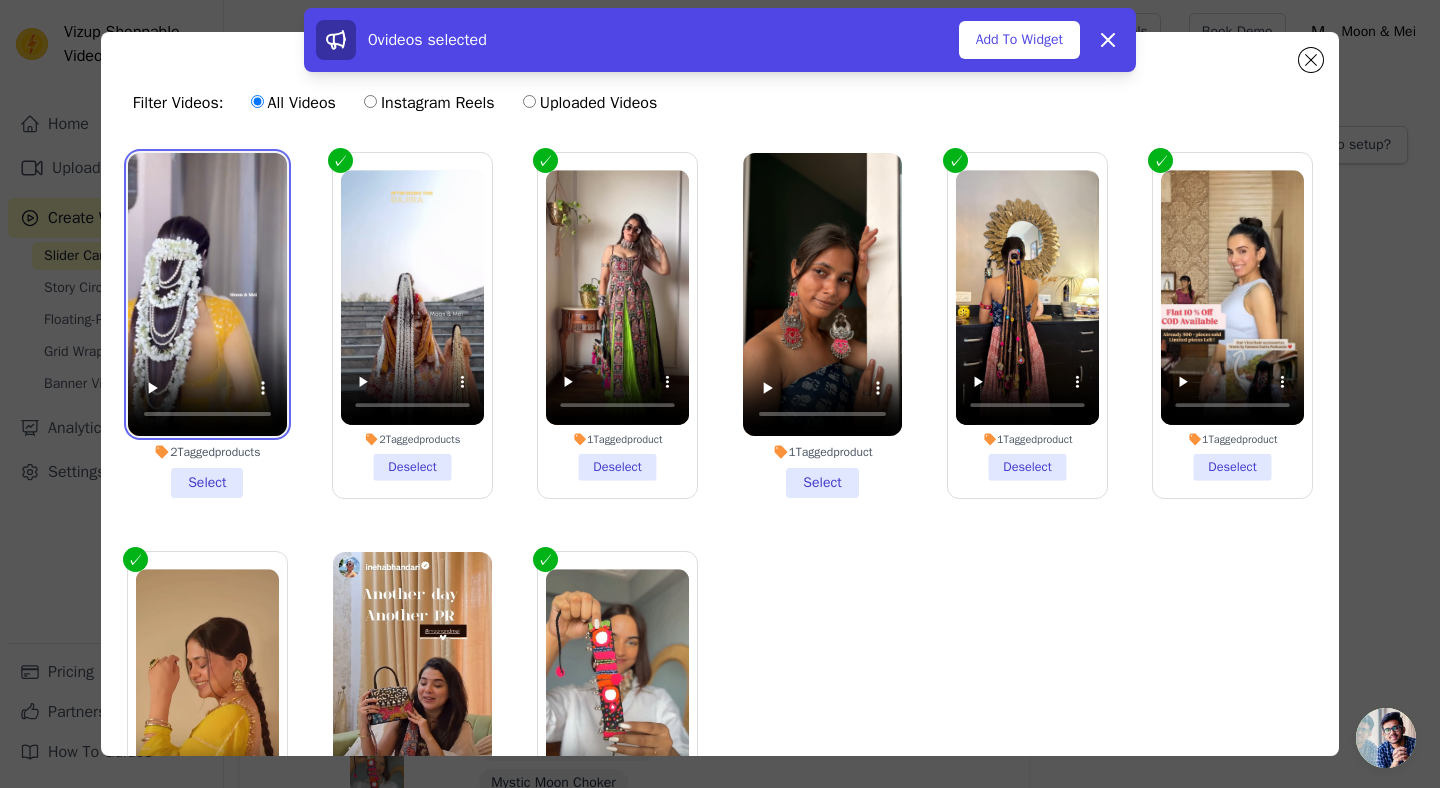 click at bounding box center (207, 294) 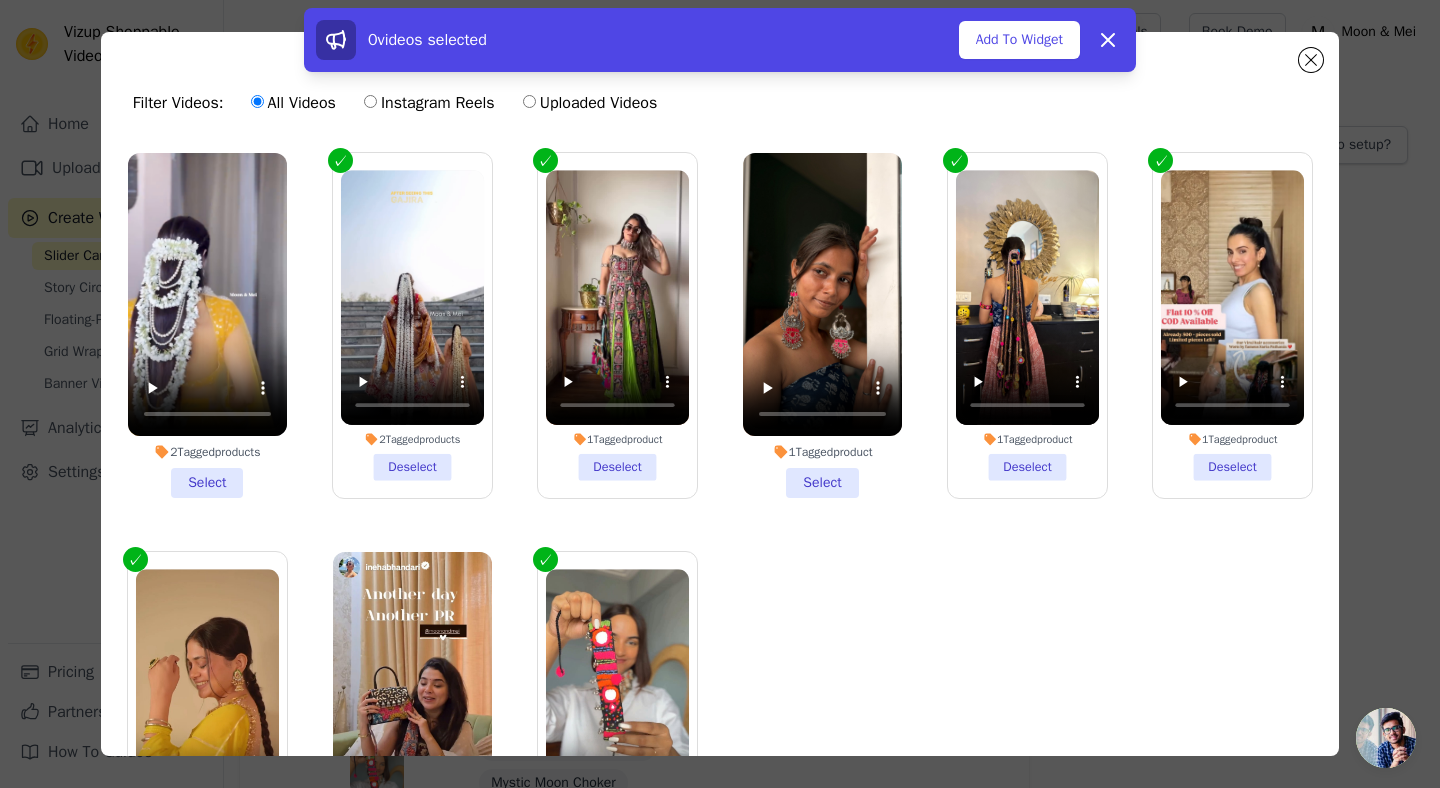 click on "2  Tagged  products     Select" at bounding box center [207, 325] 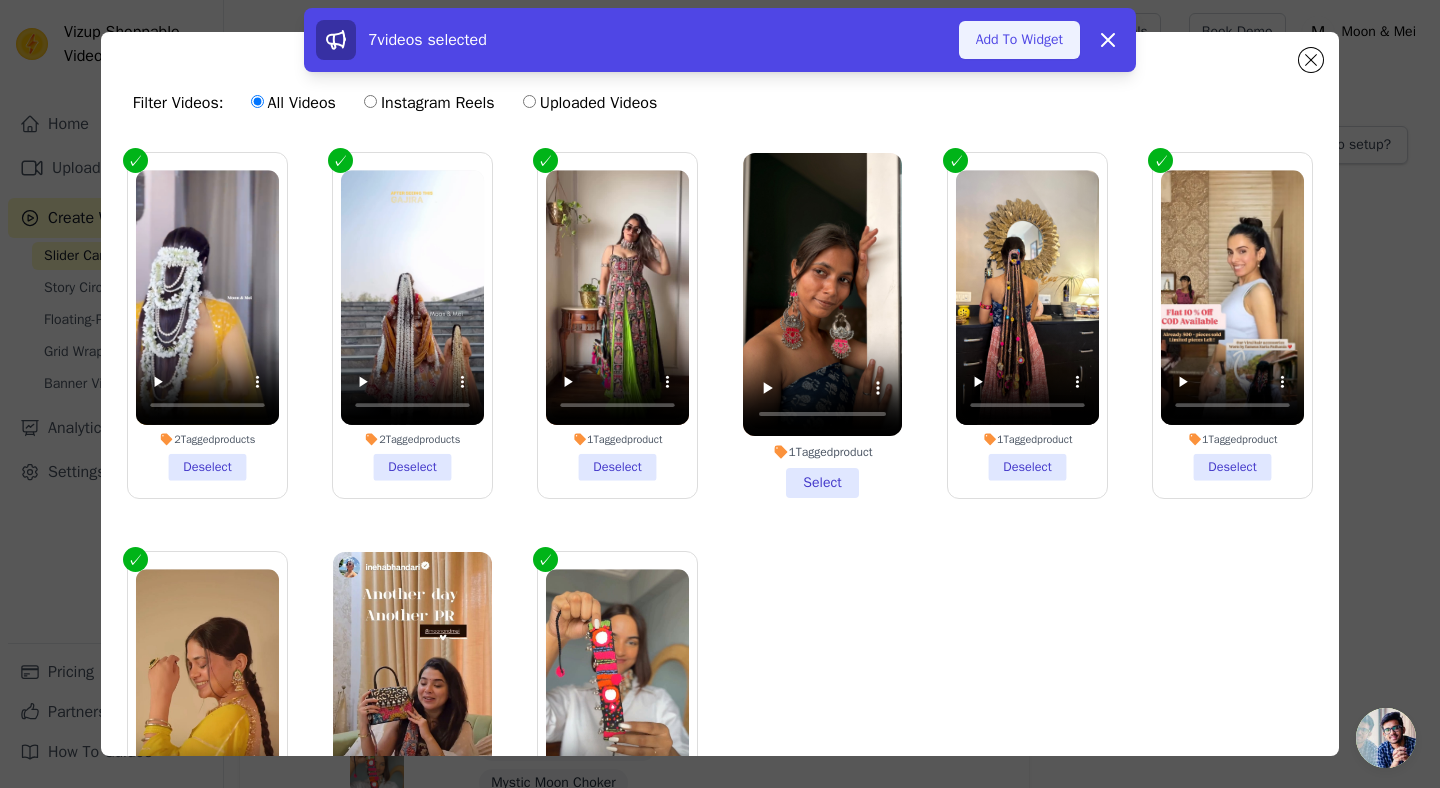 click on "Add To Widget" at bounding box center (1019, 40) 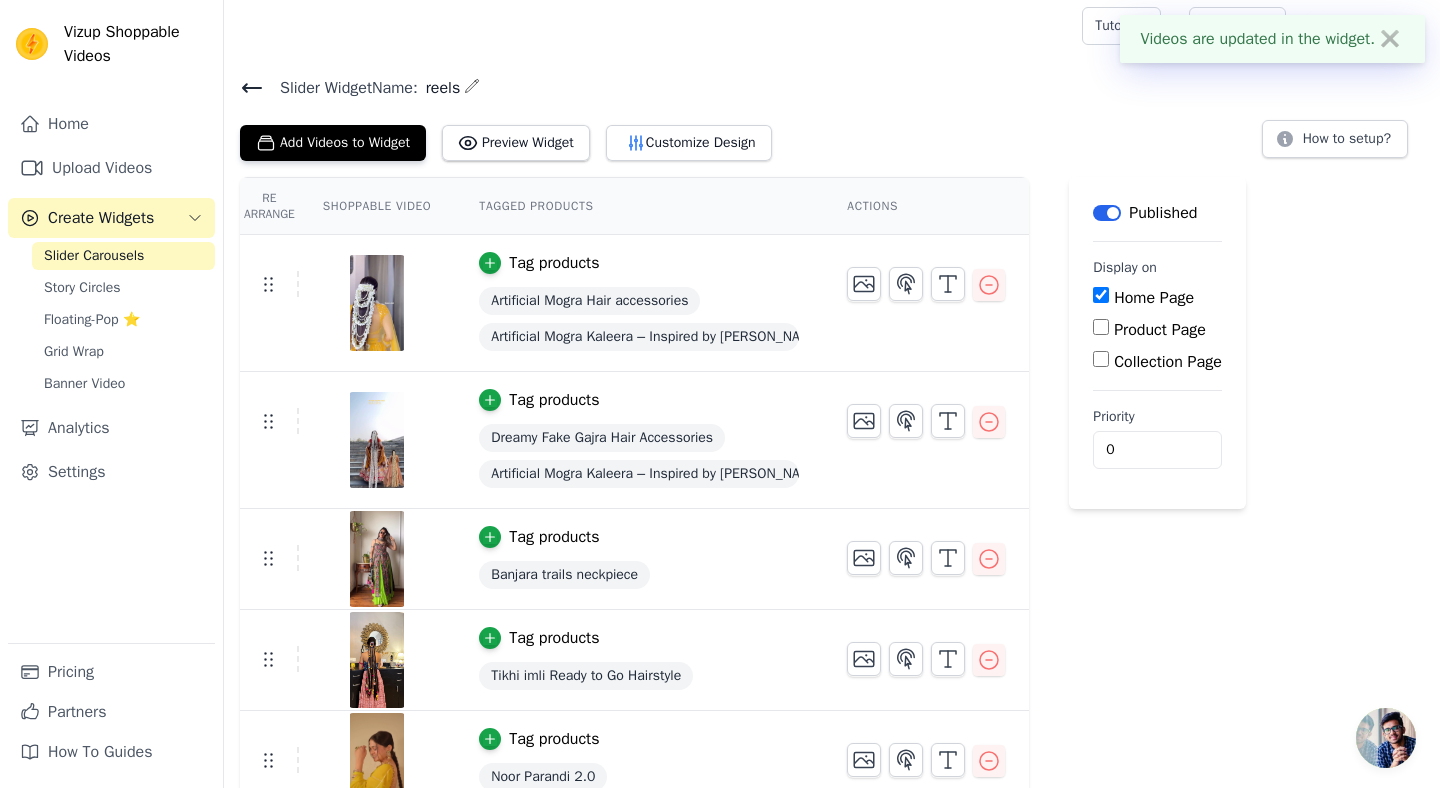 scroll, scrollTop: 0, scrollLeft: 0, axis: both 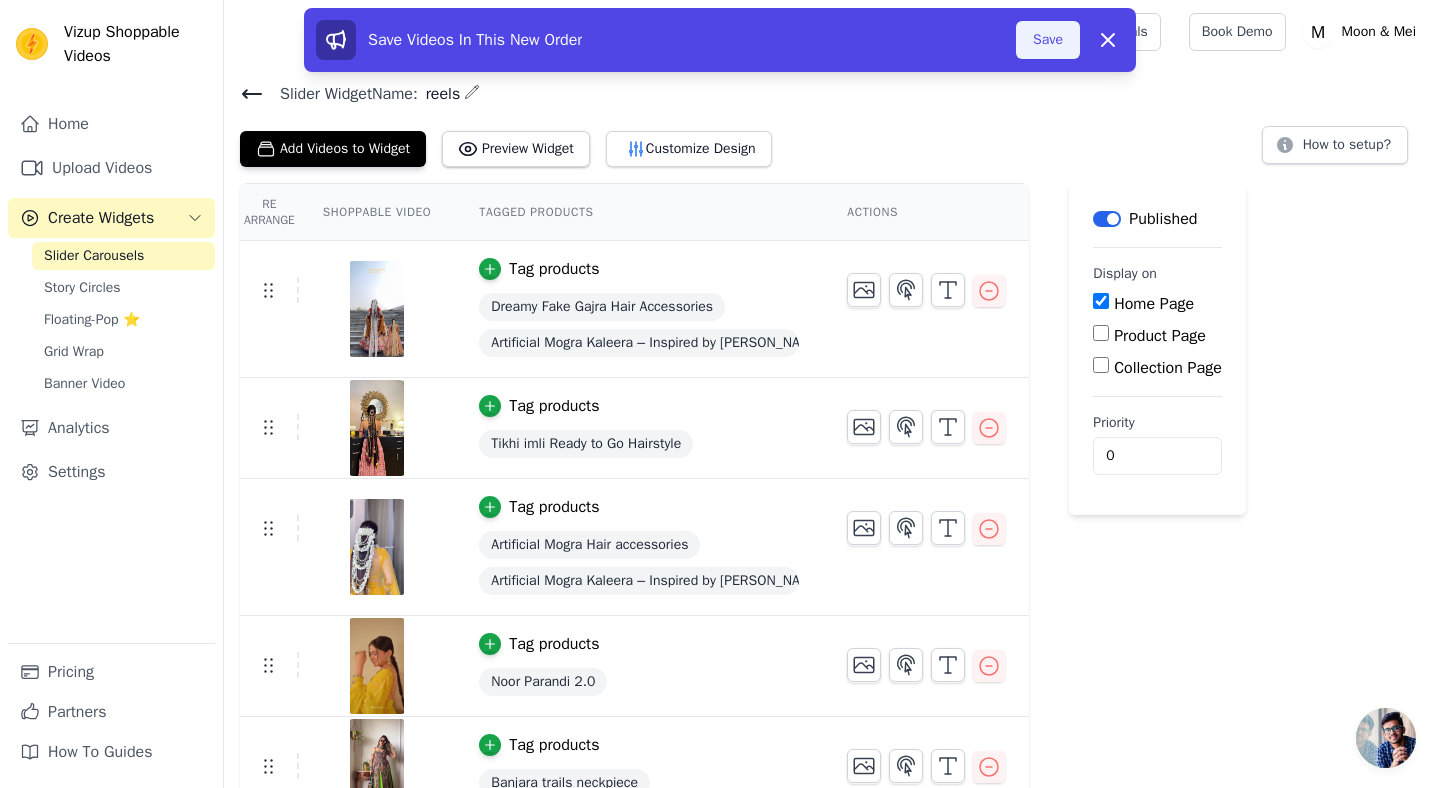 click on "Save" at bounding box center [1048, 40] 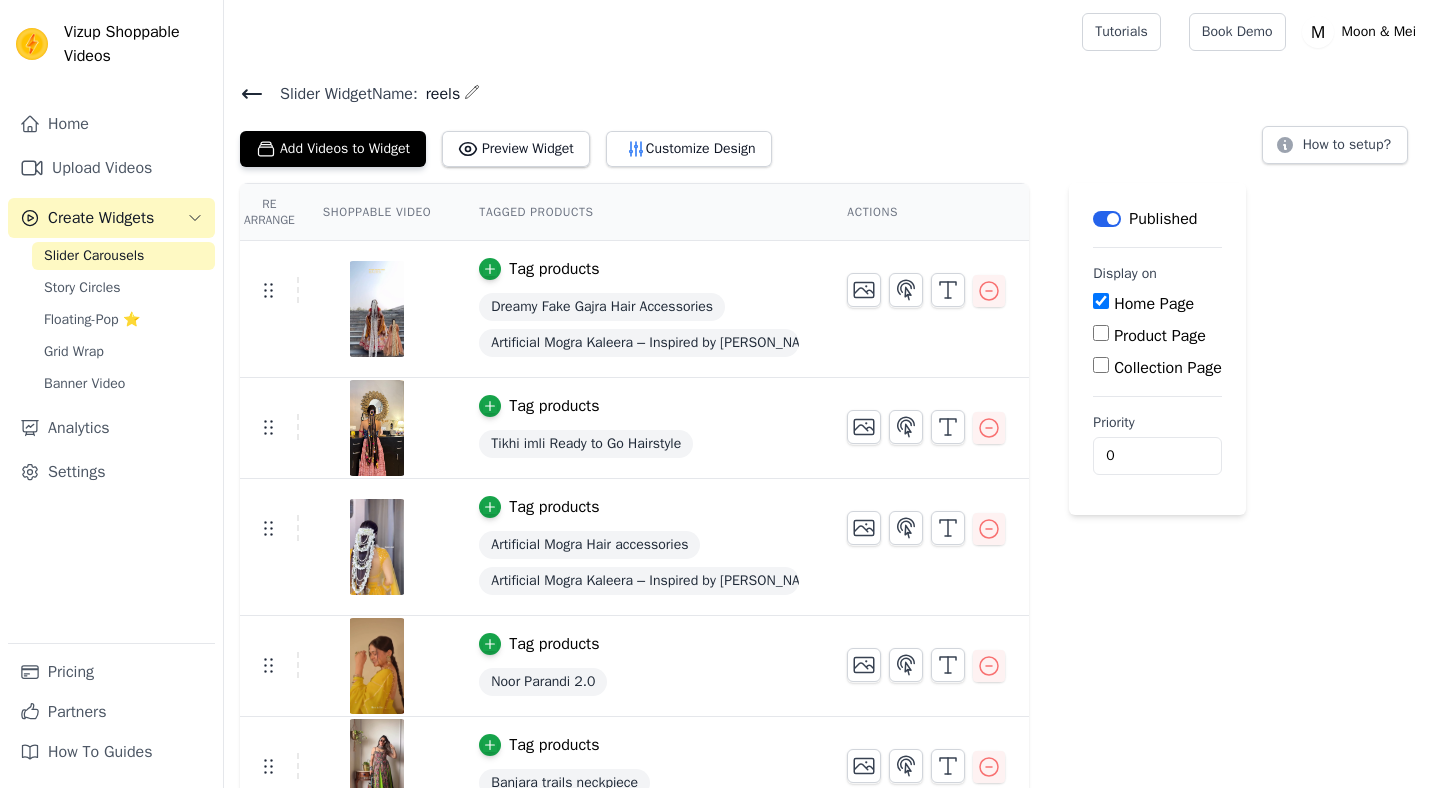 scroll, scrollTop: 0, scrollLeft: 0, axis: both 